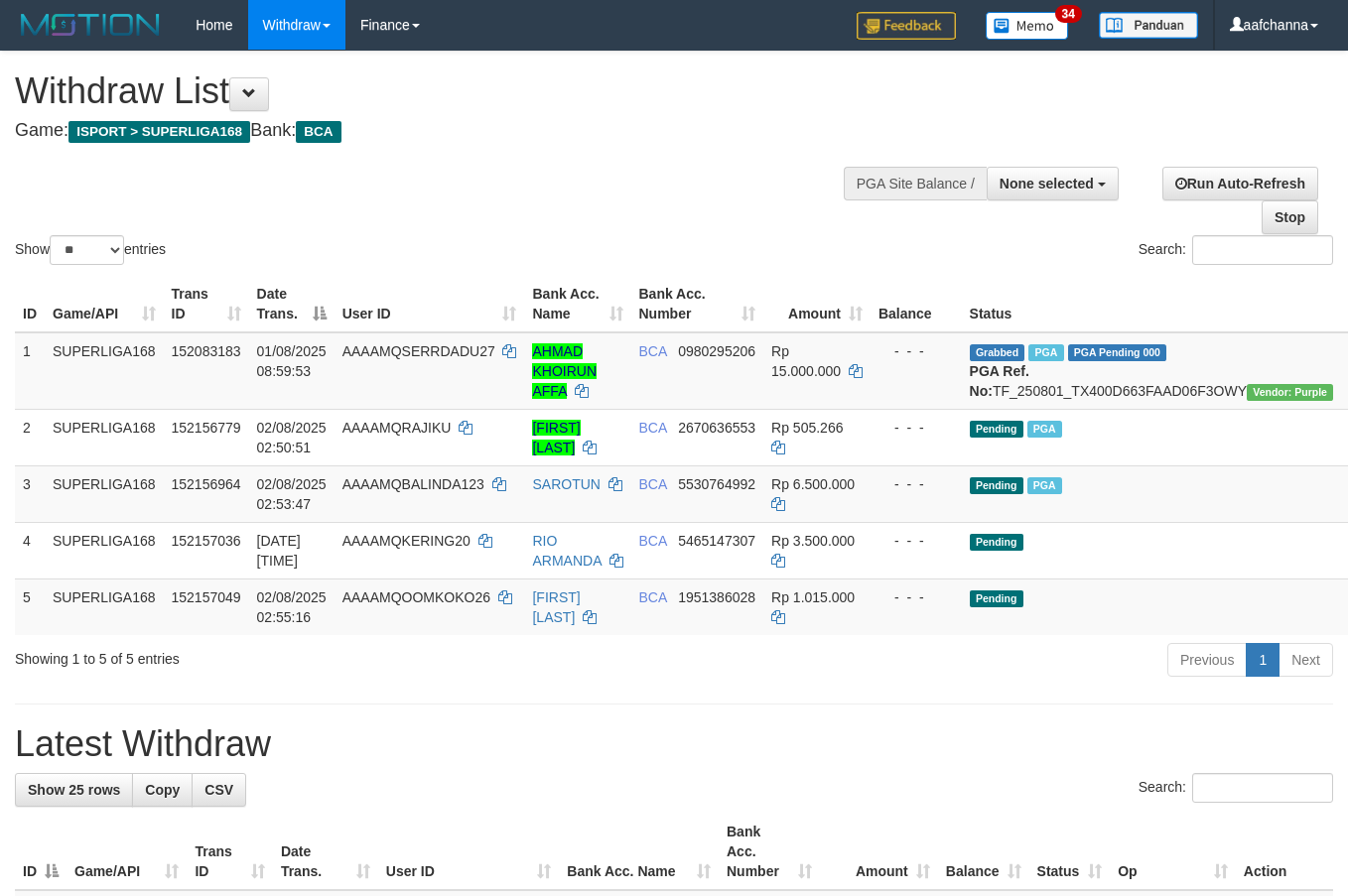 select 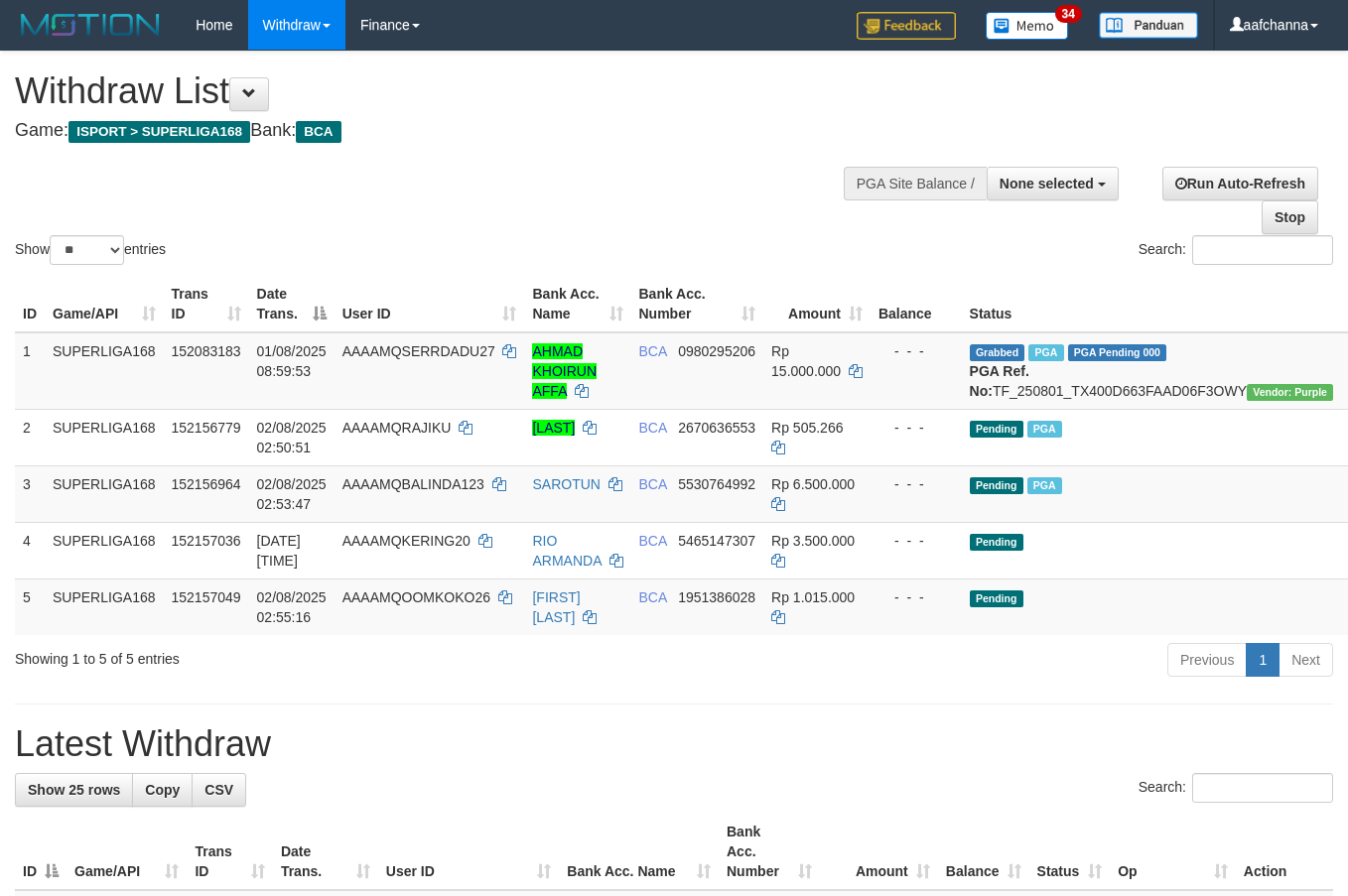select 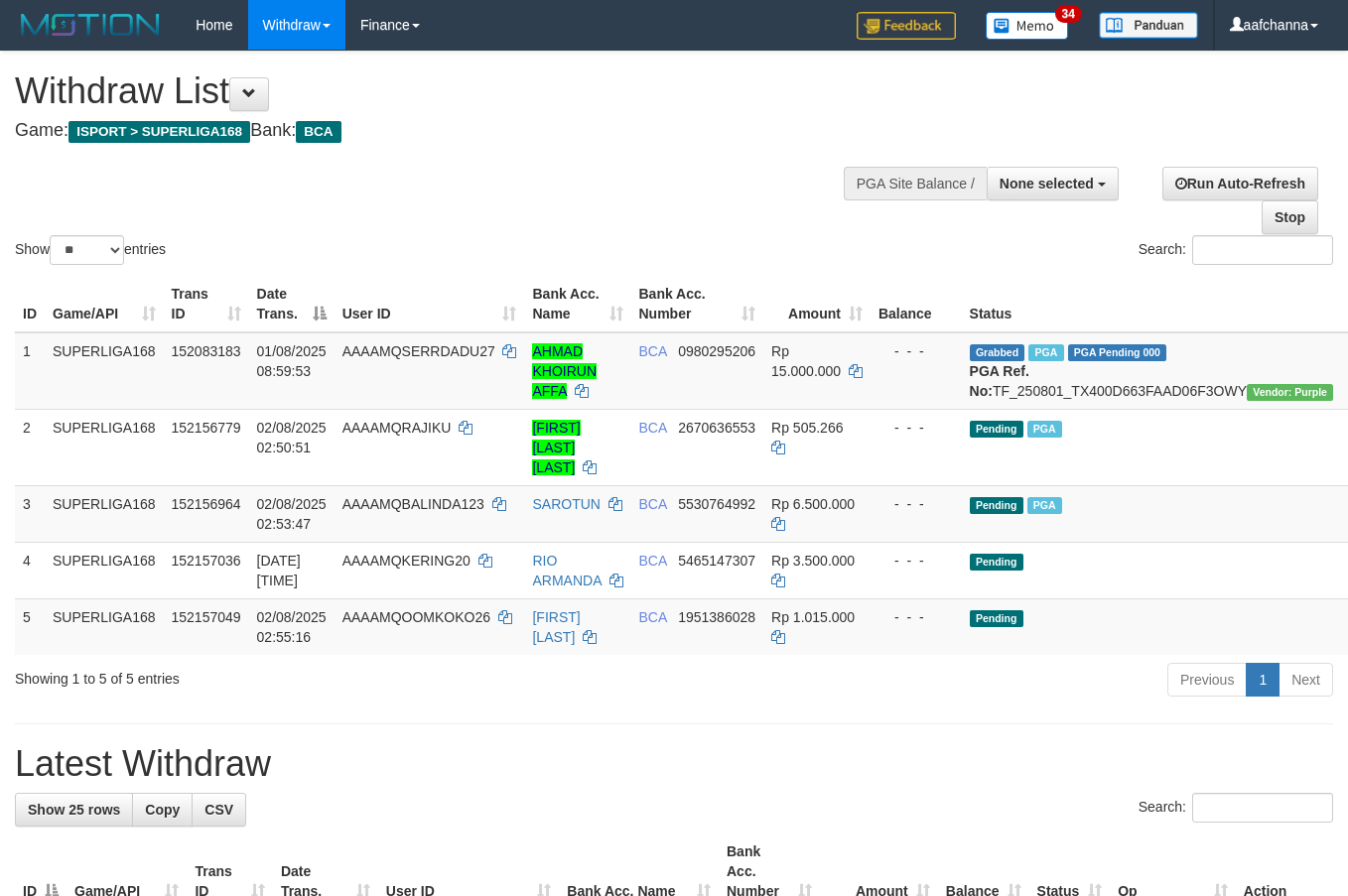 select 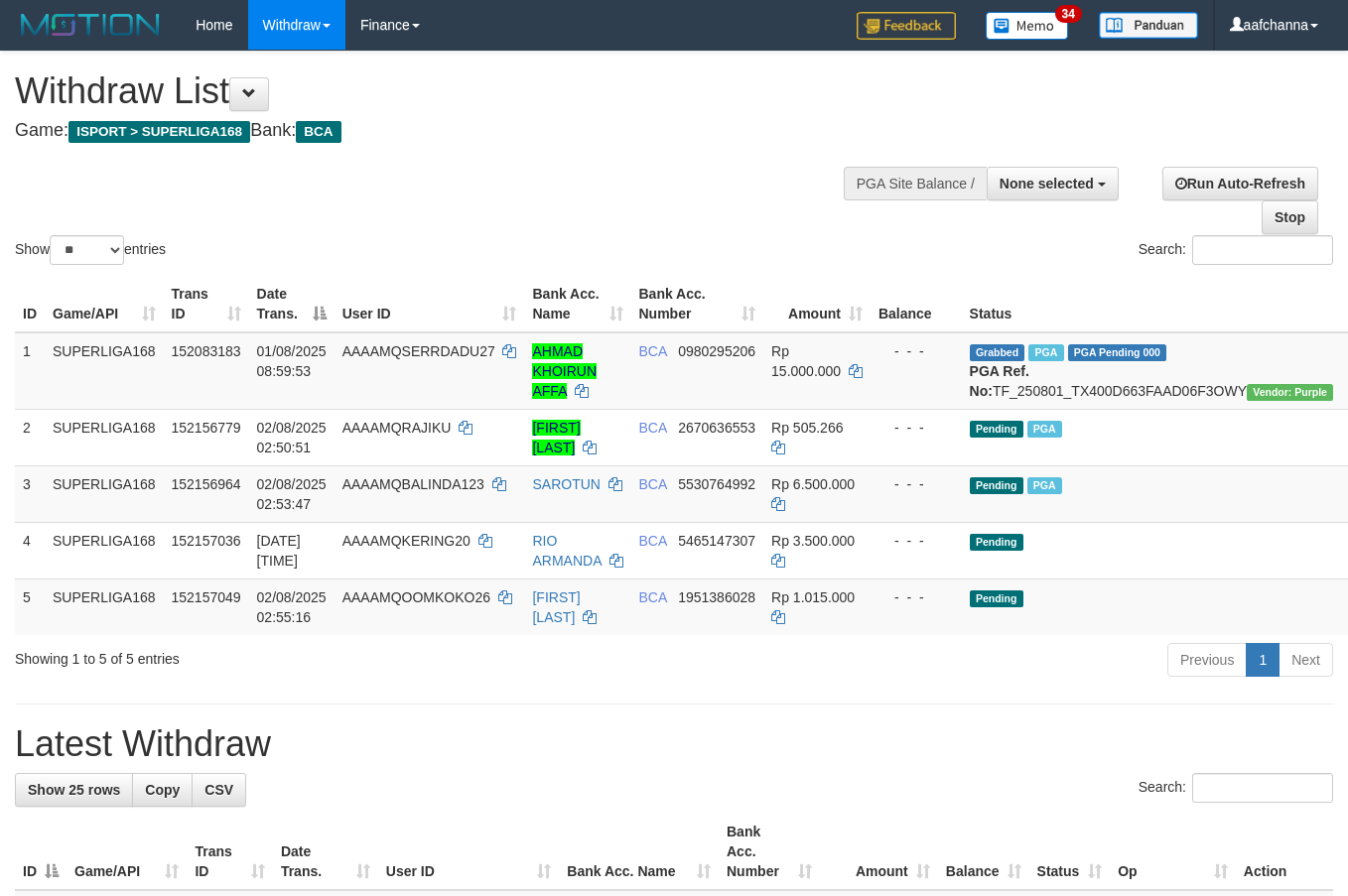 select 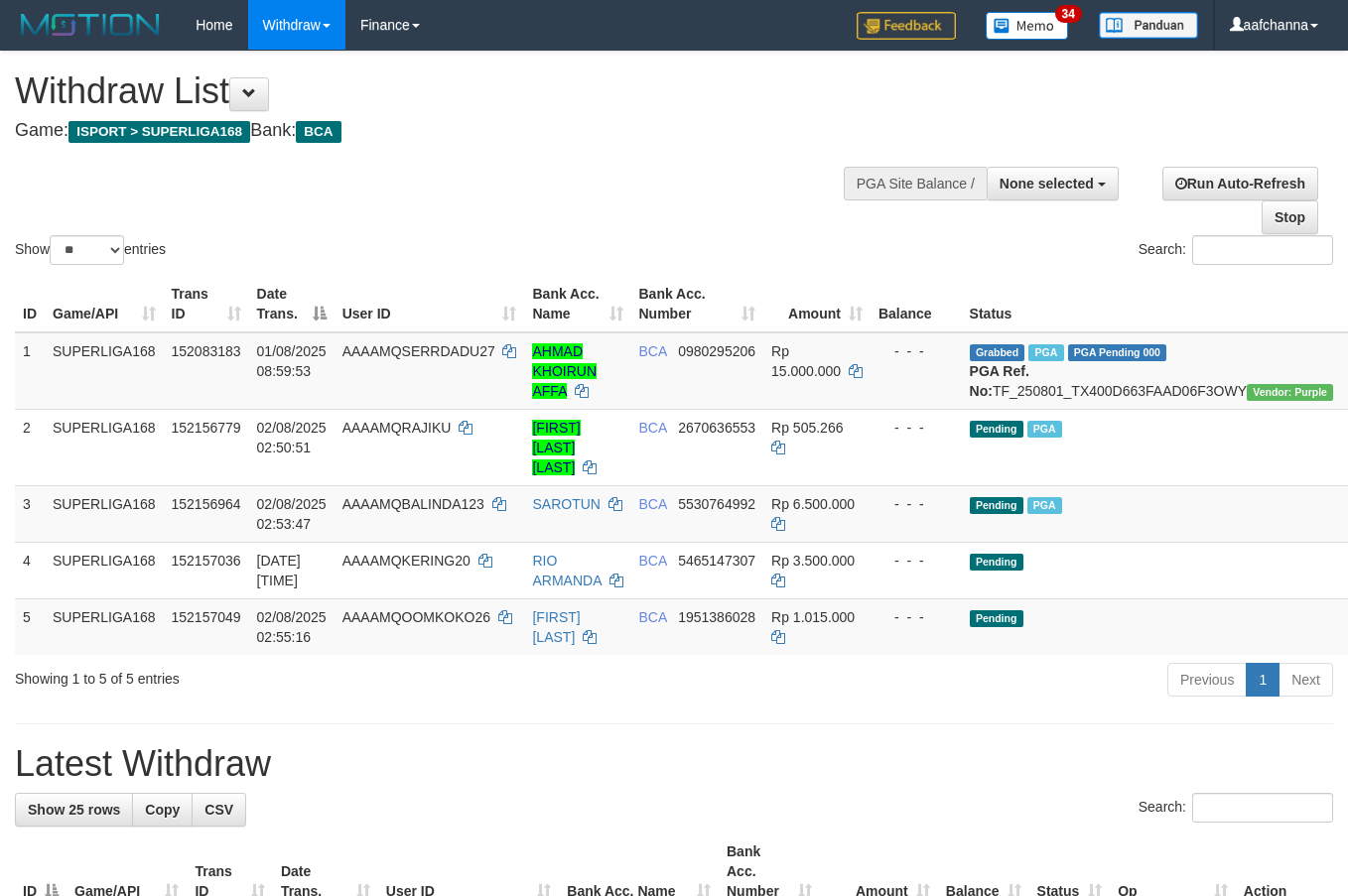 select 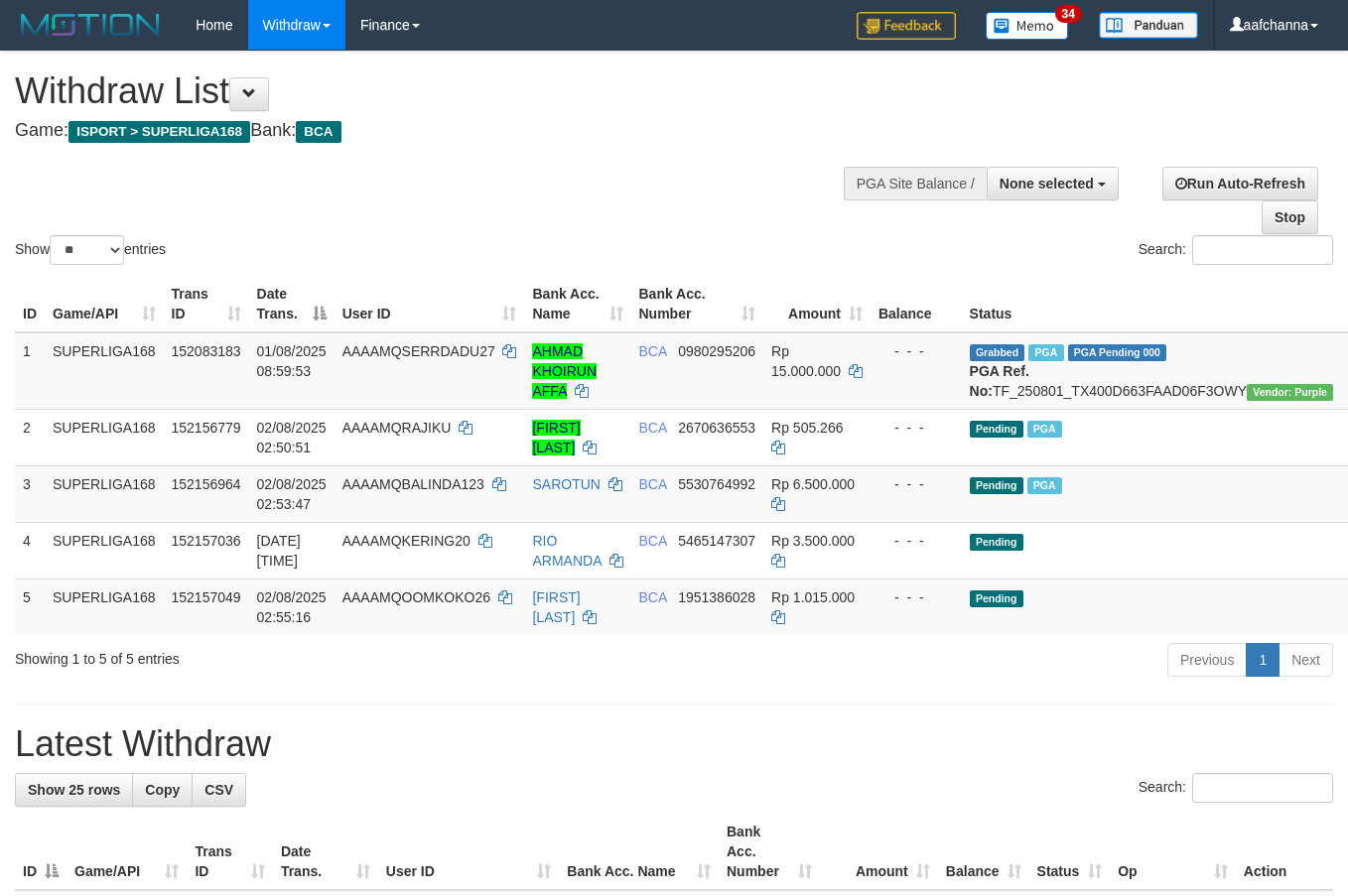 select 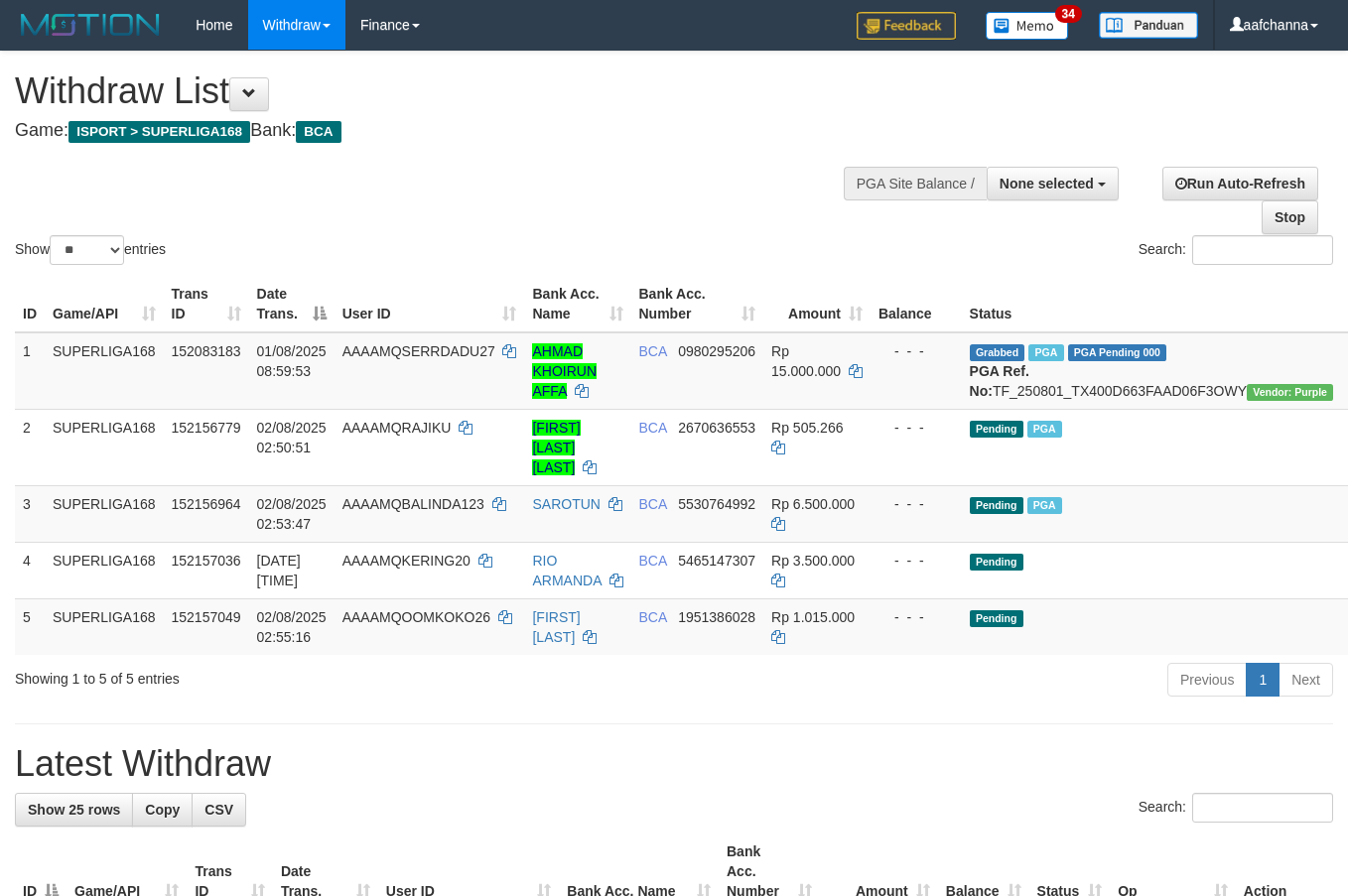 select 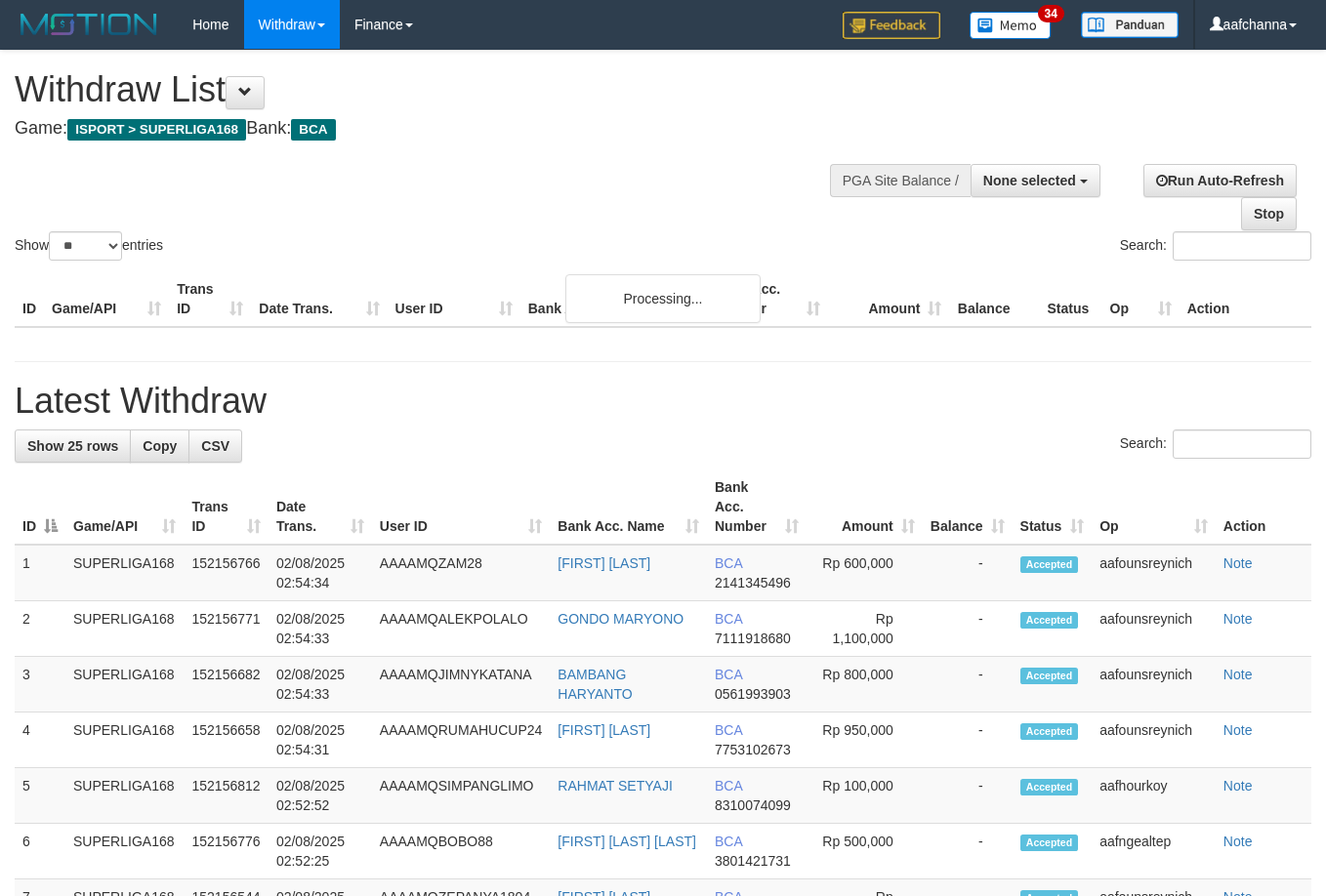 select 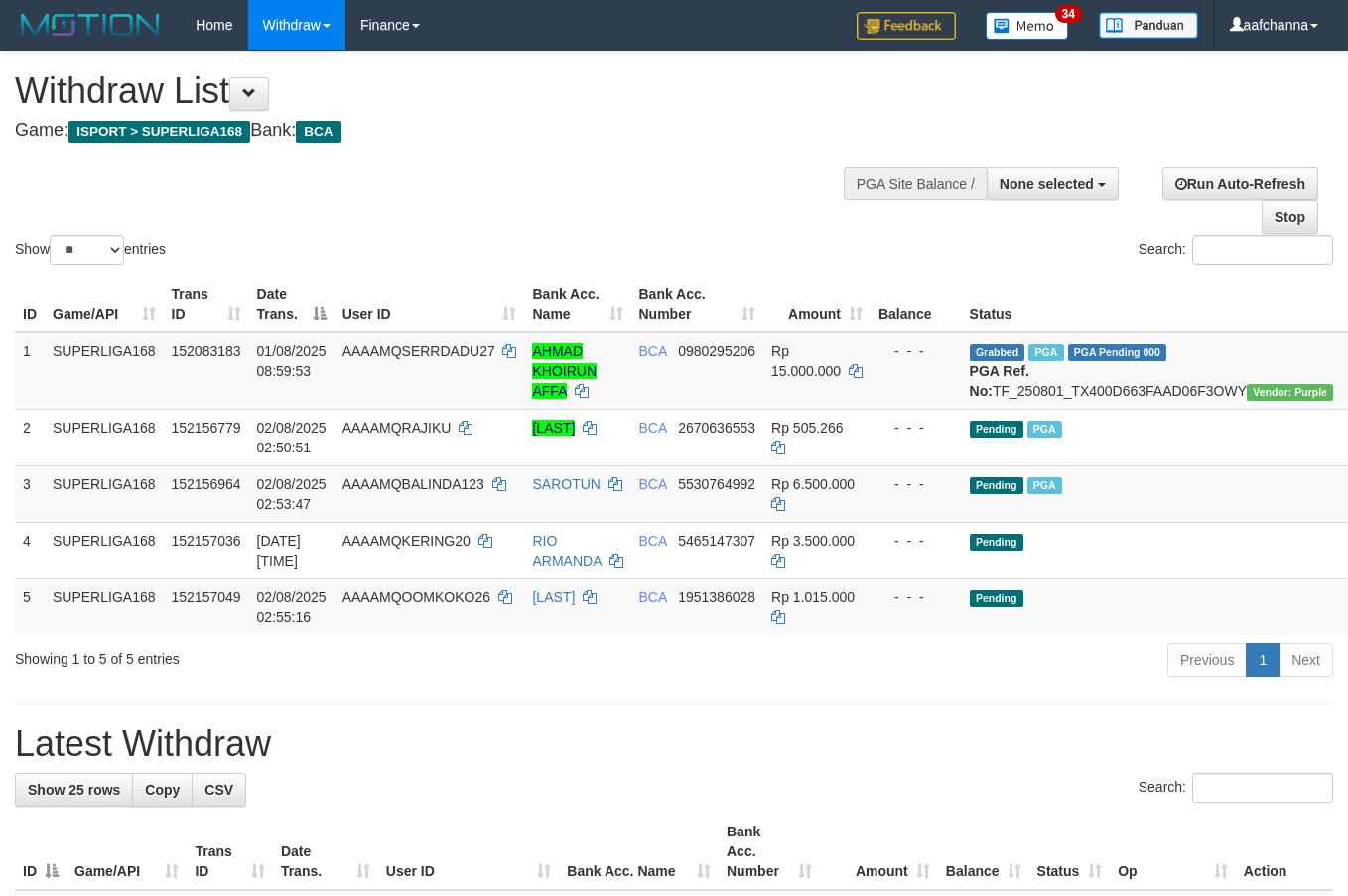 select 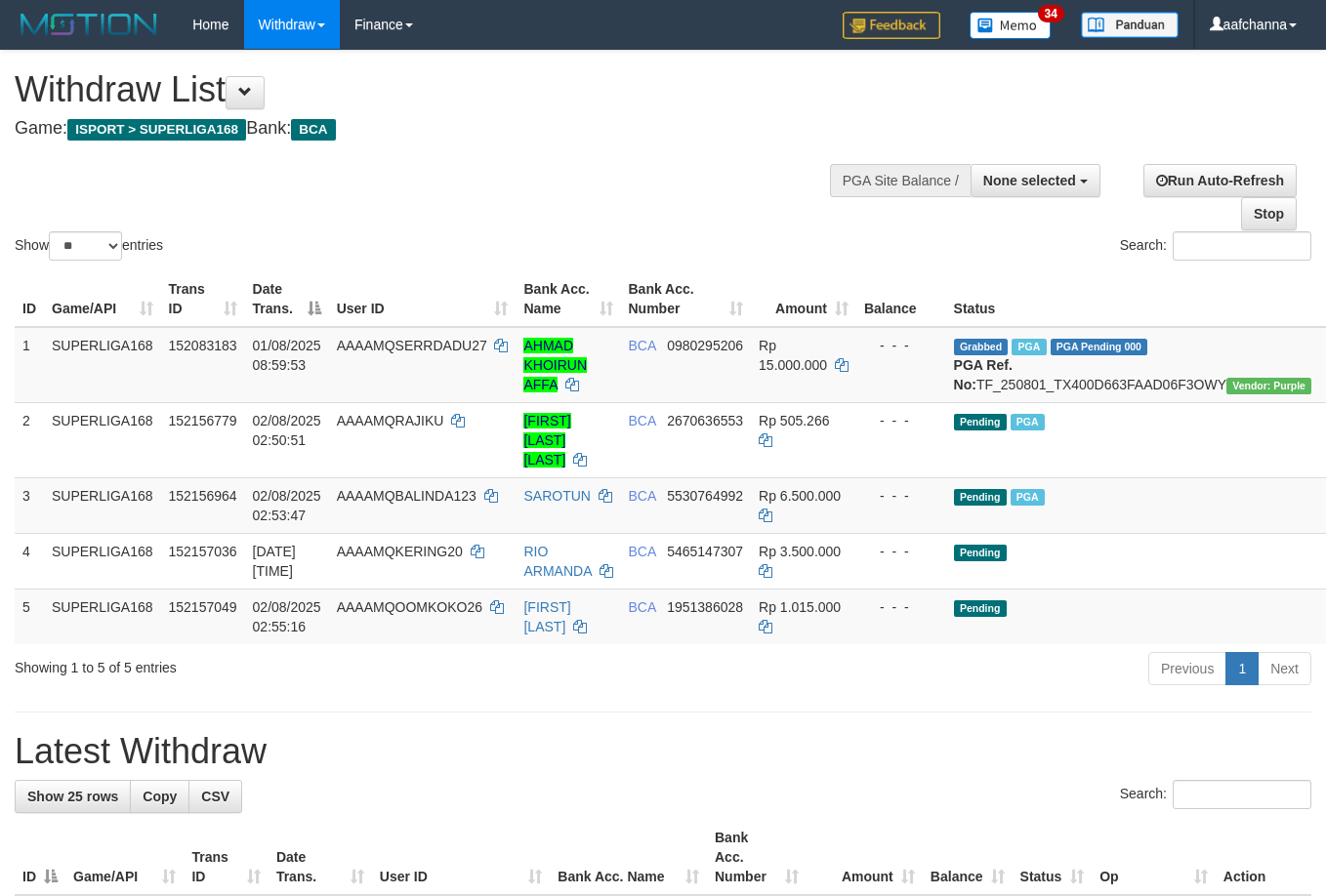select 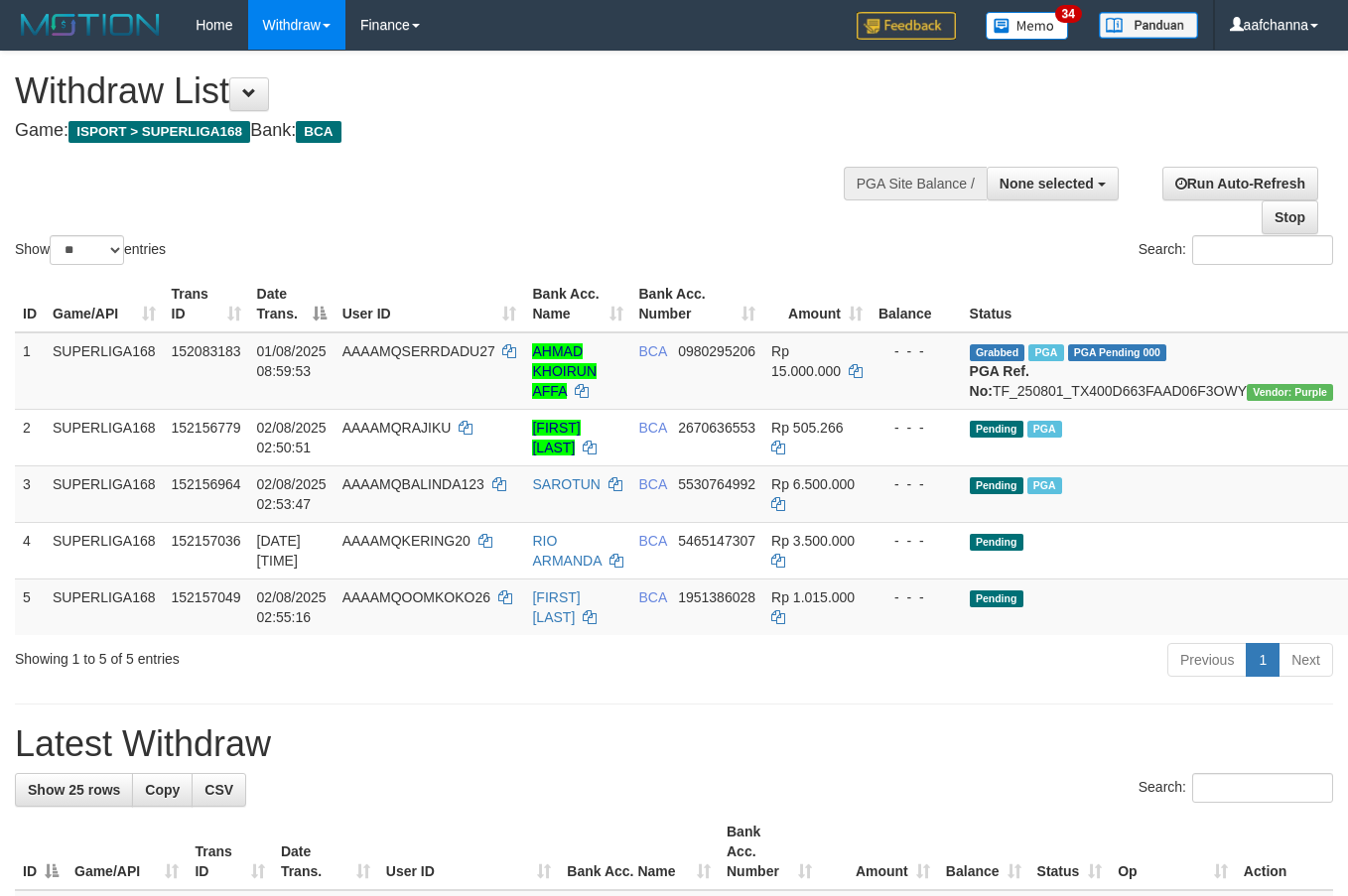 select 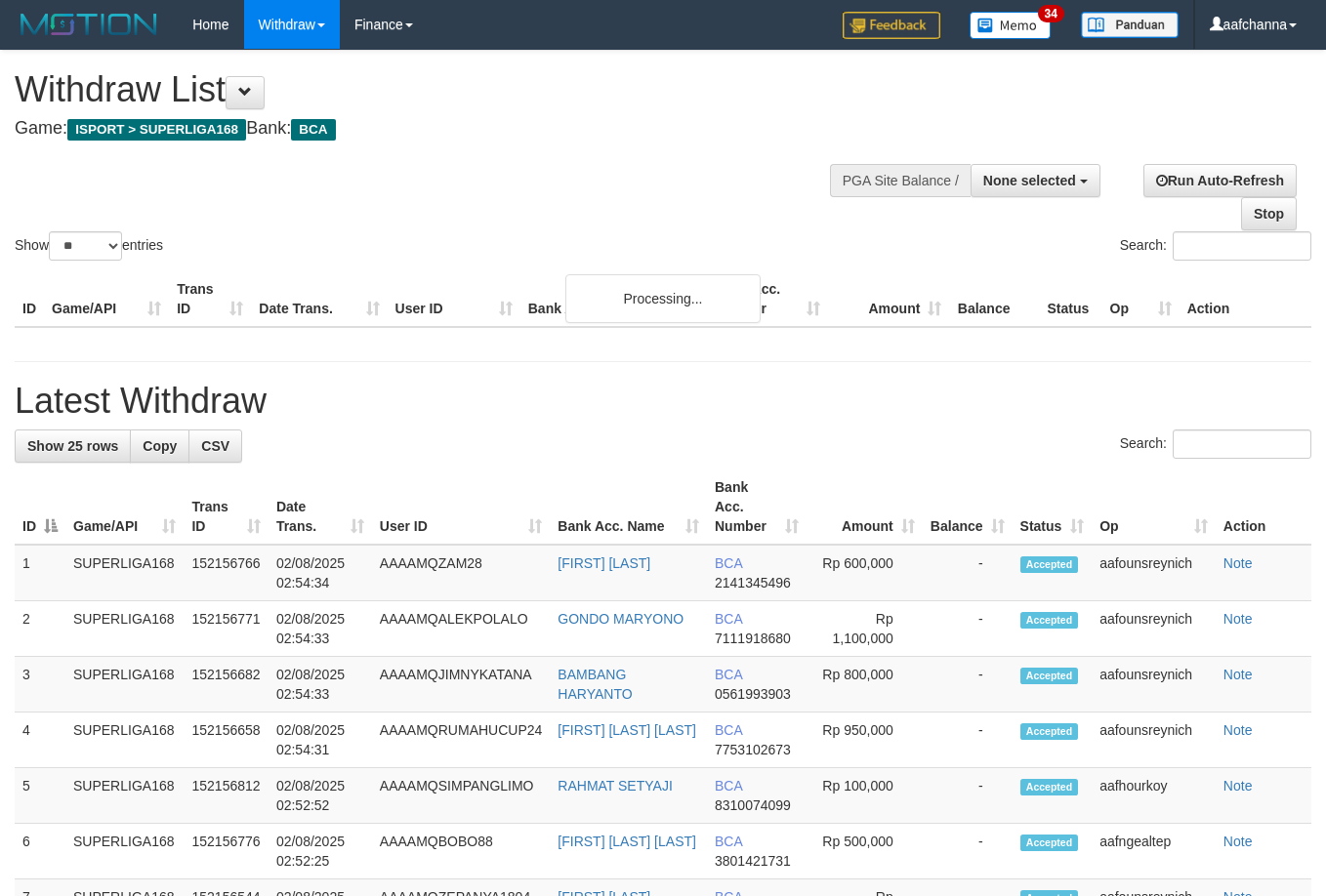select 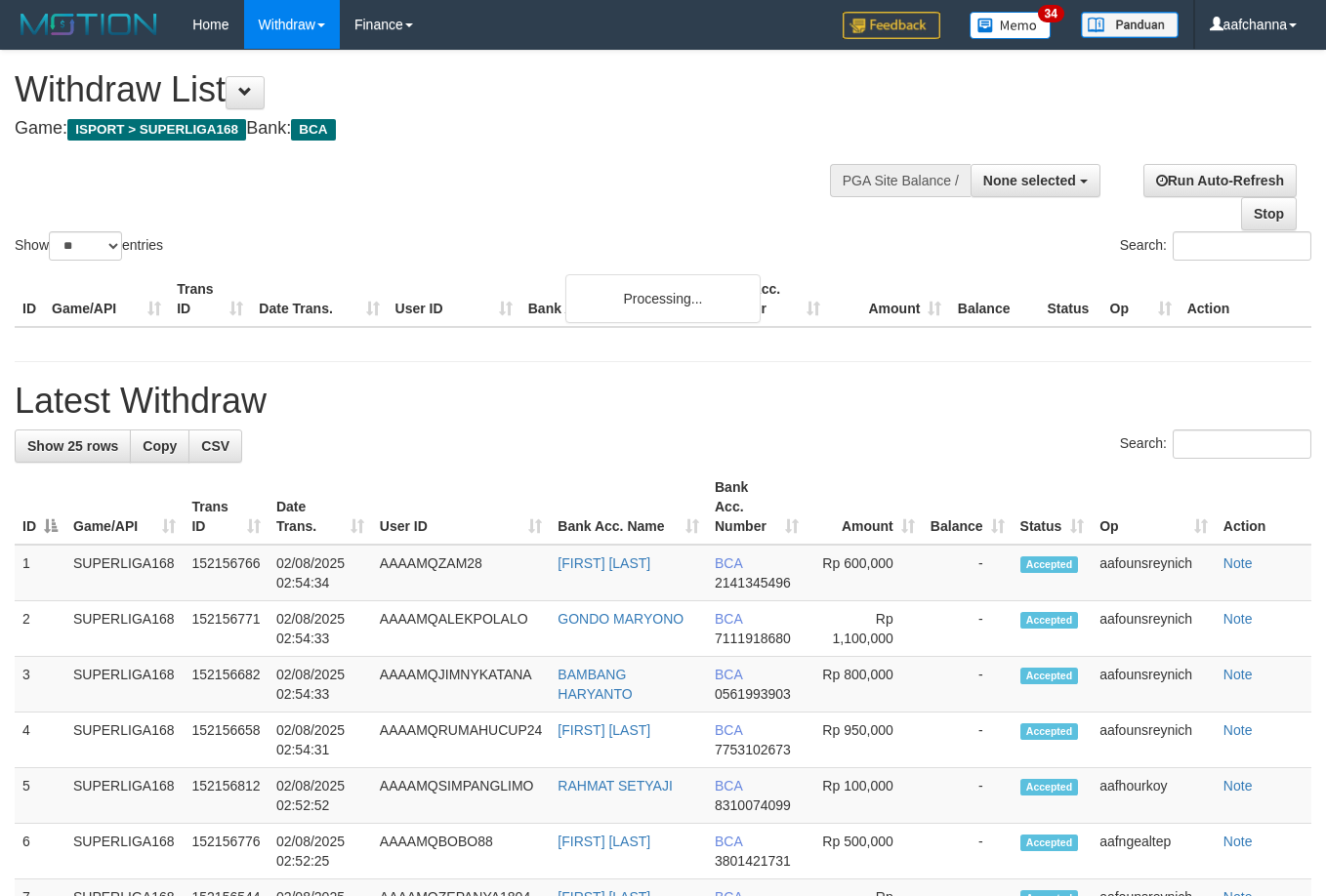 select 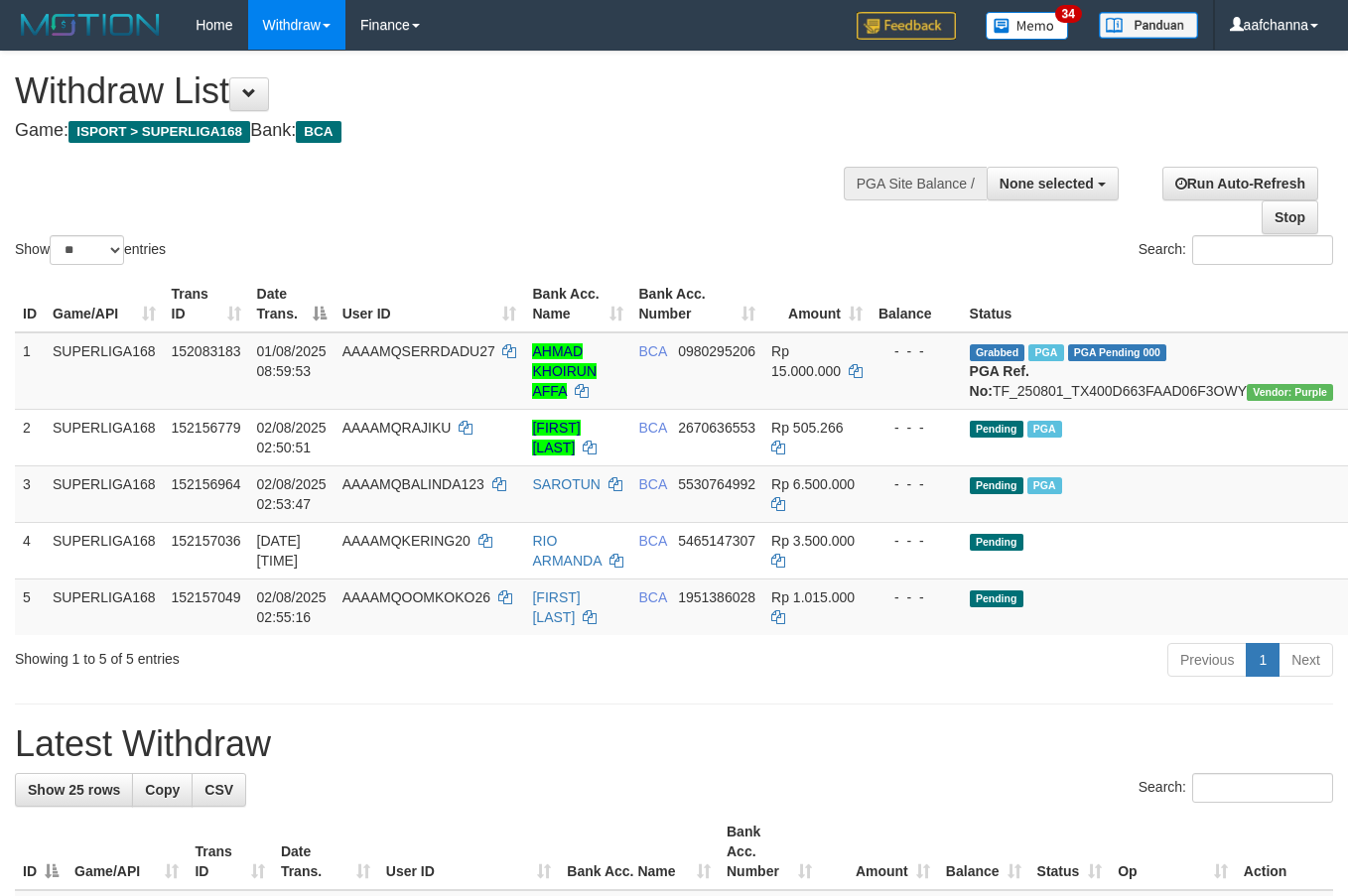 select 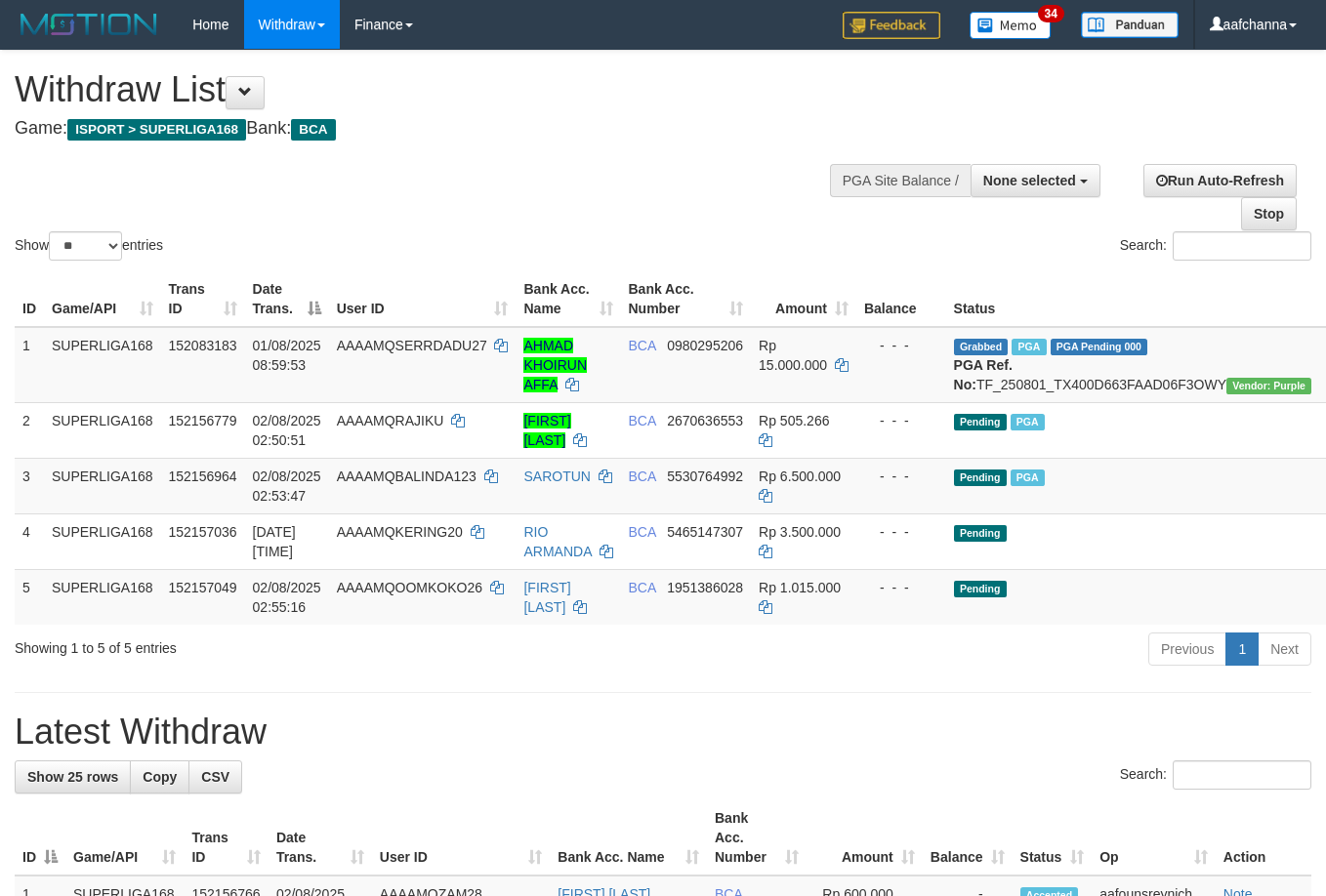 select 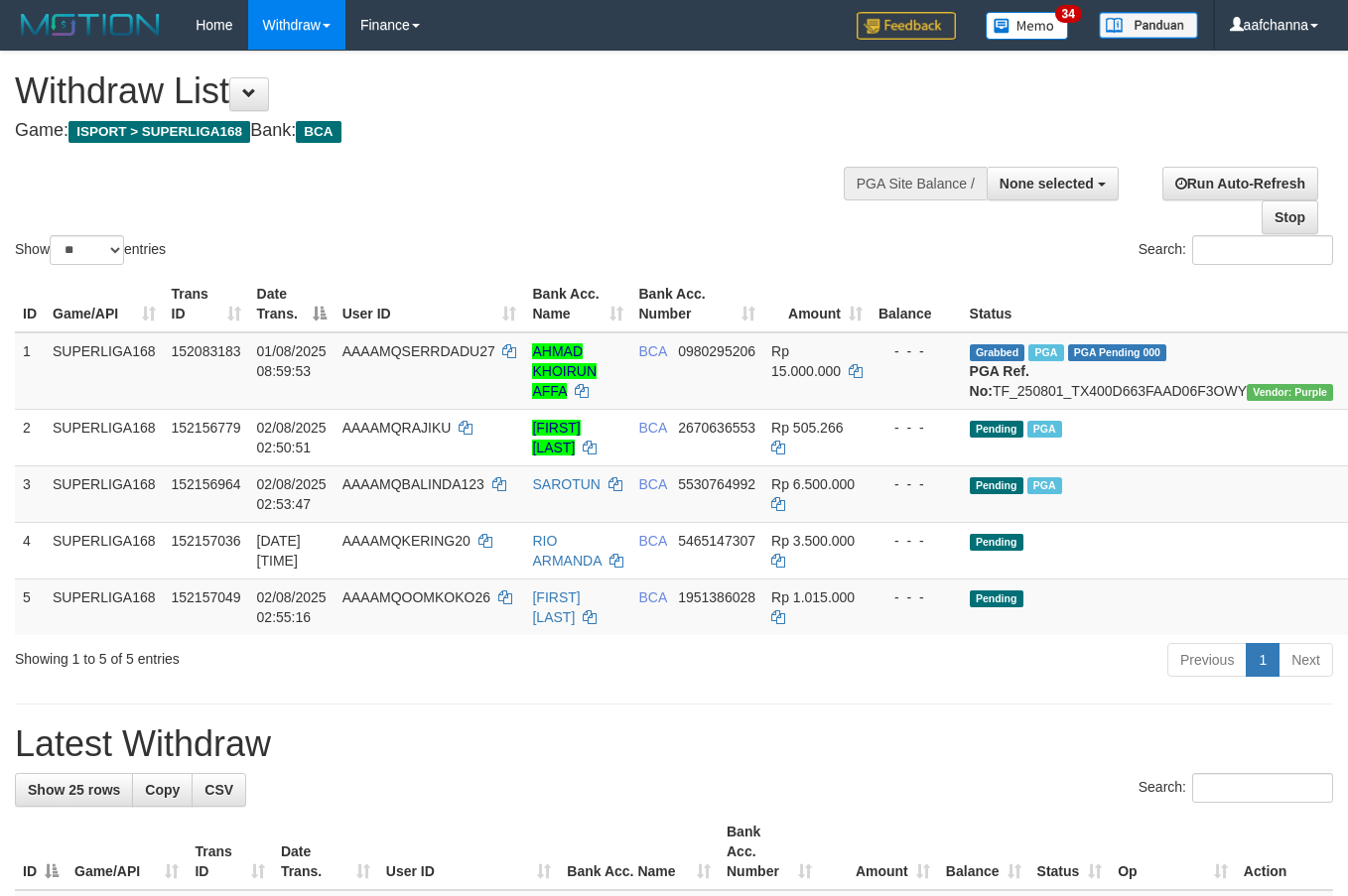 select 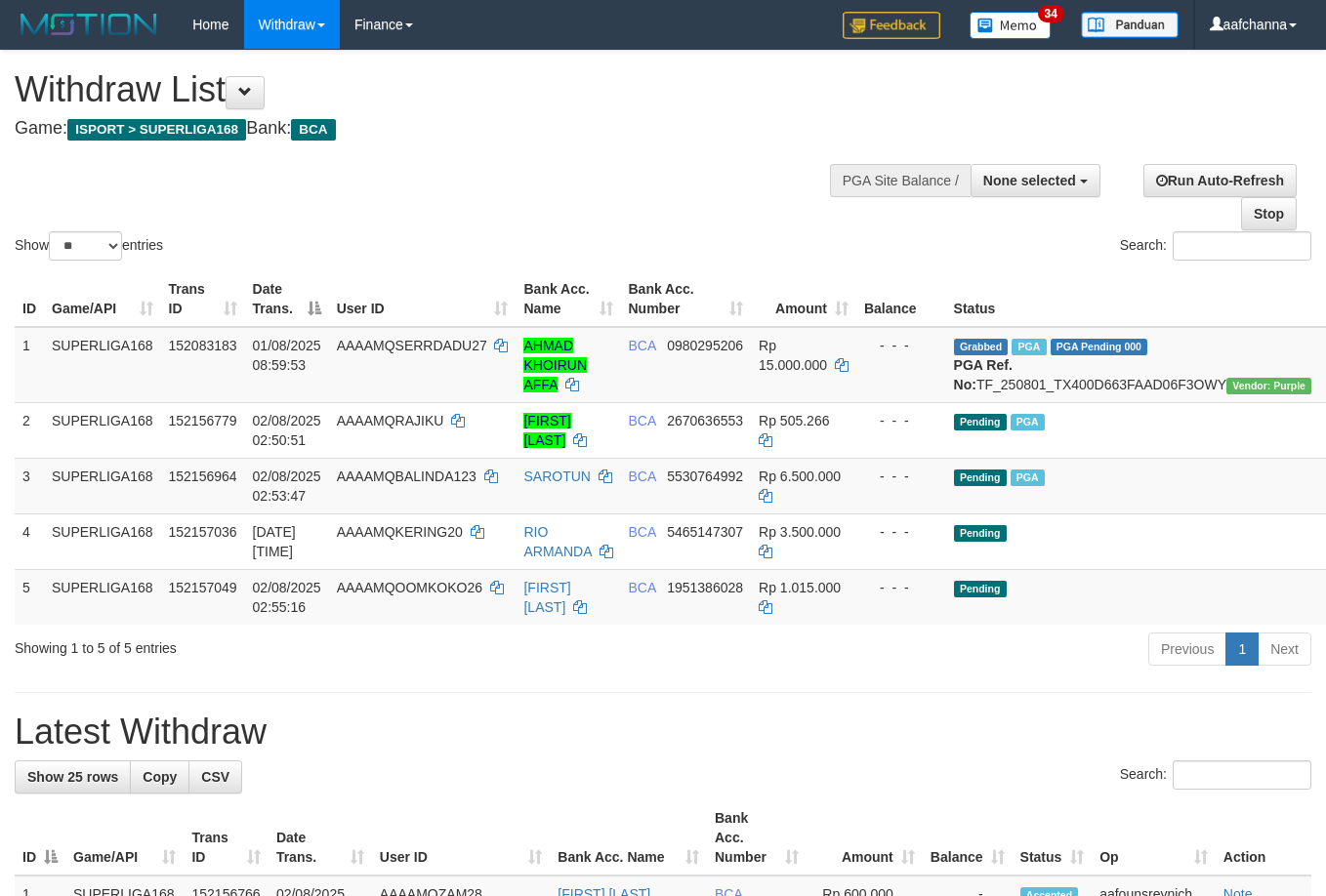 select 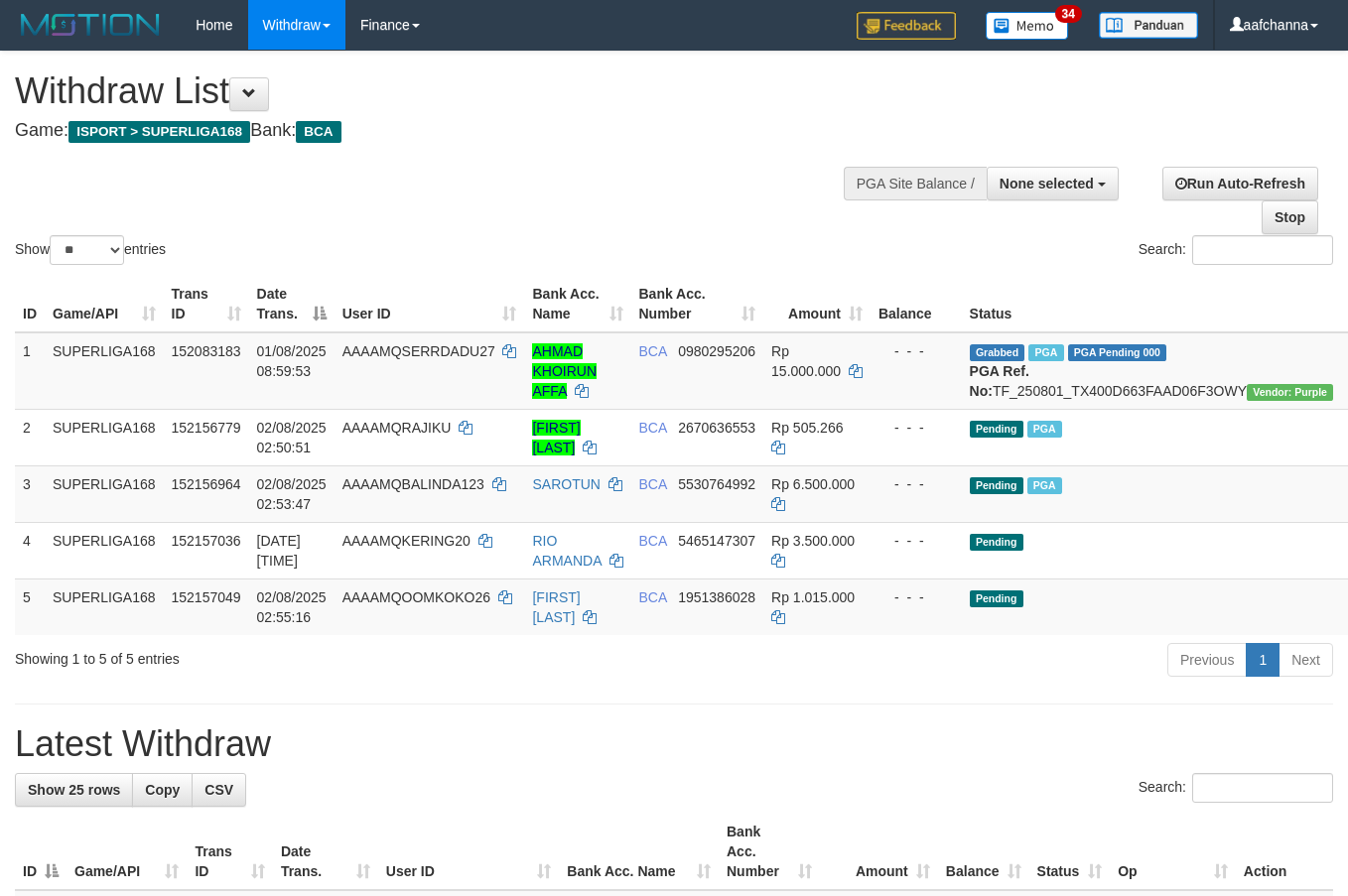 select 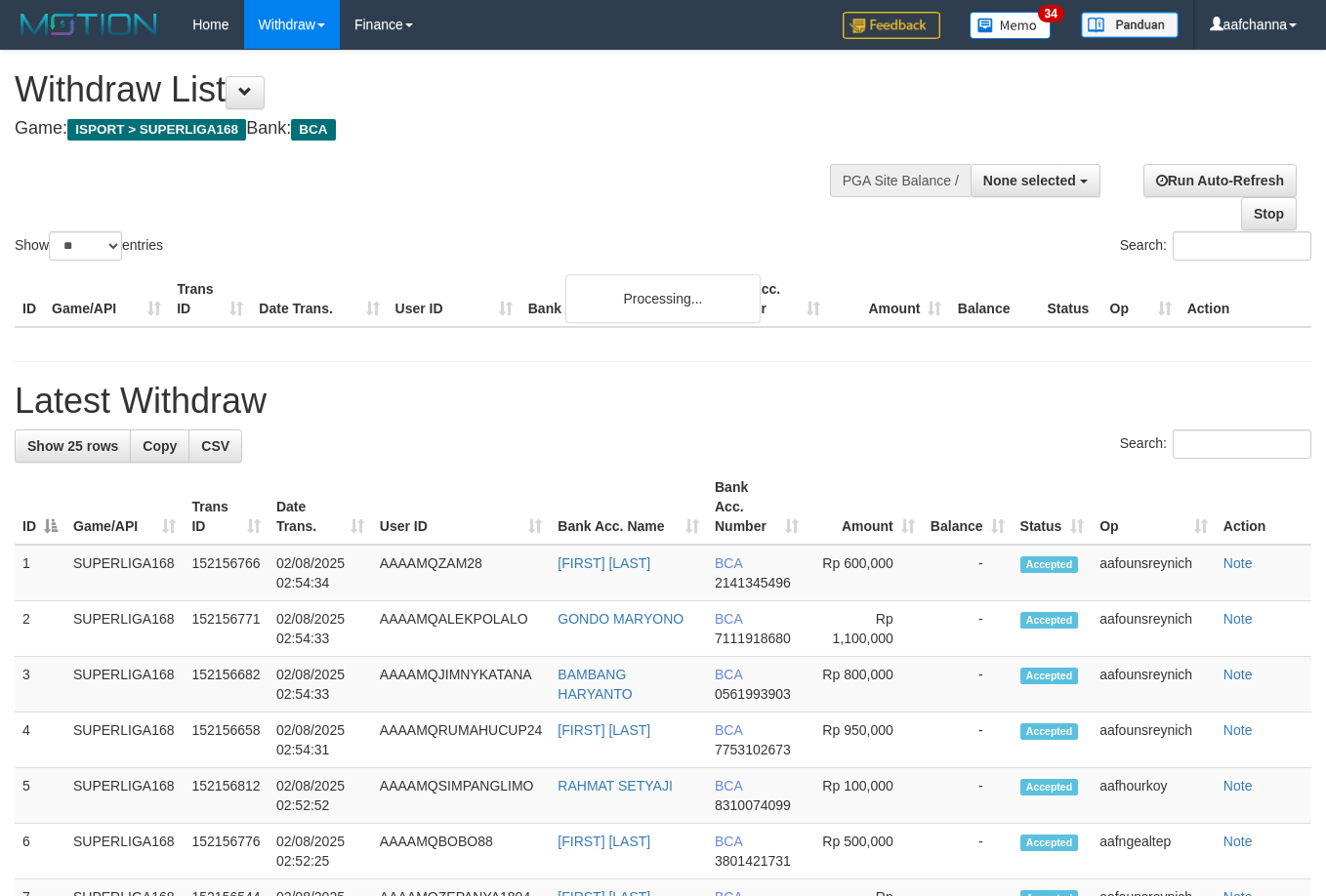 select 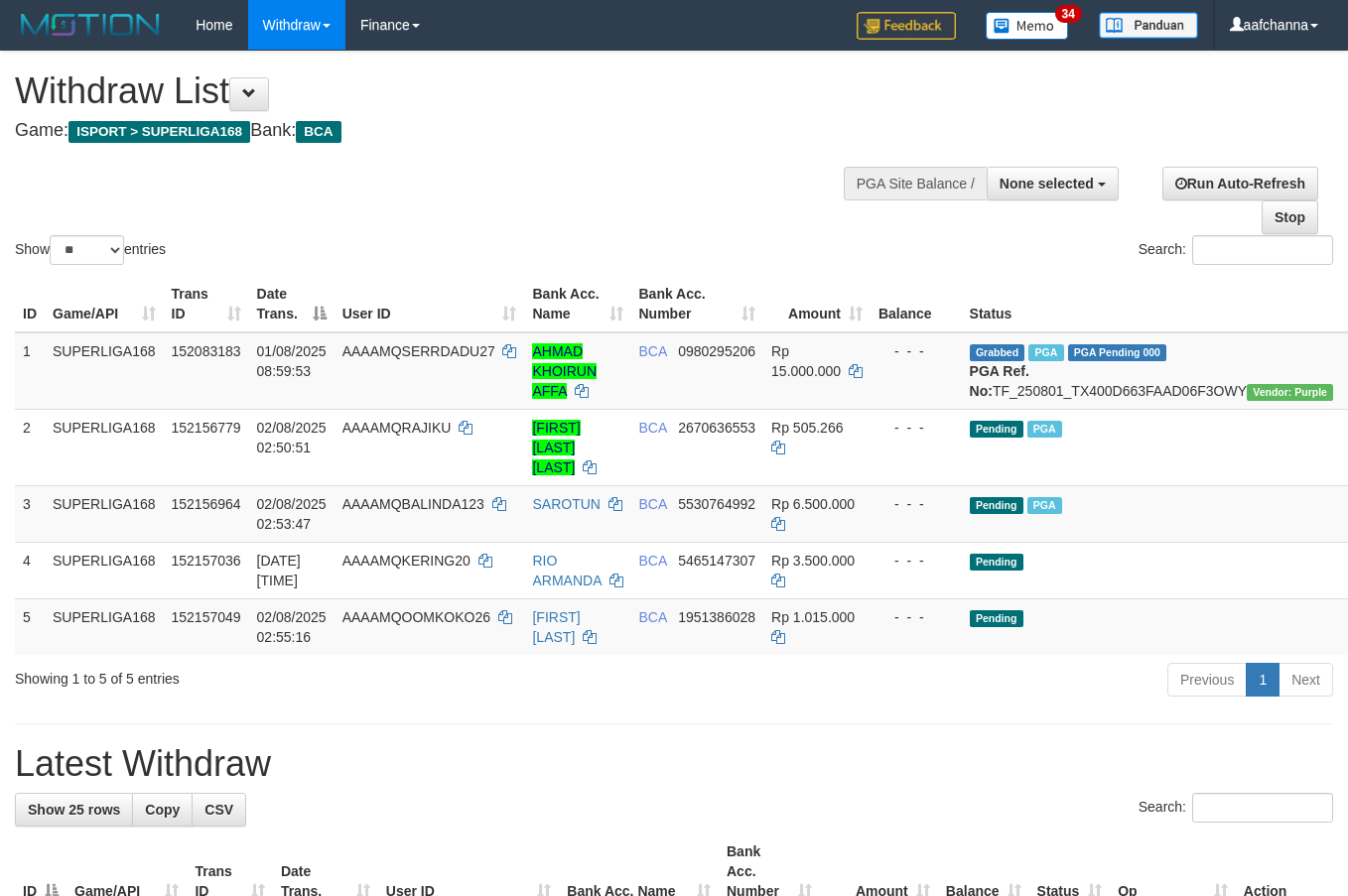 select 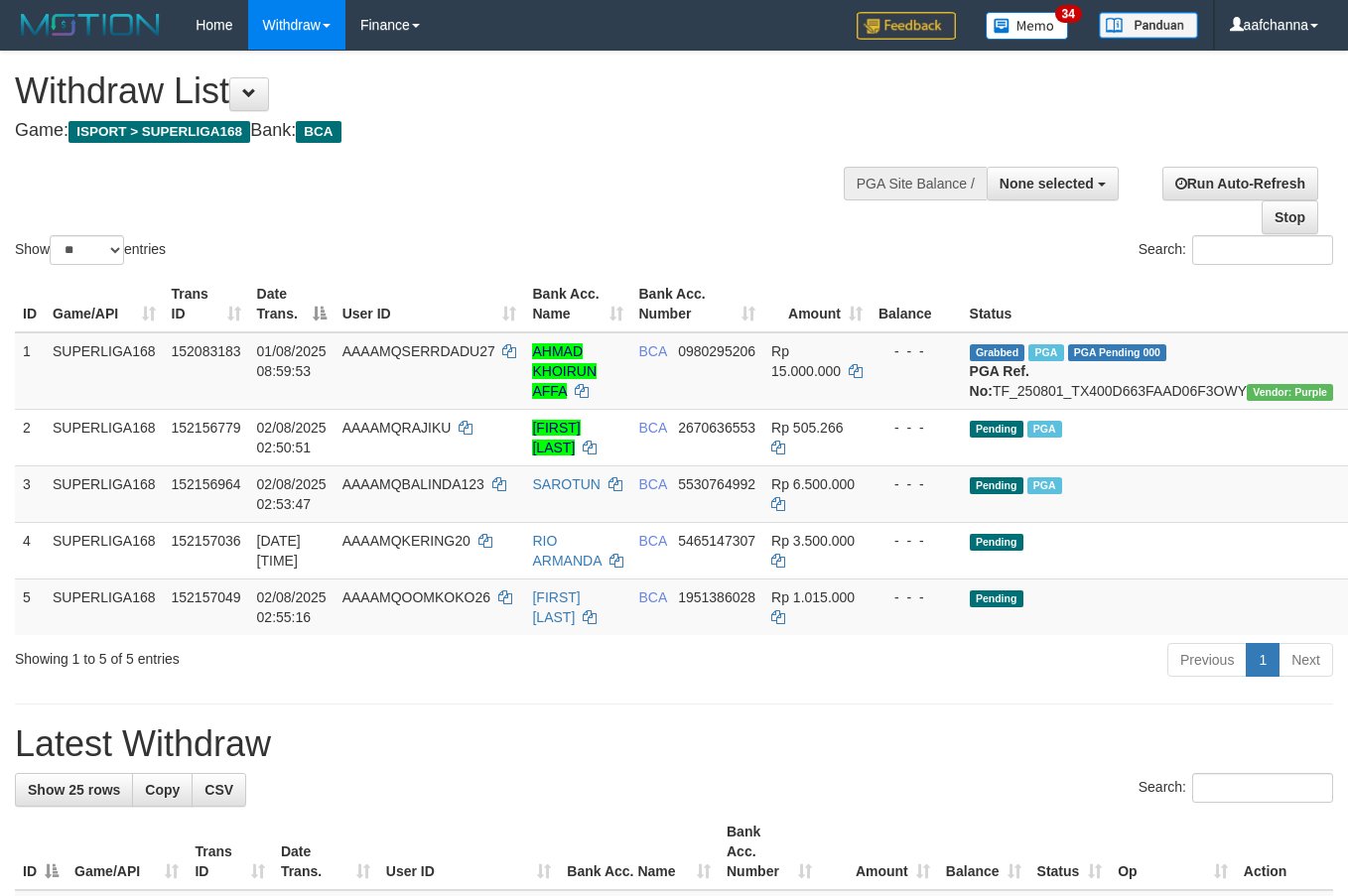 select 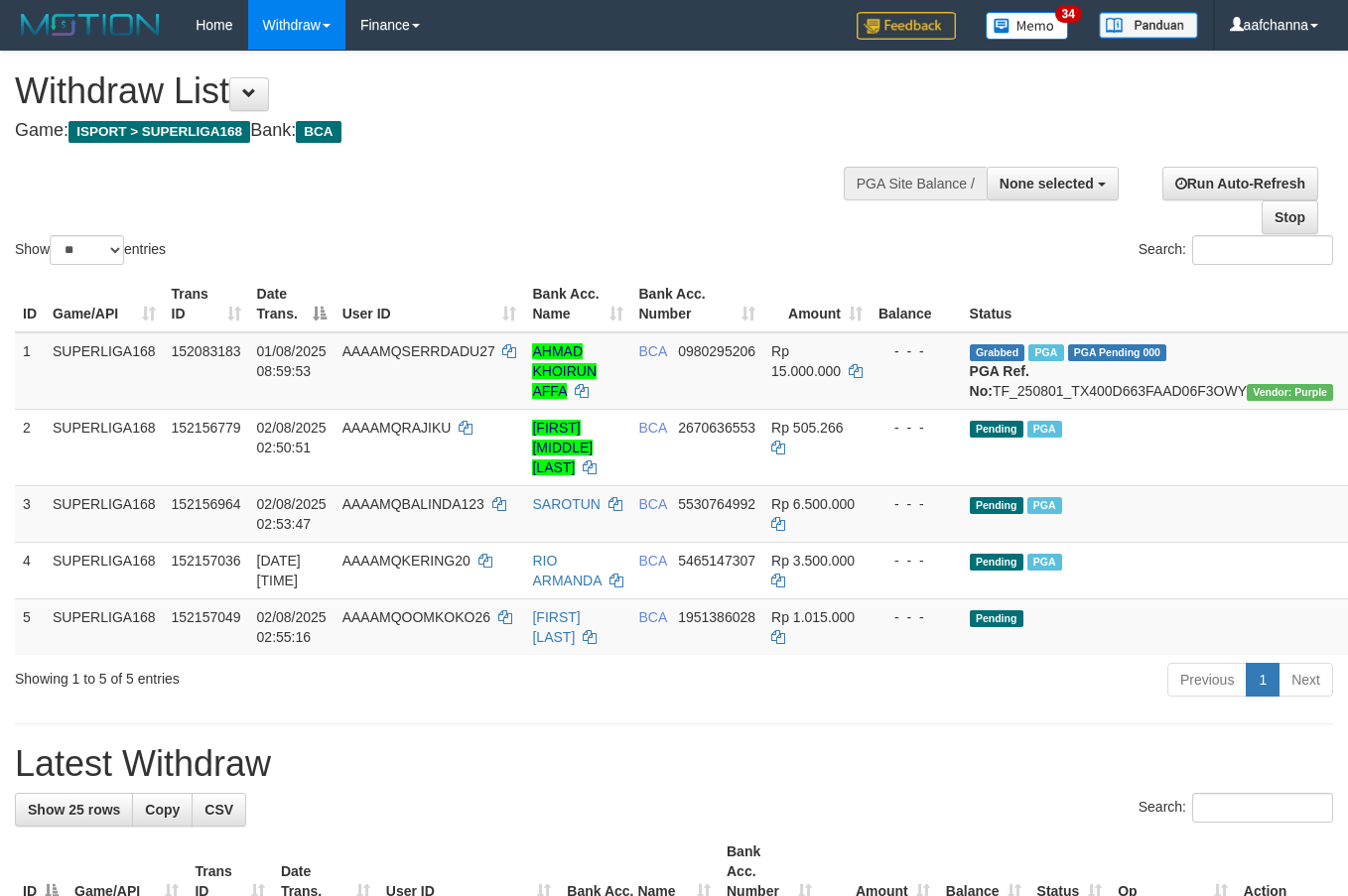 select 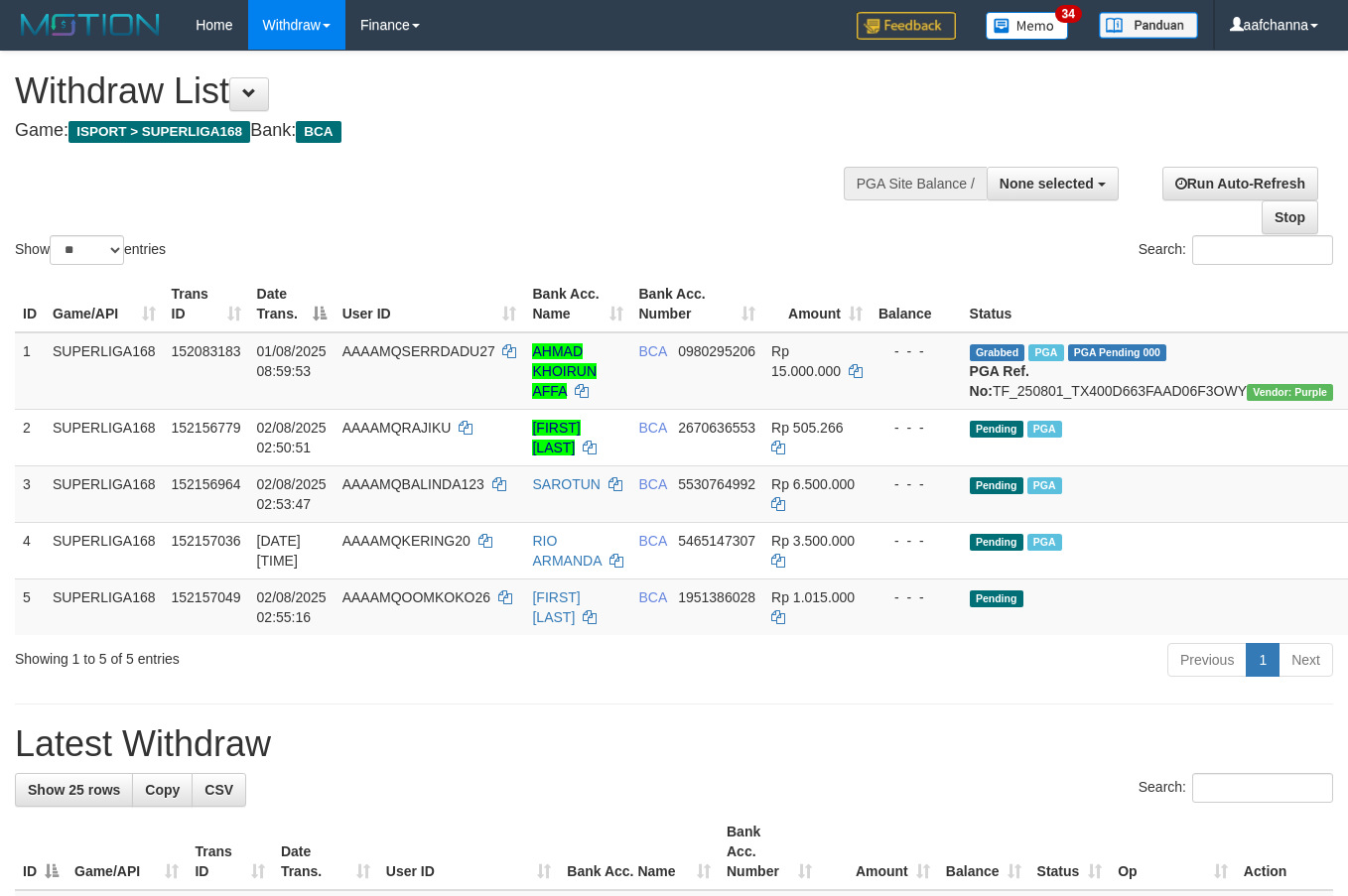 select 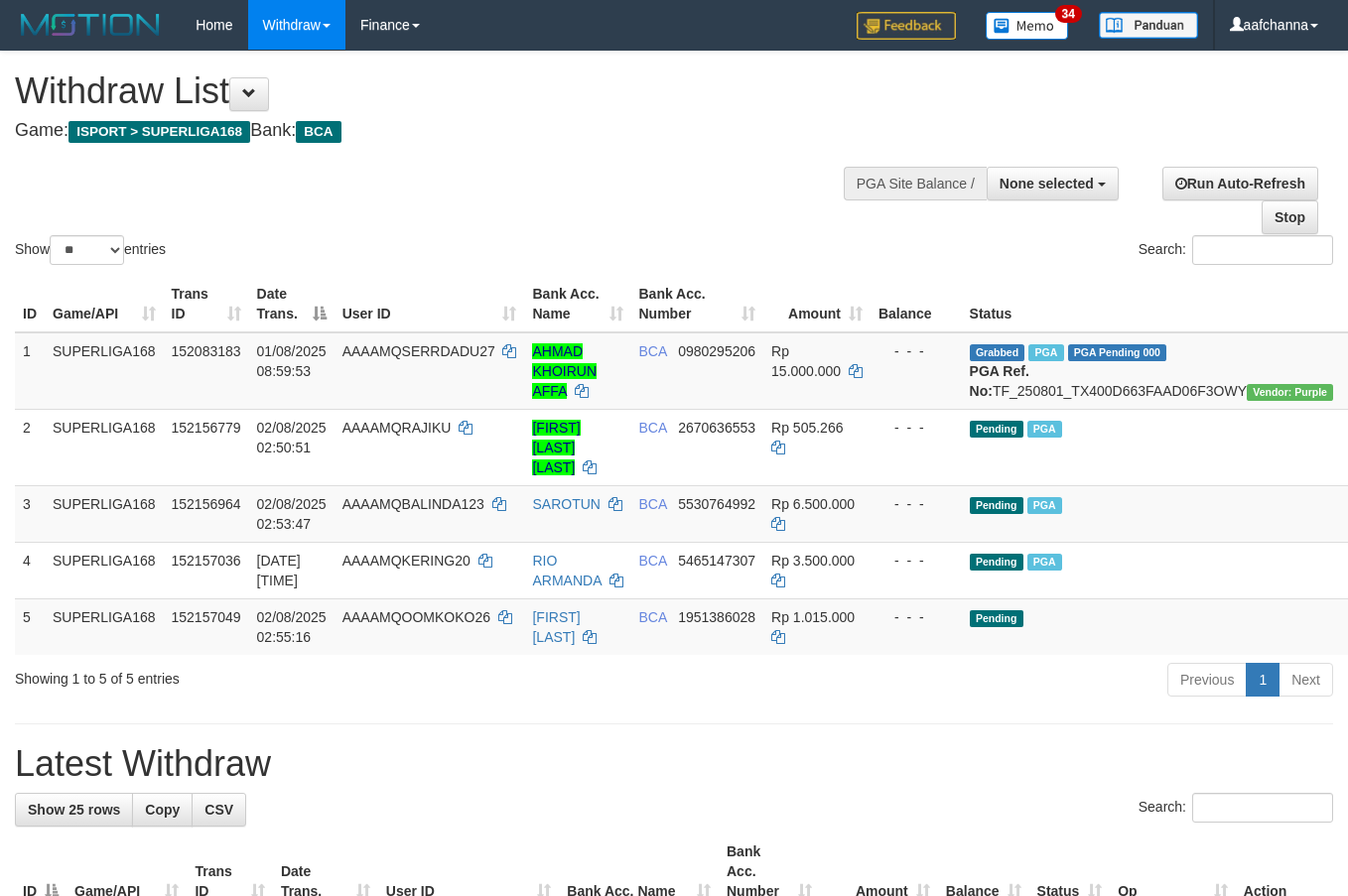select 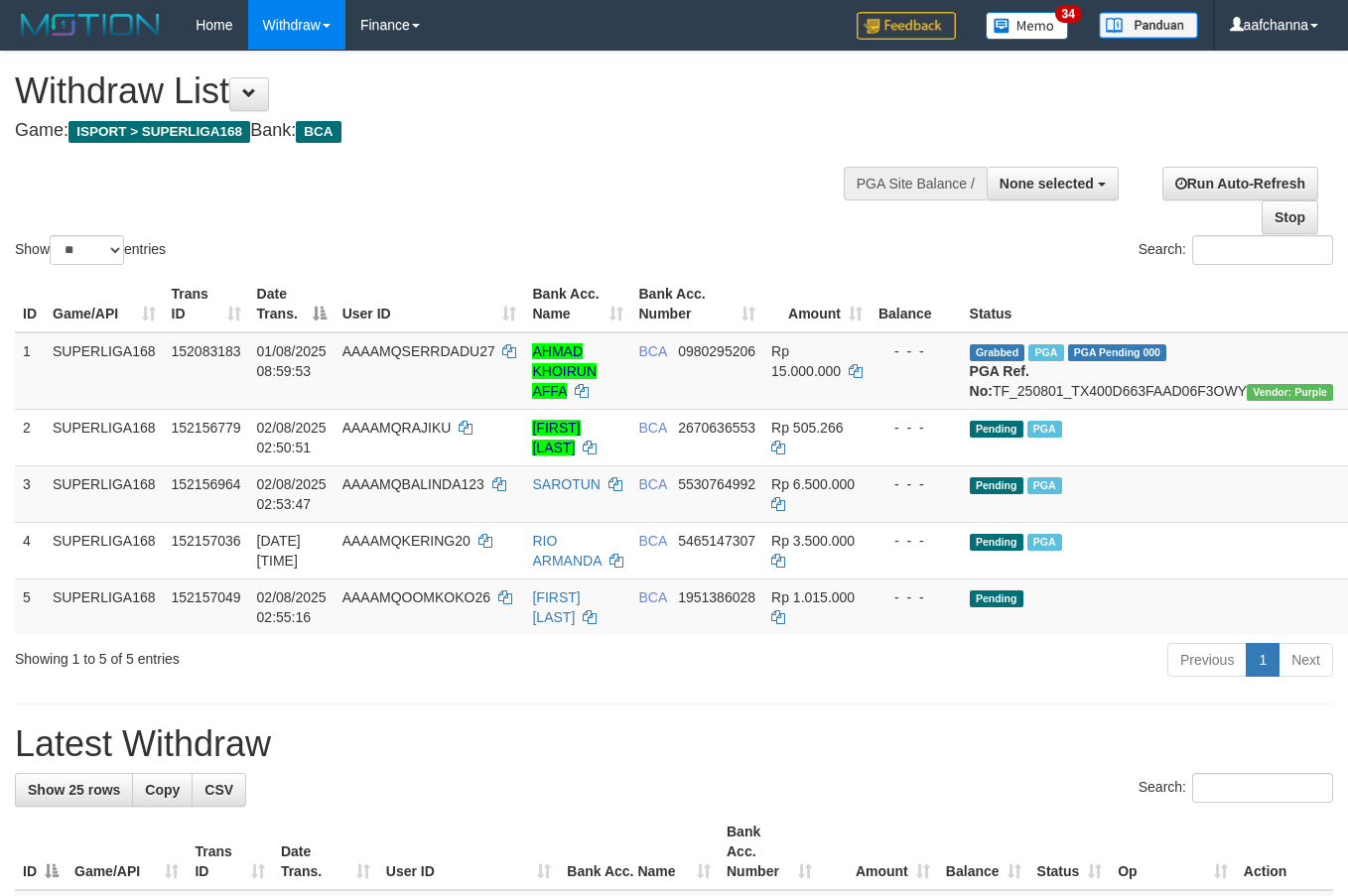 select 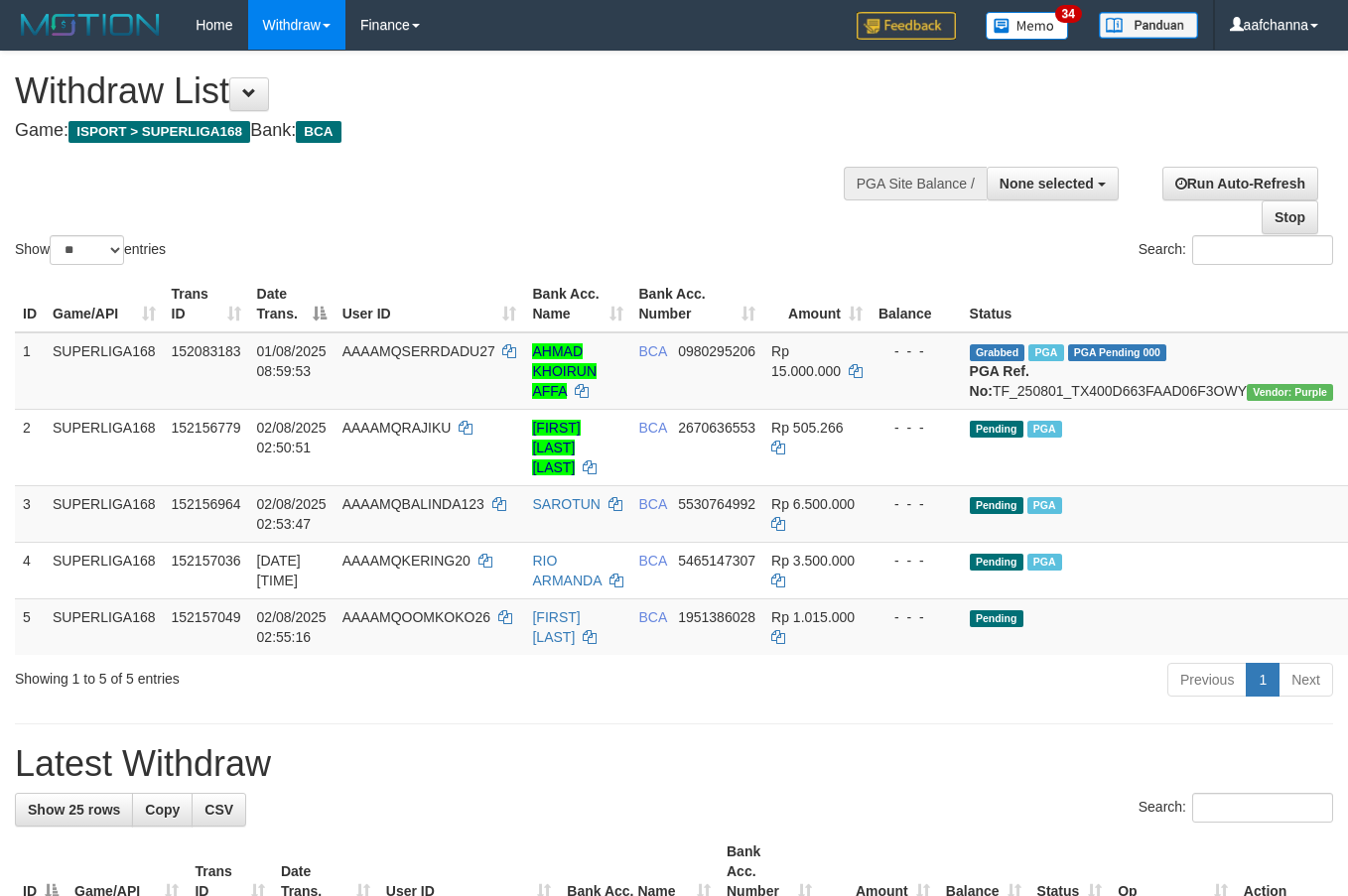 select 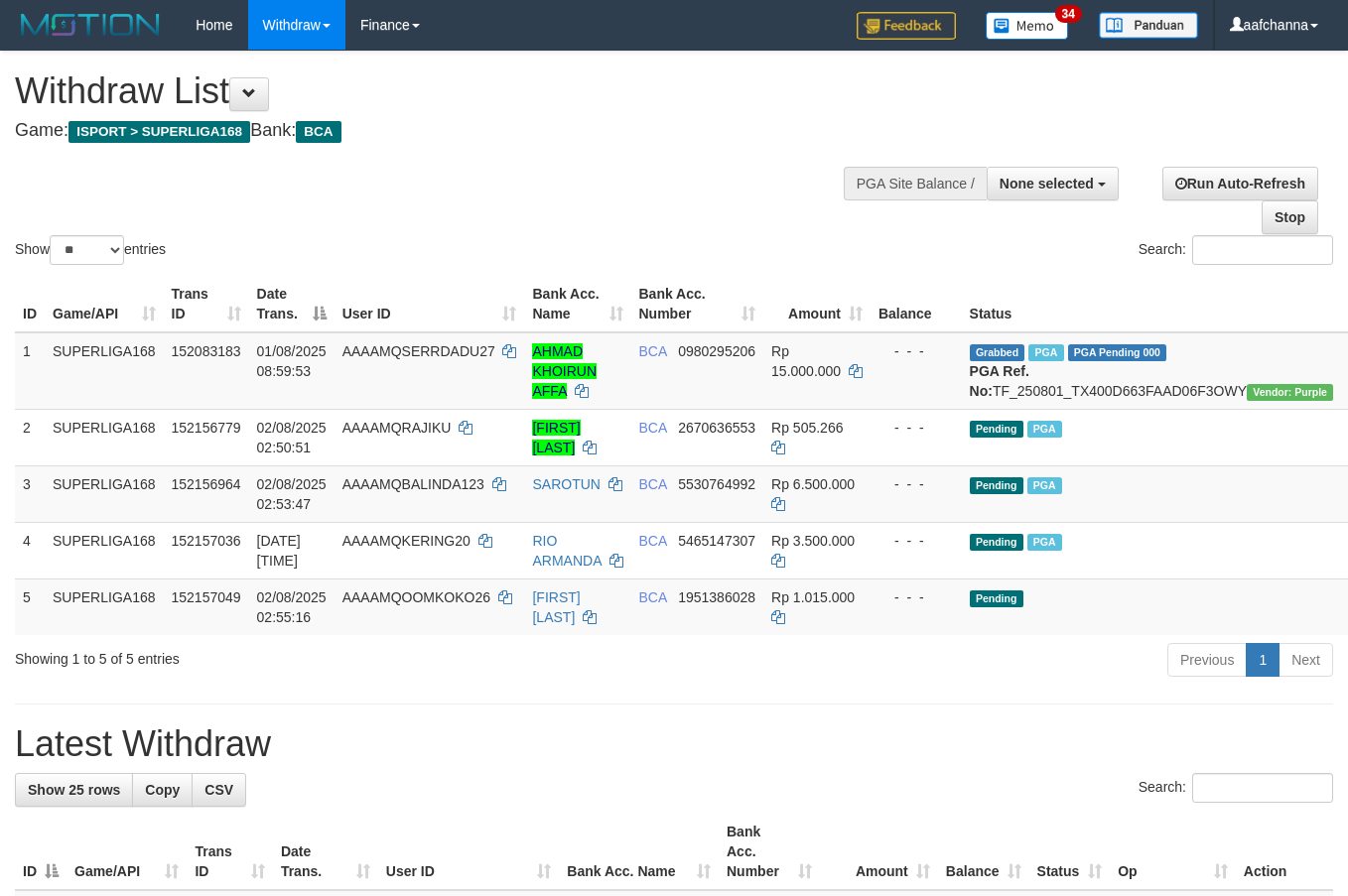 select 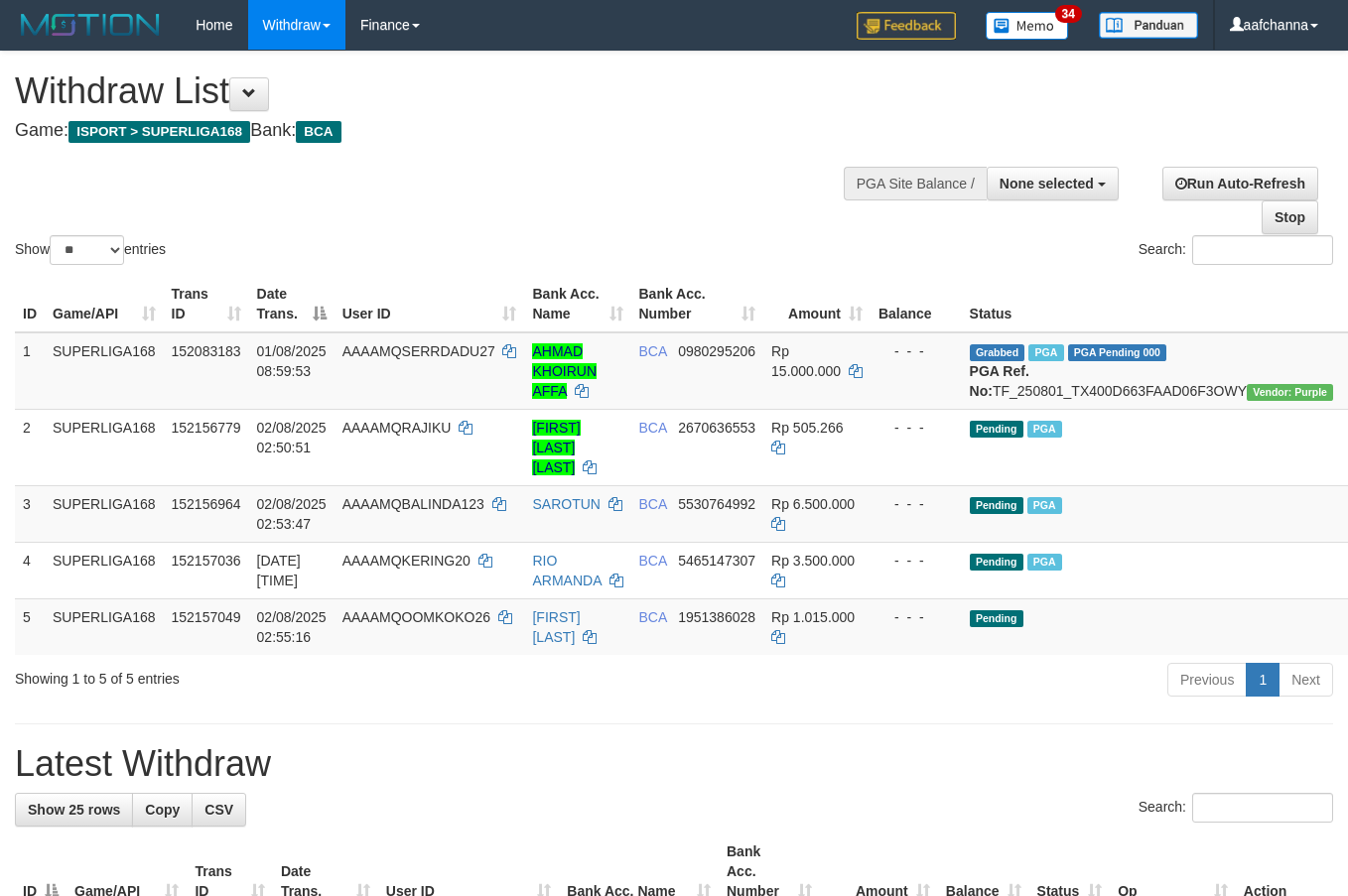 select 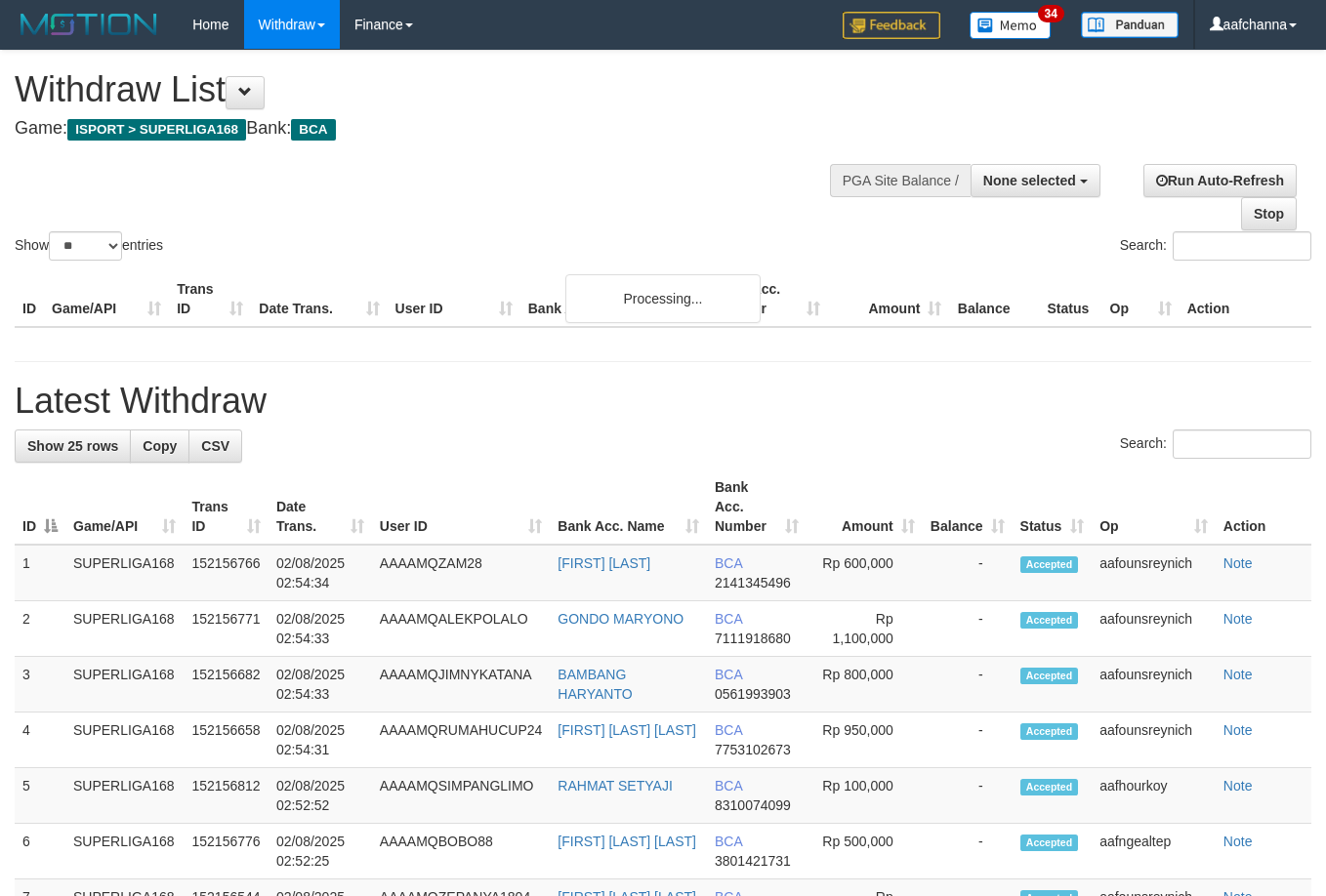 select 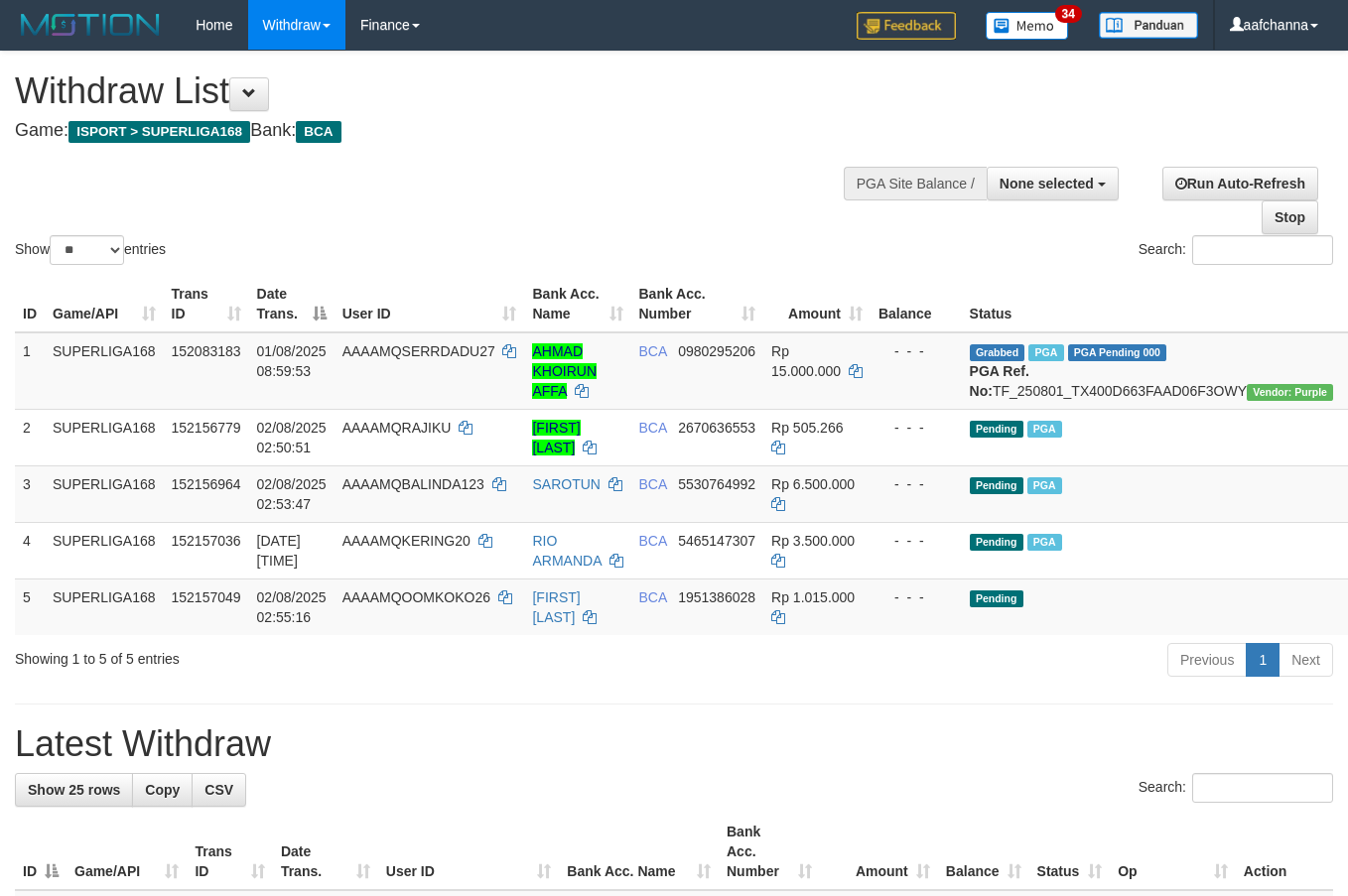 select 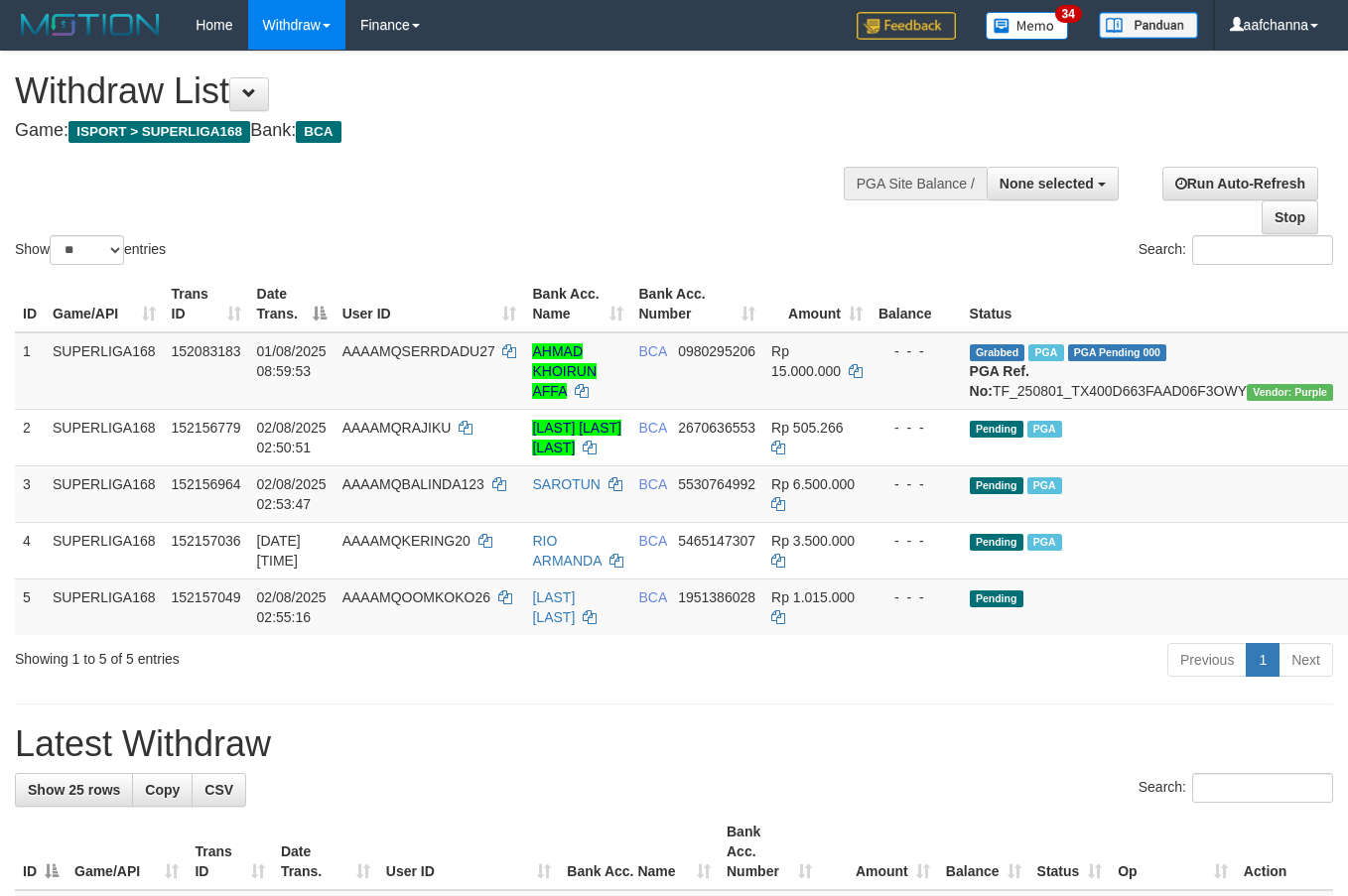 select 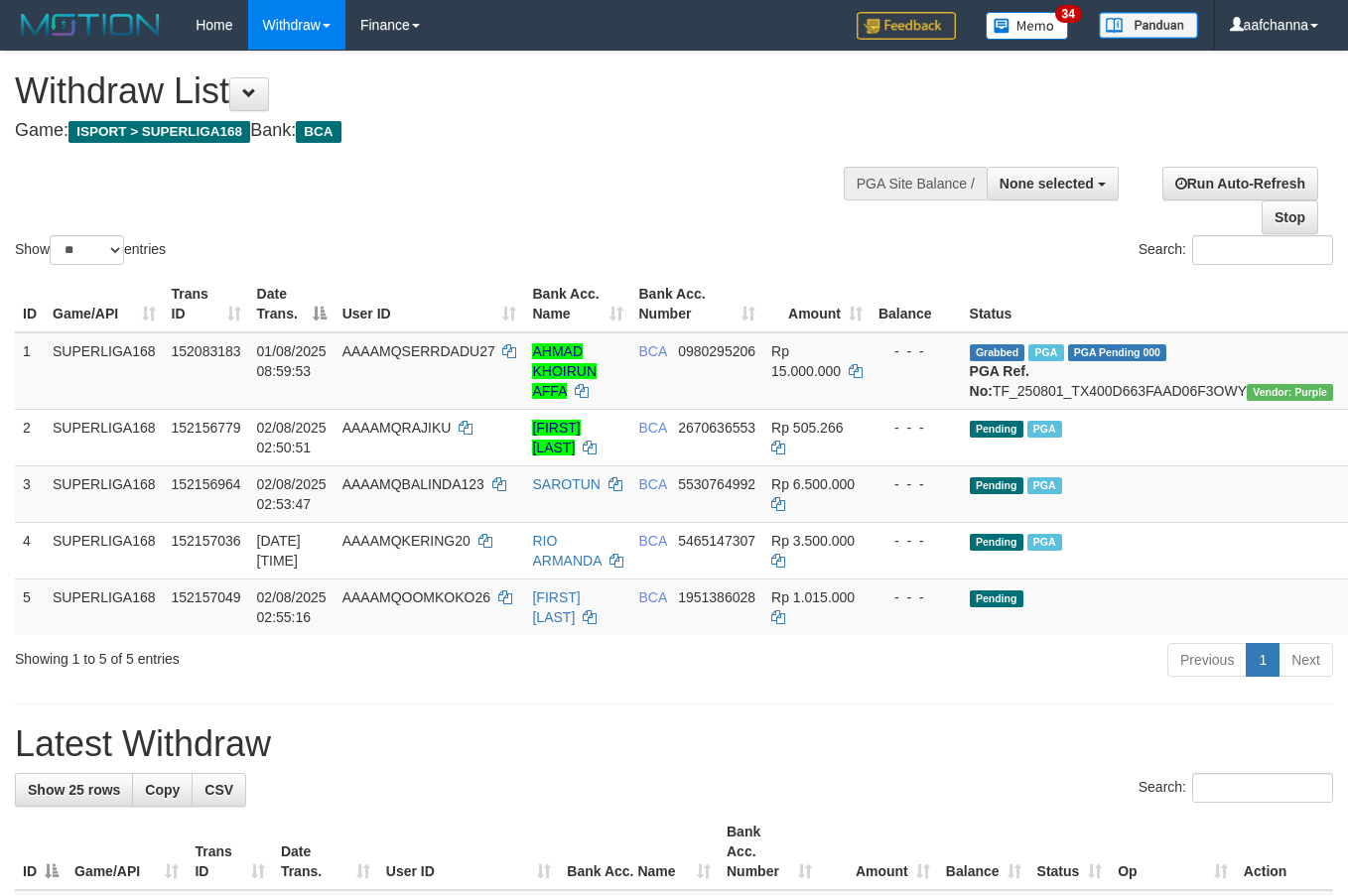 select 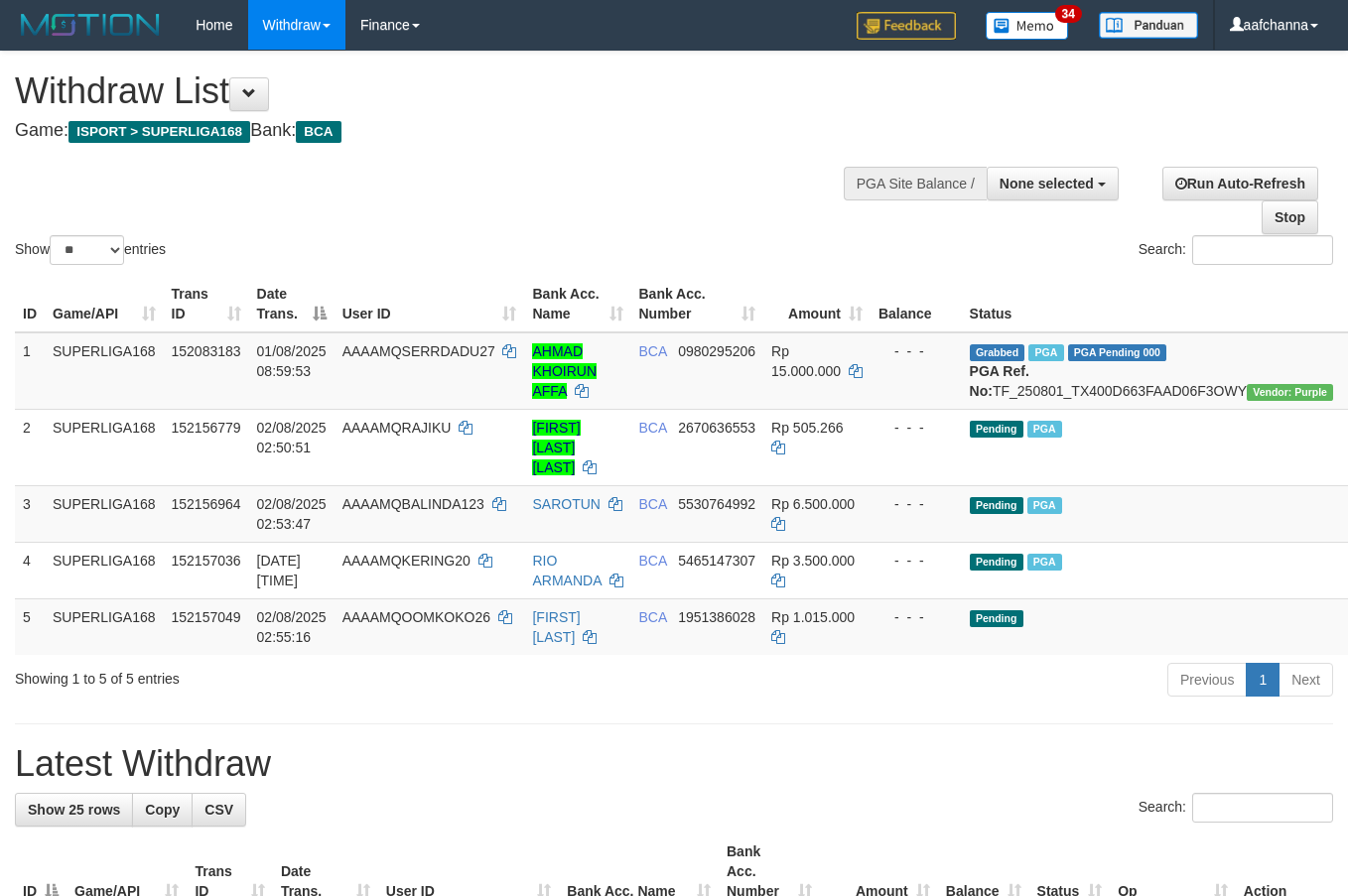 select 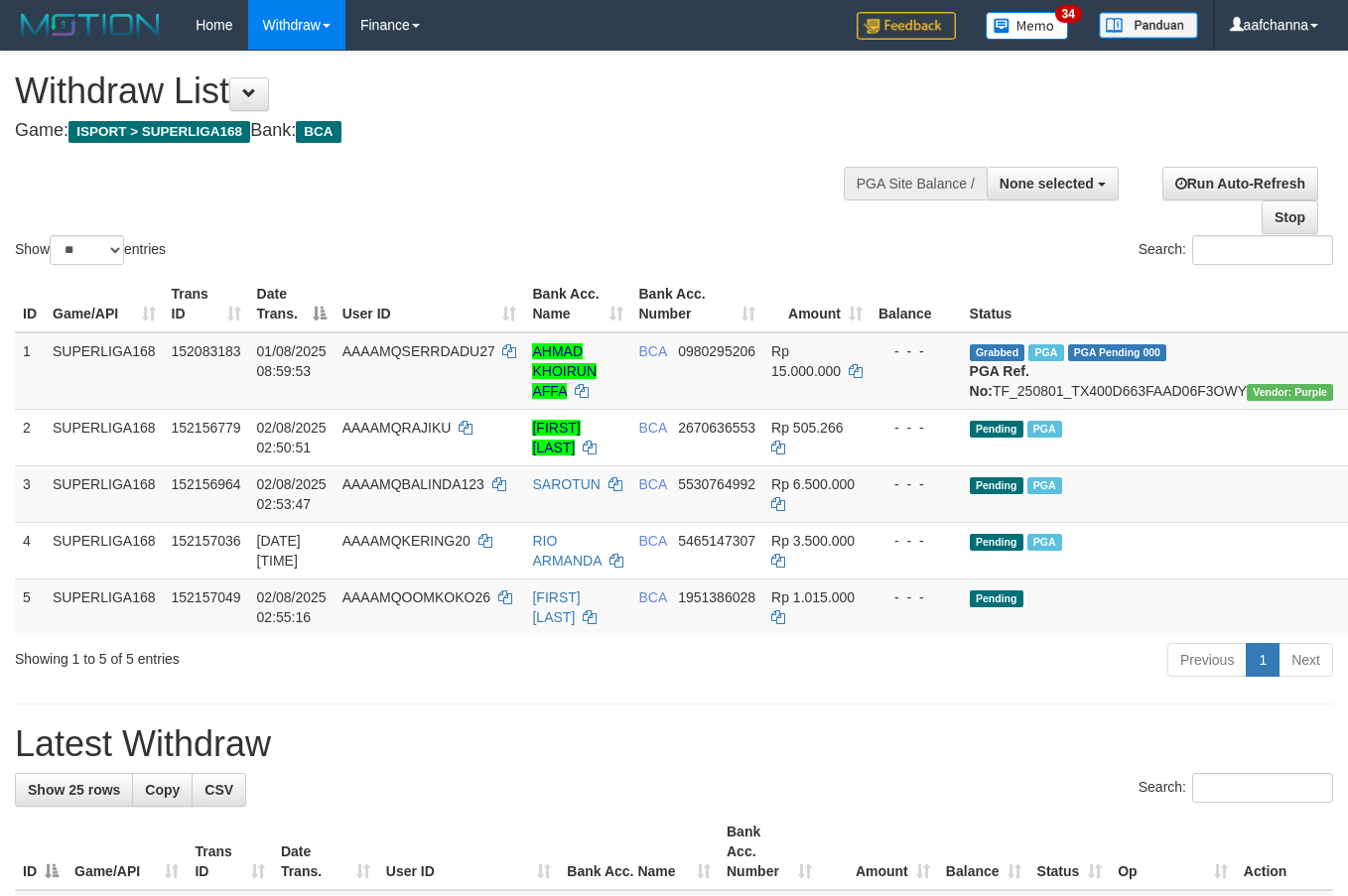 select 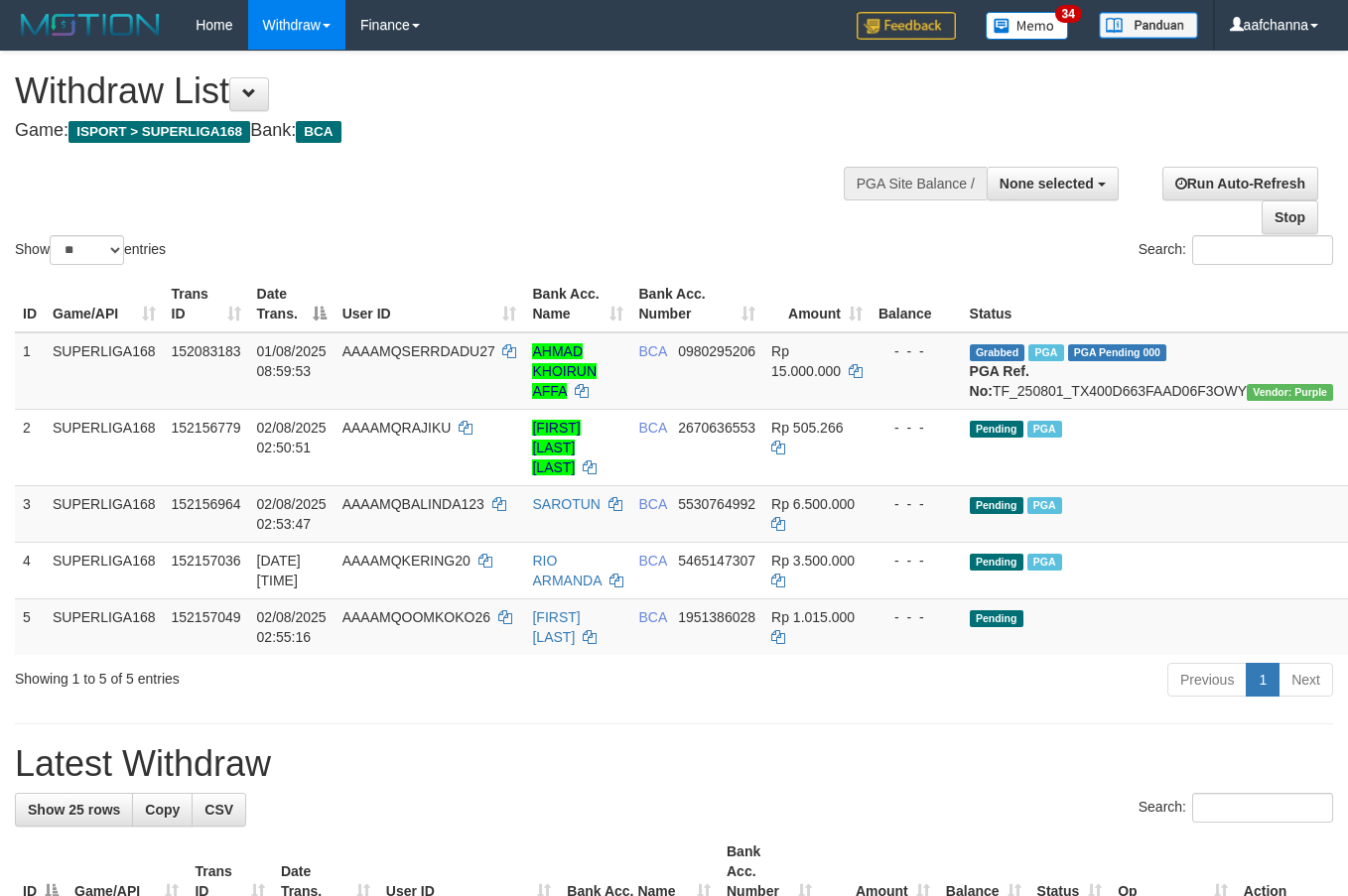 select 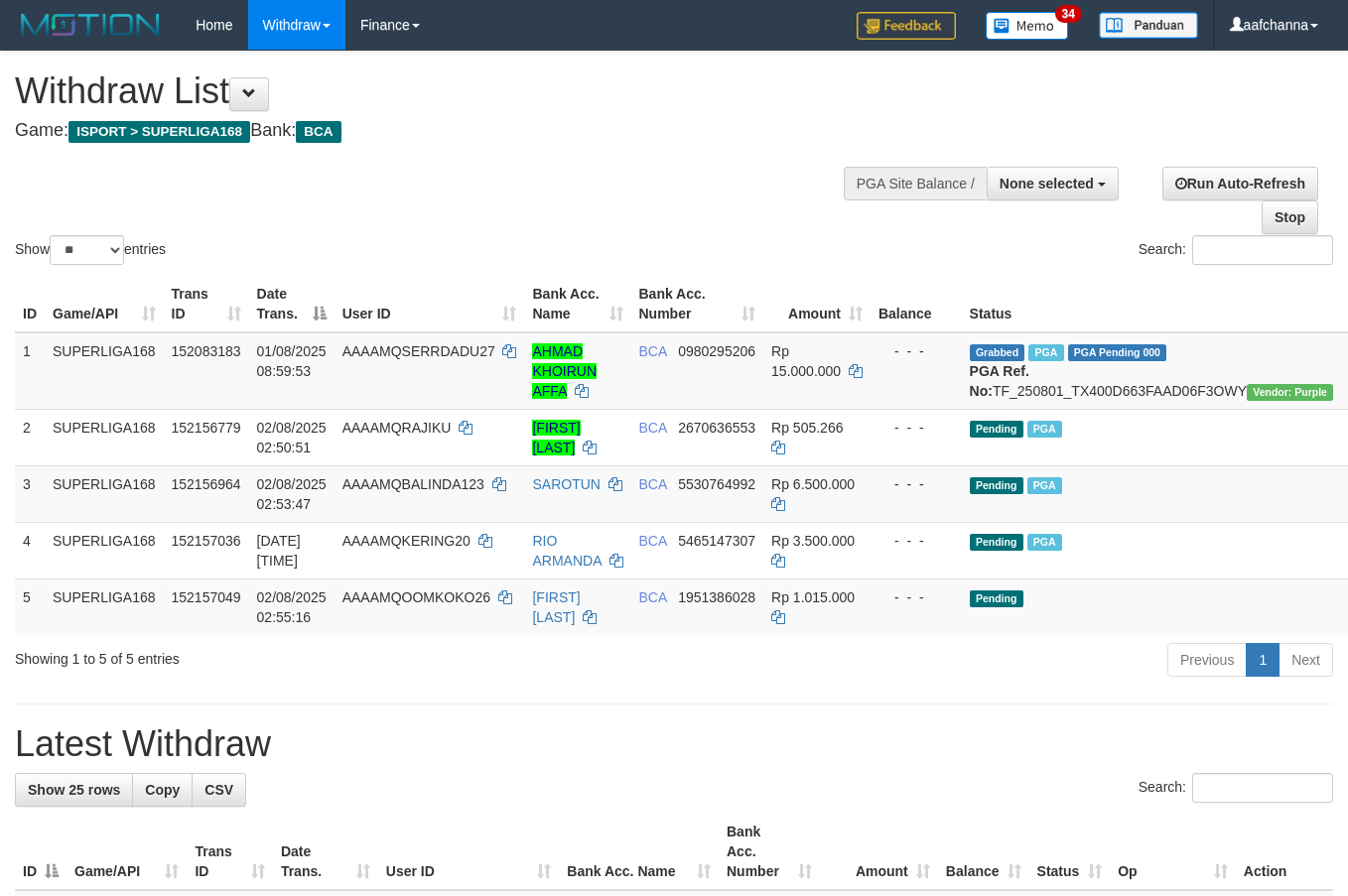 select 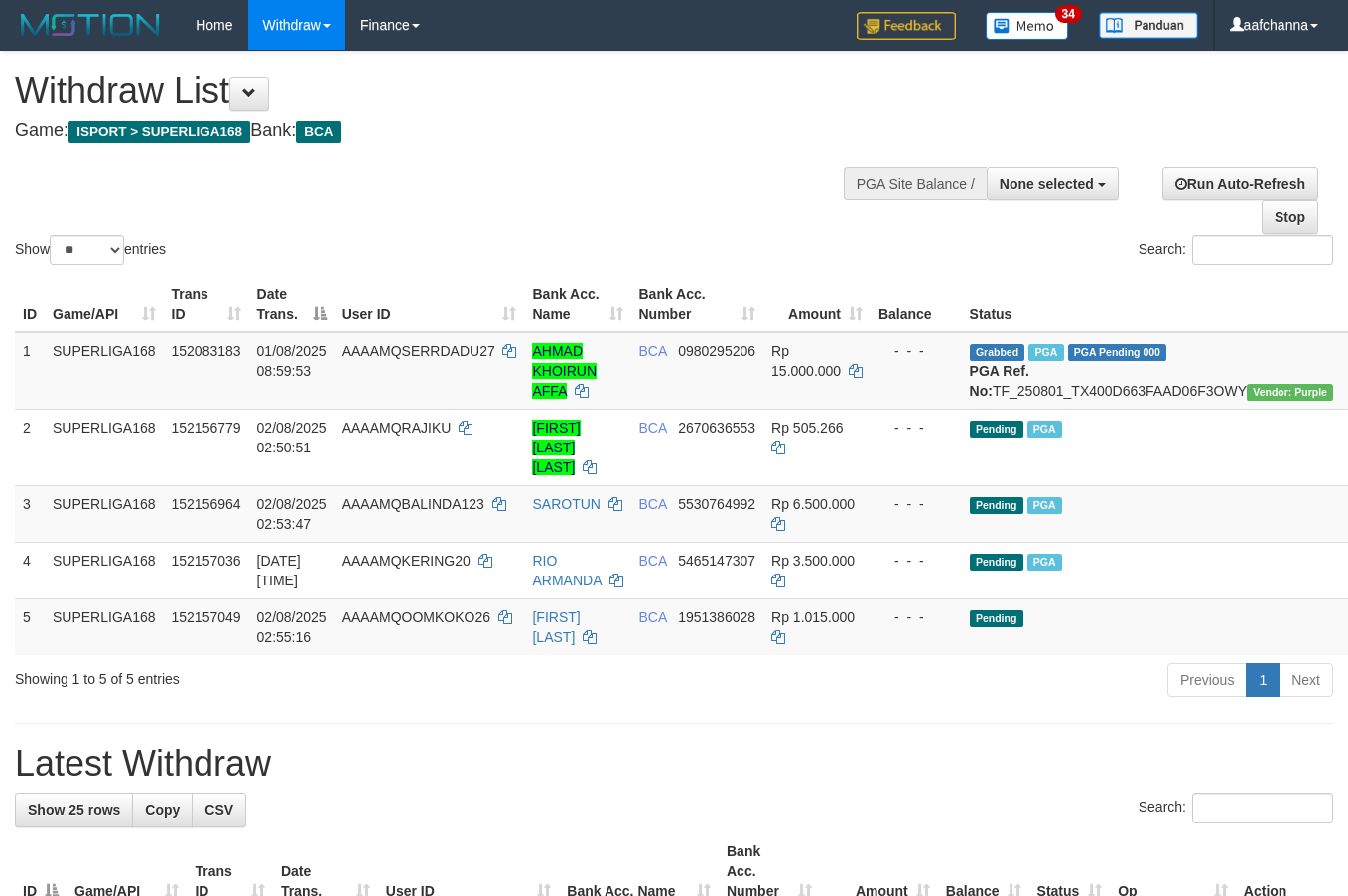 select 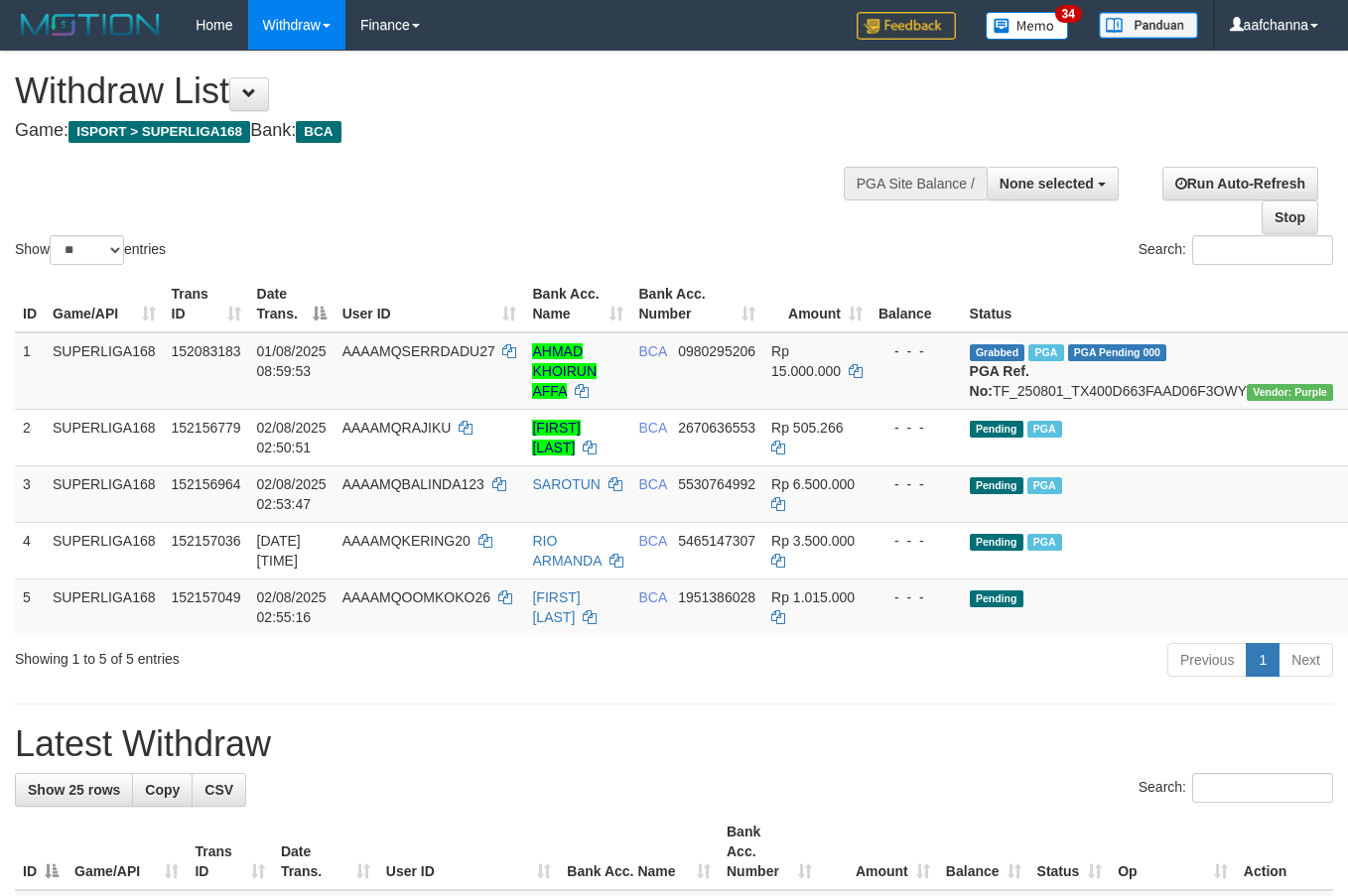 select 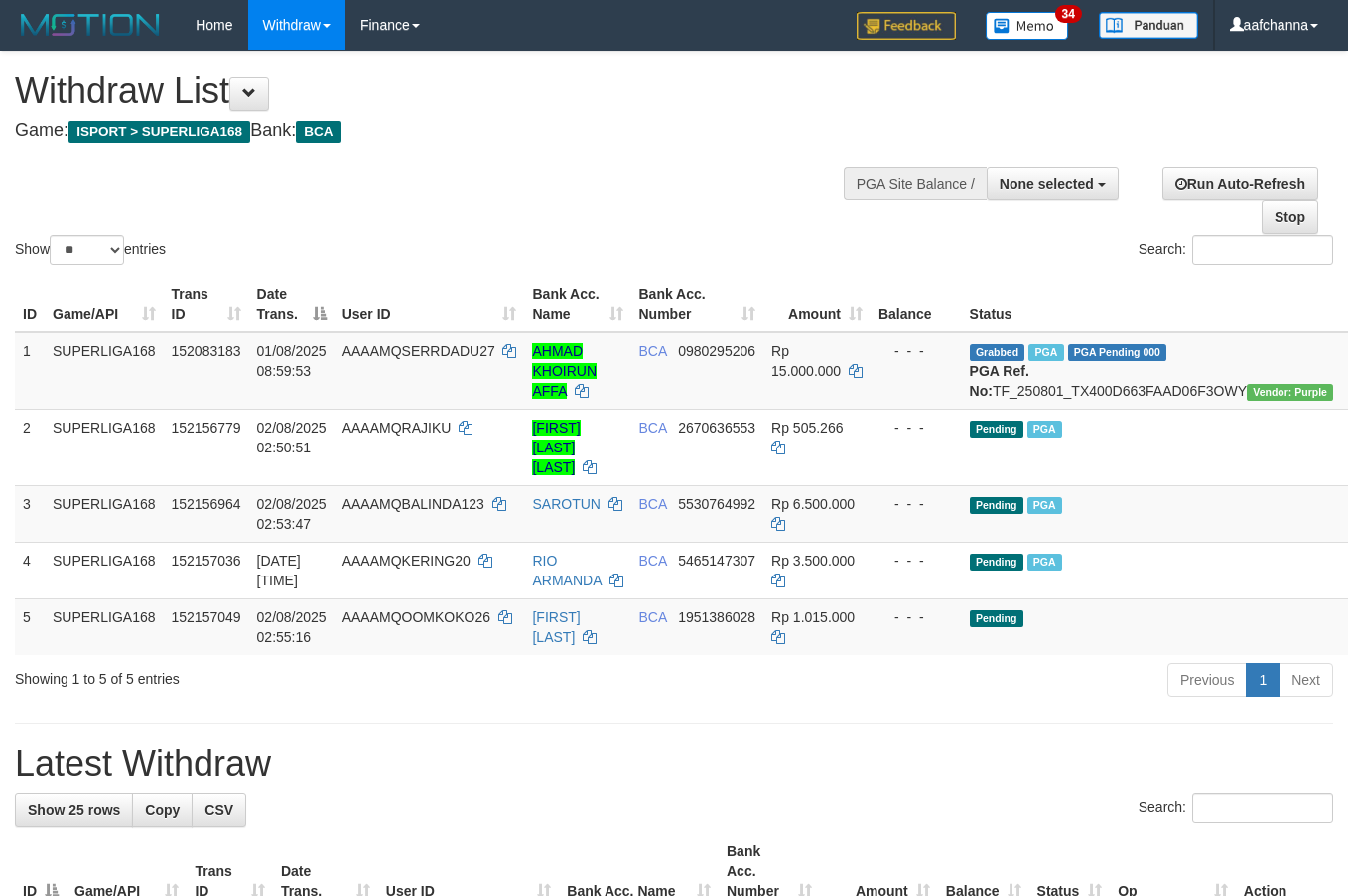 select 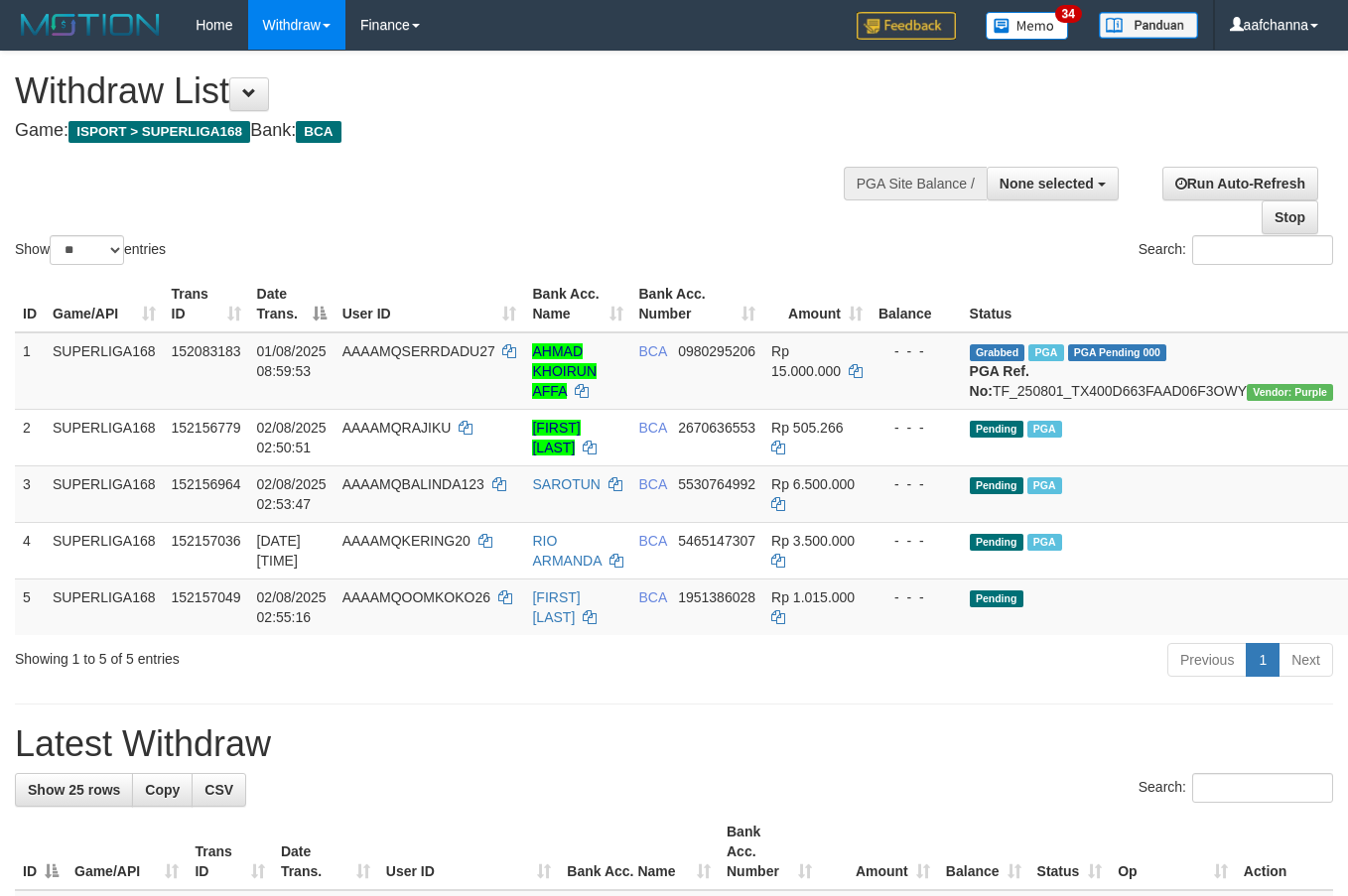 select 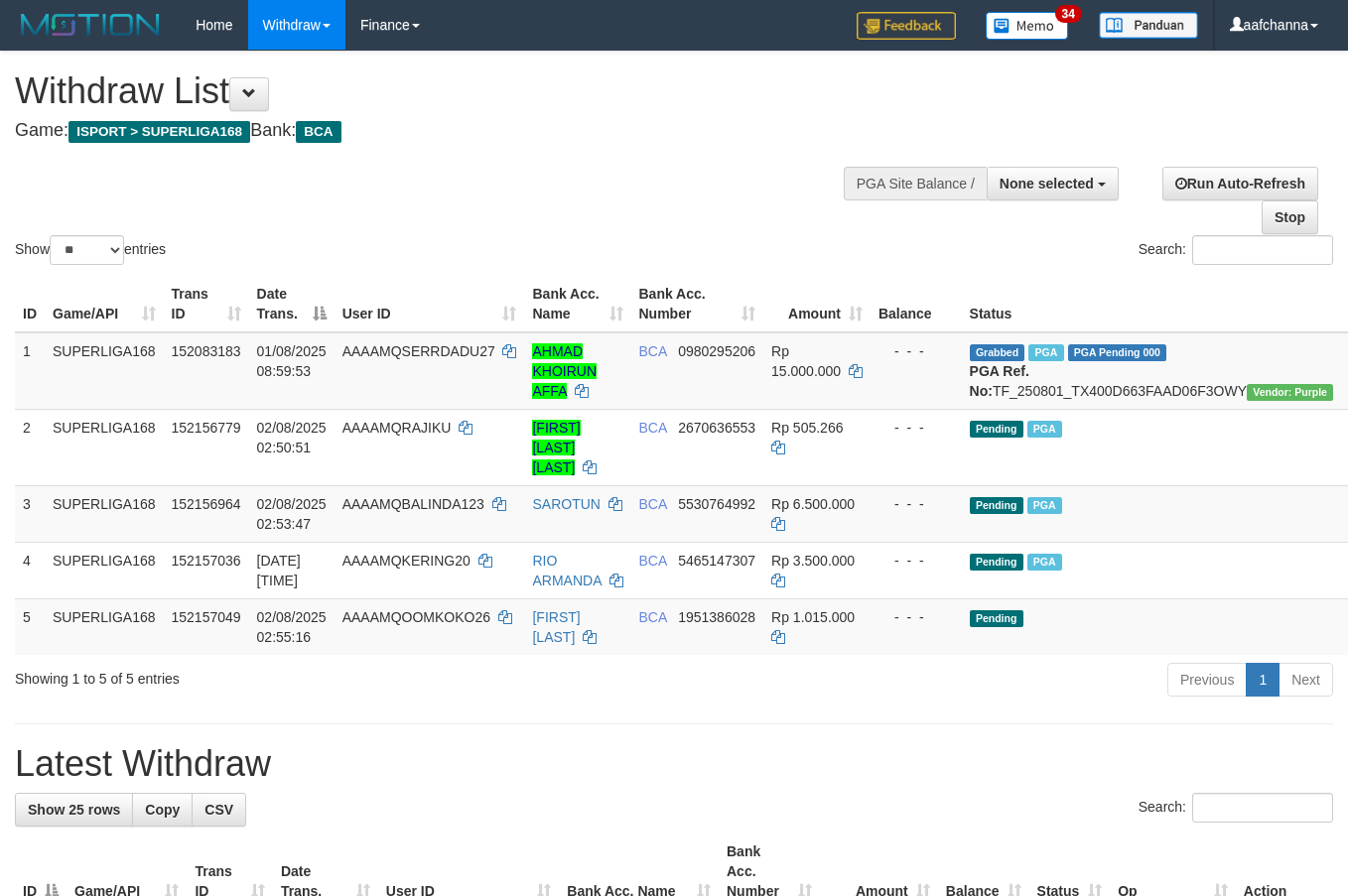 select 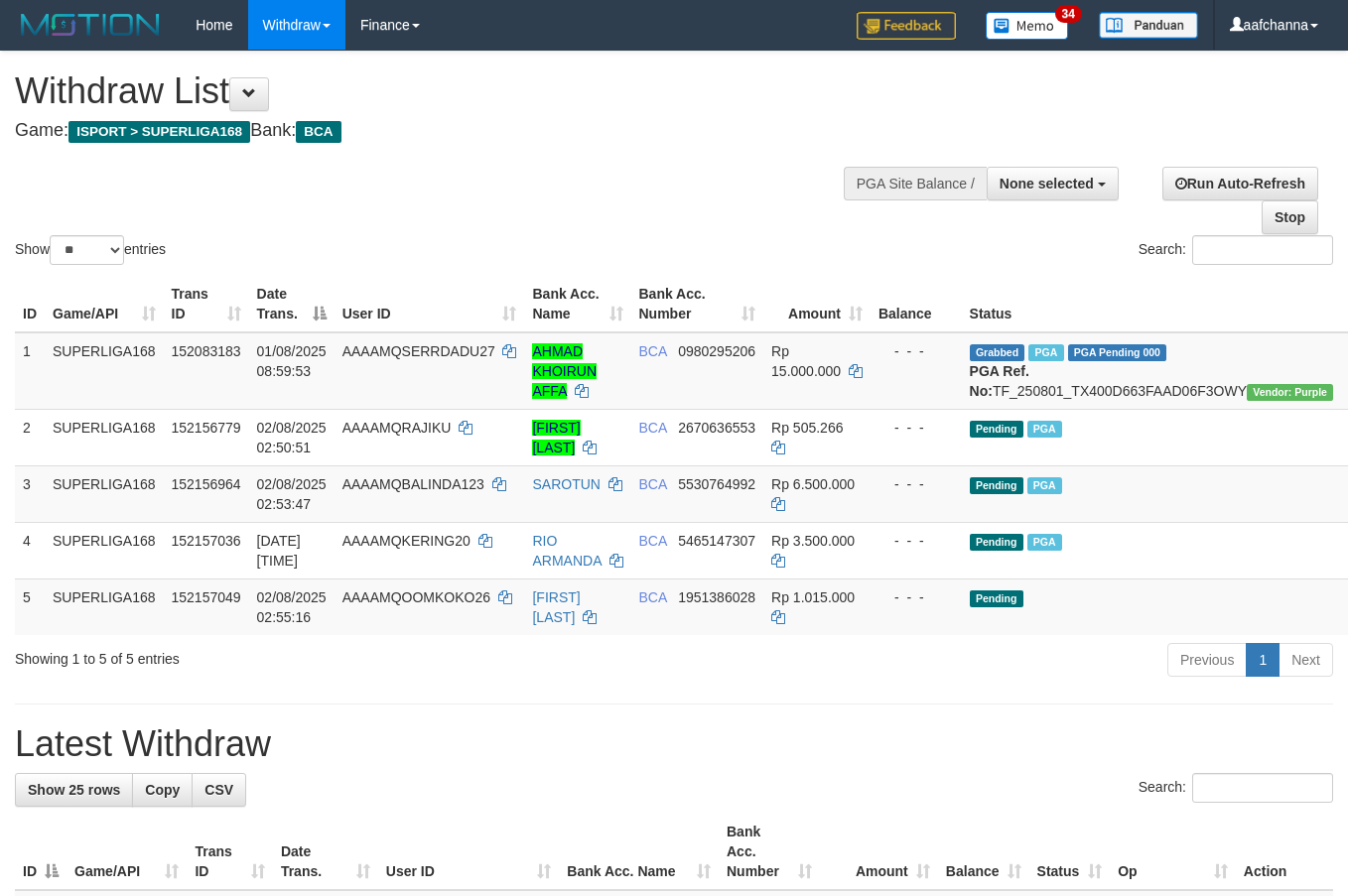 select 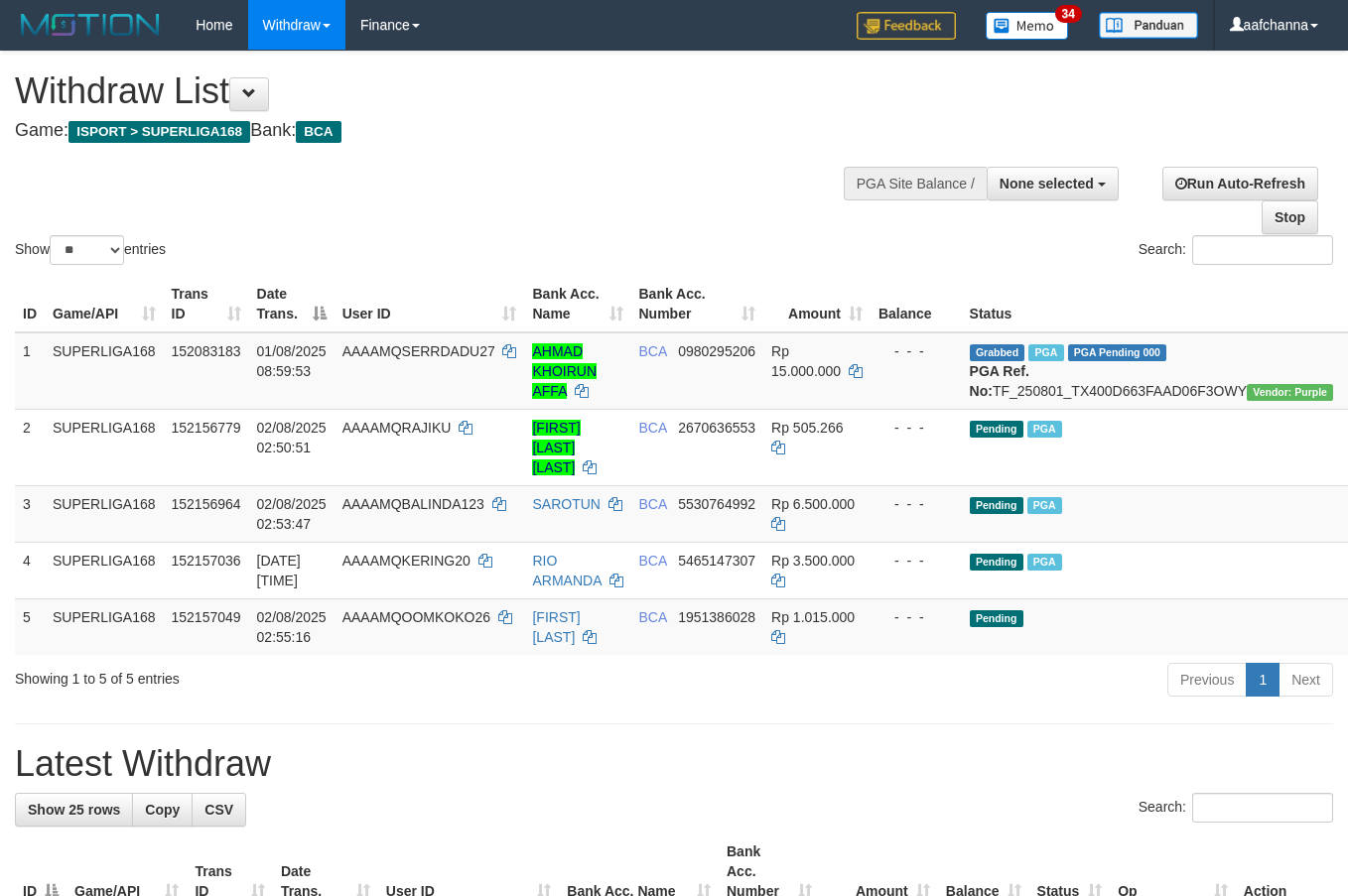 select 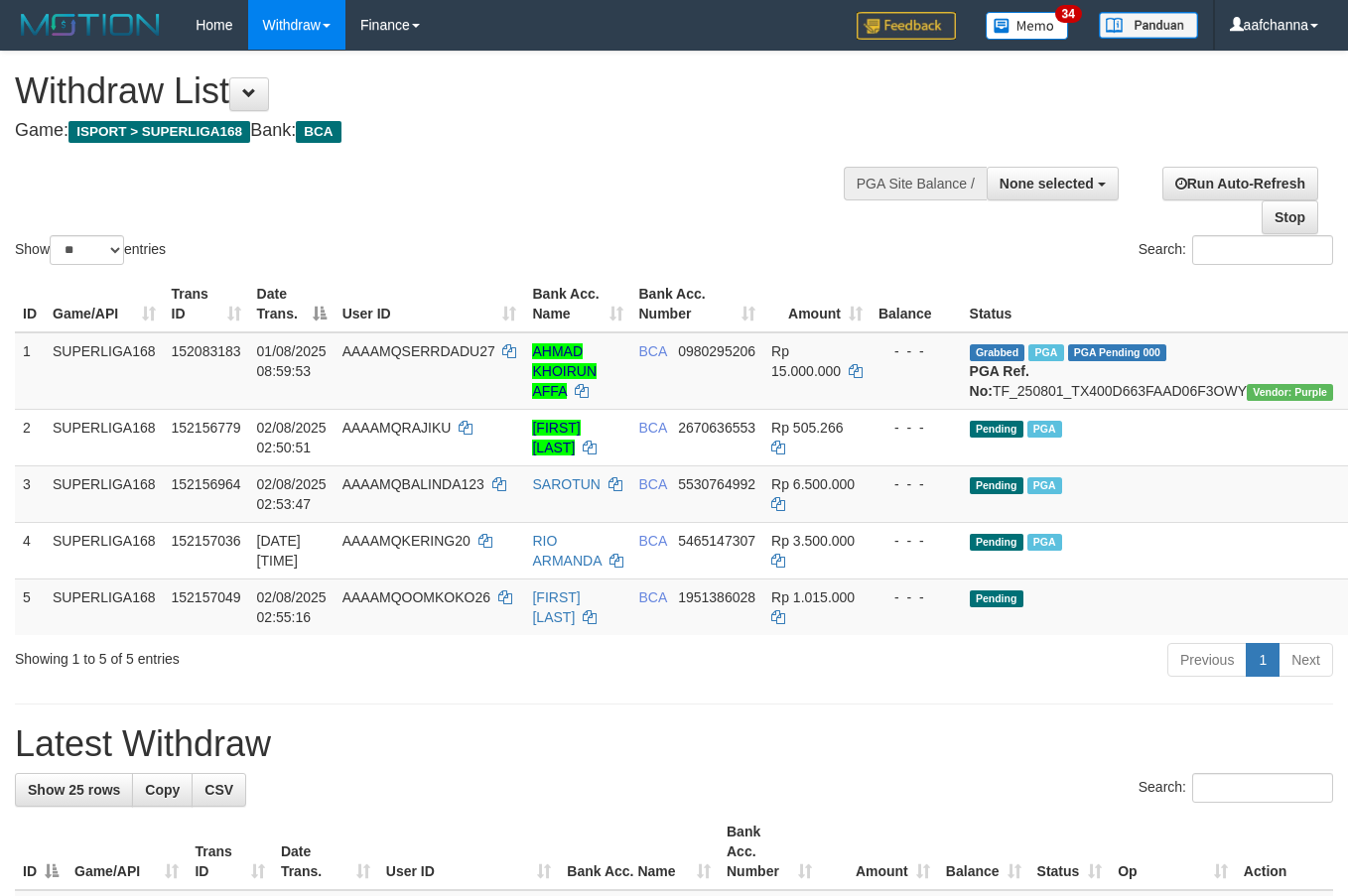 select 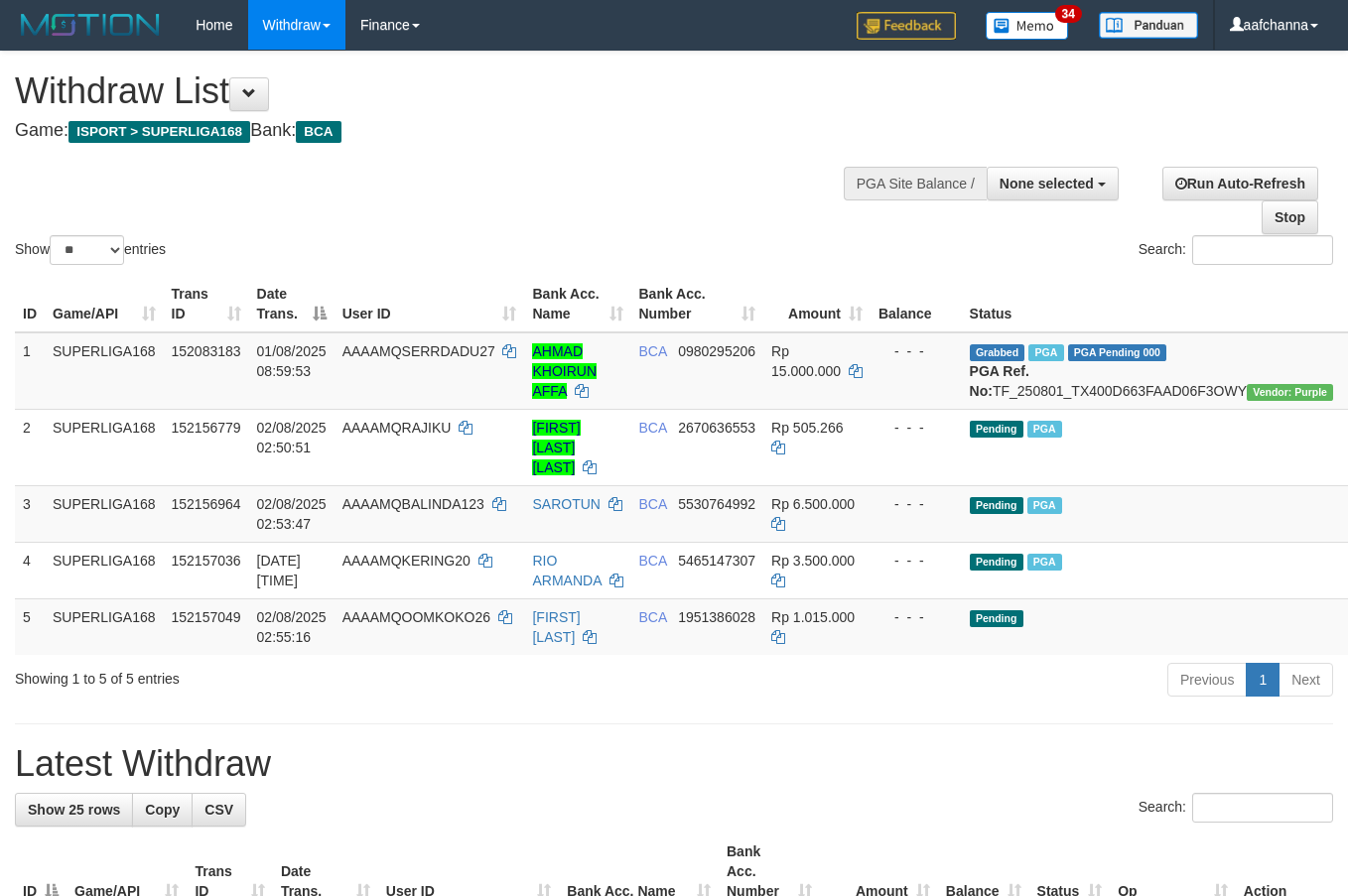 select 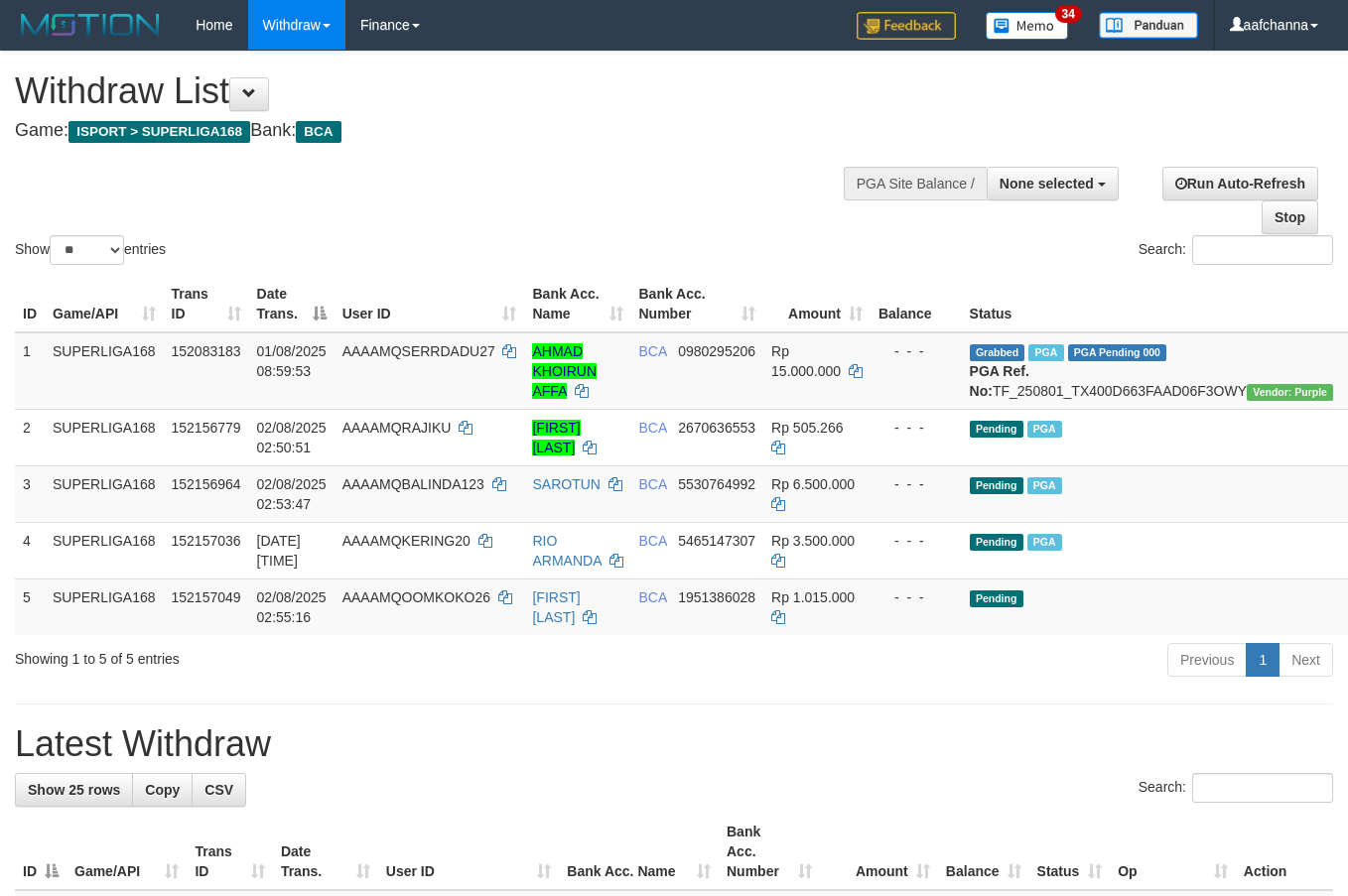 select 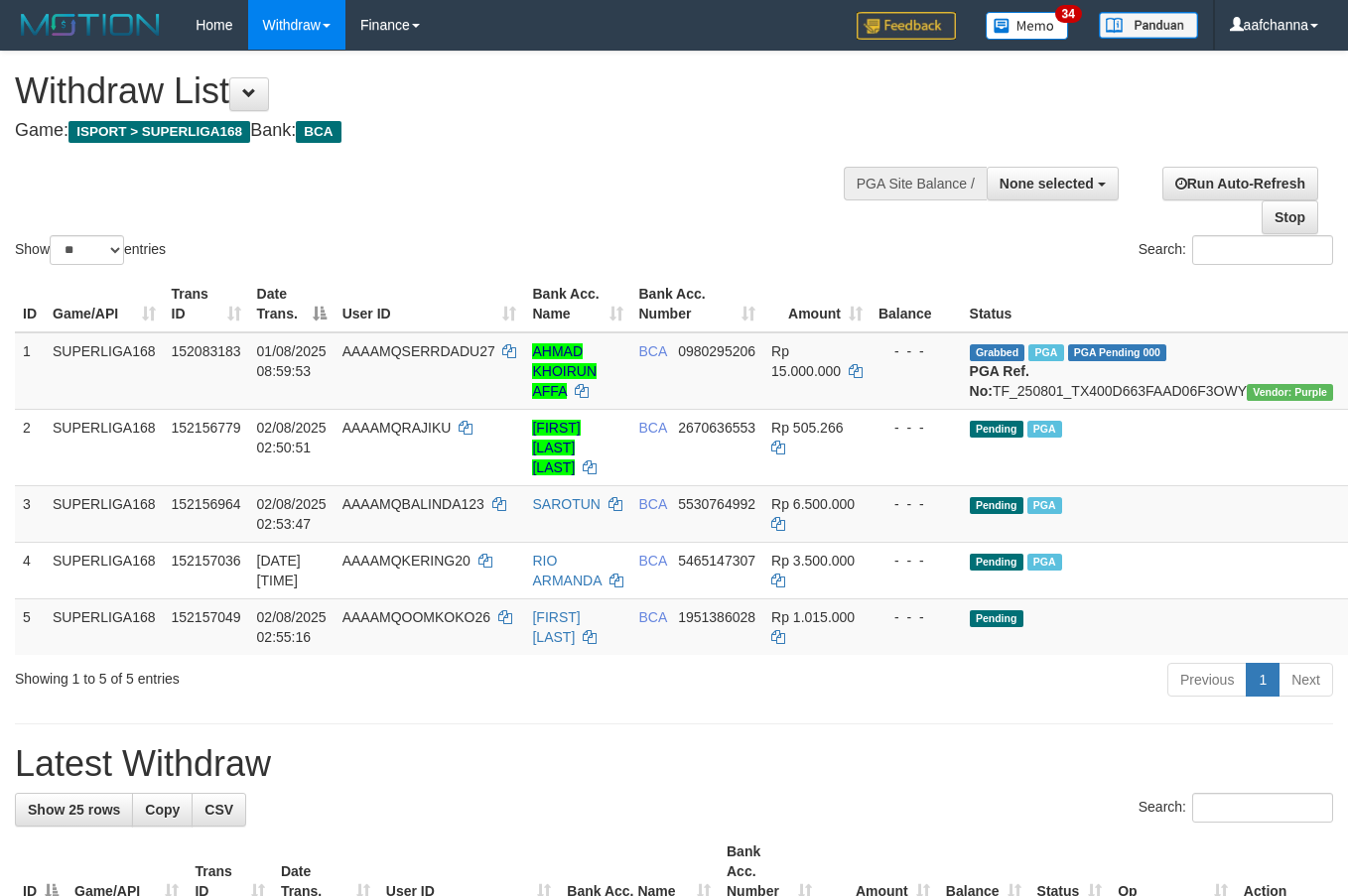 select 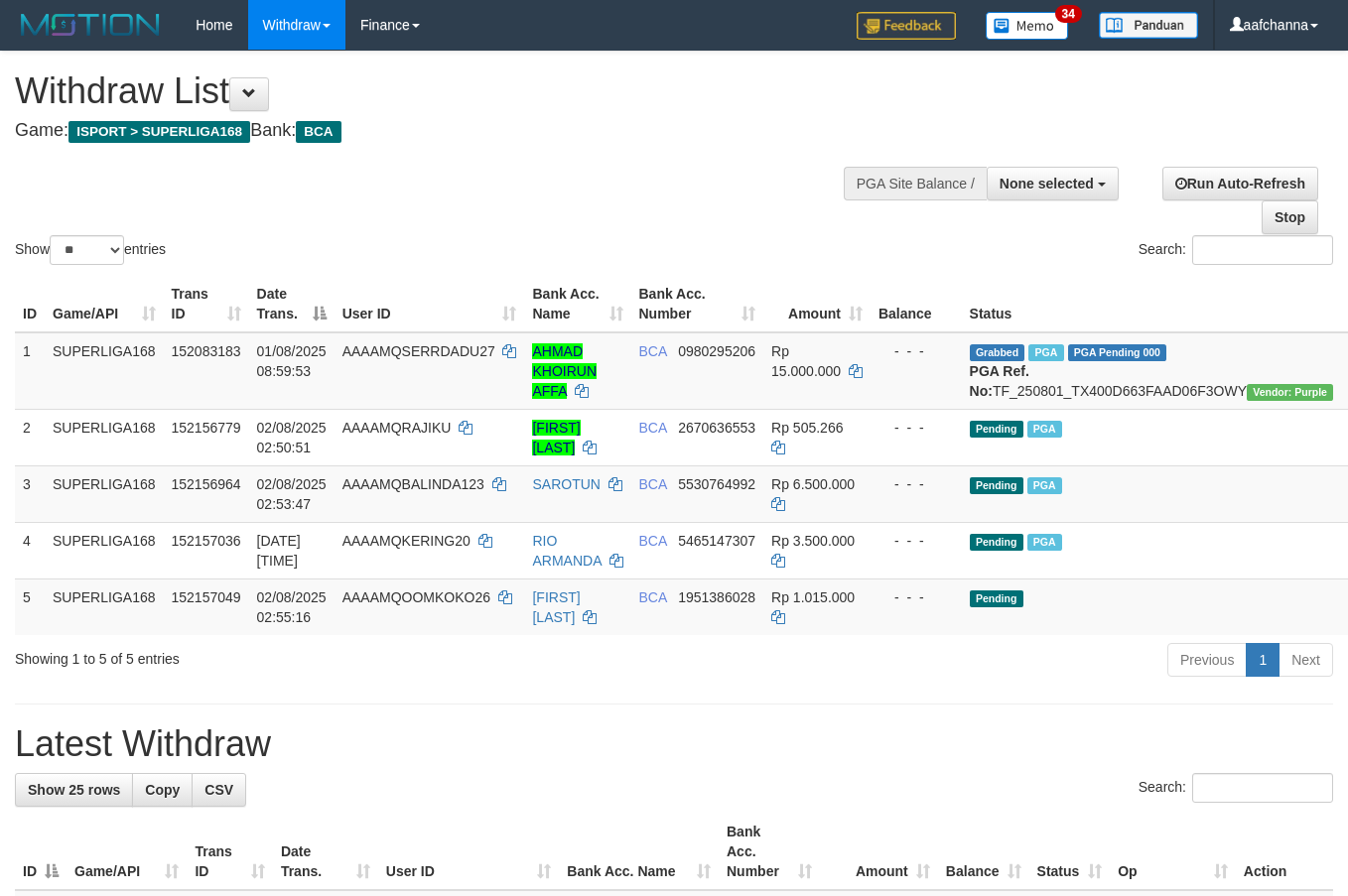 select 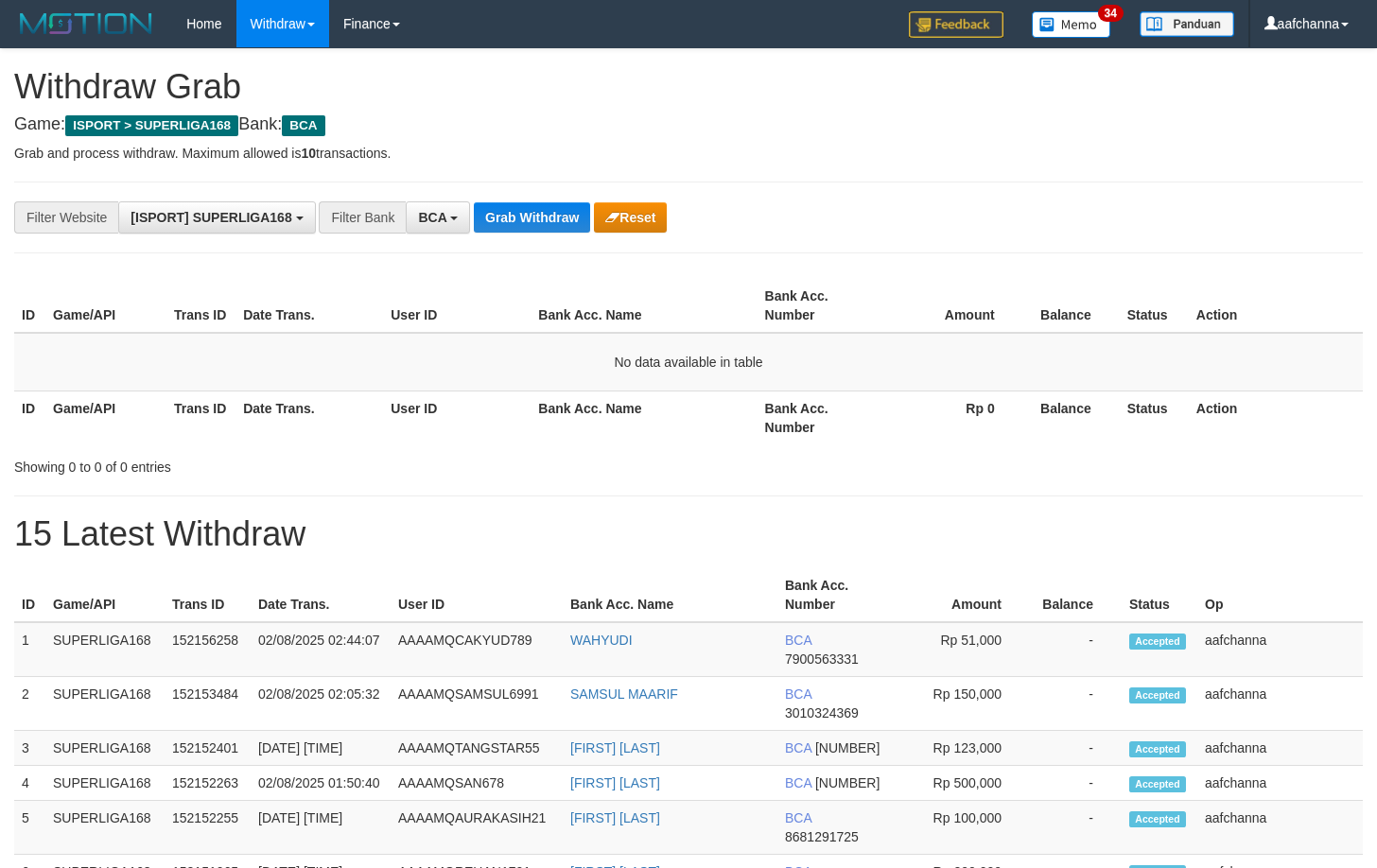 scroll, scrollTop: 0, scrollLeft: 0, axis: both 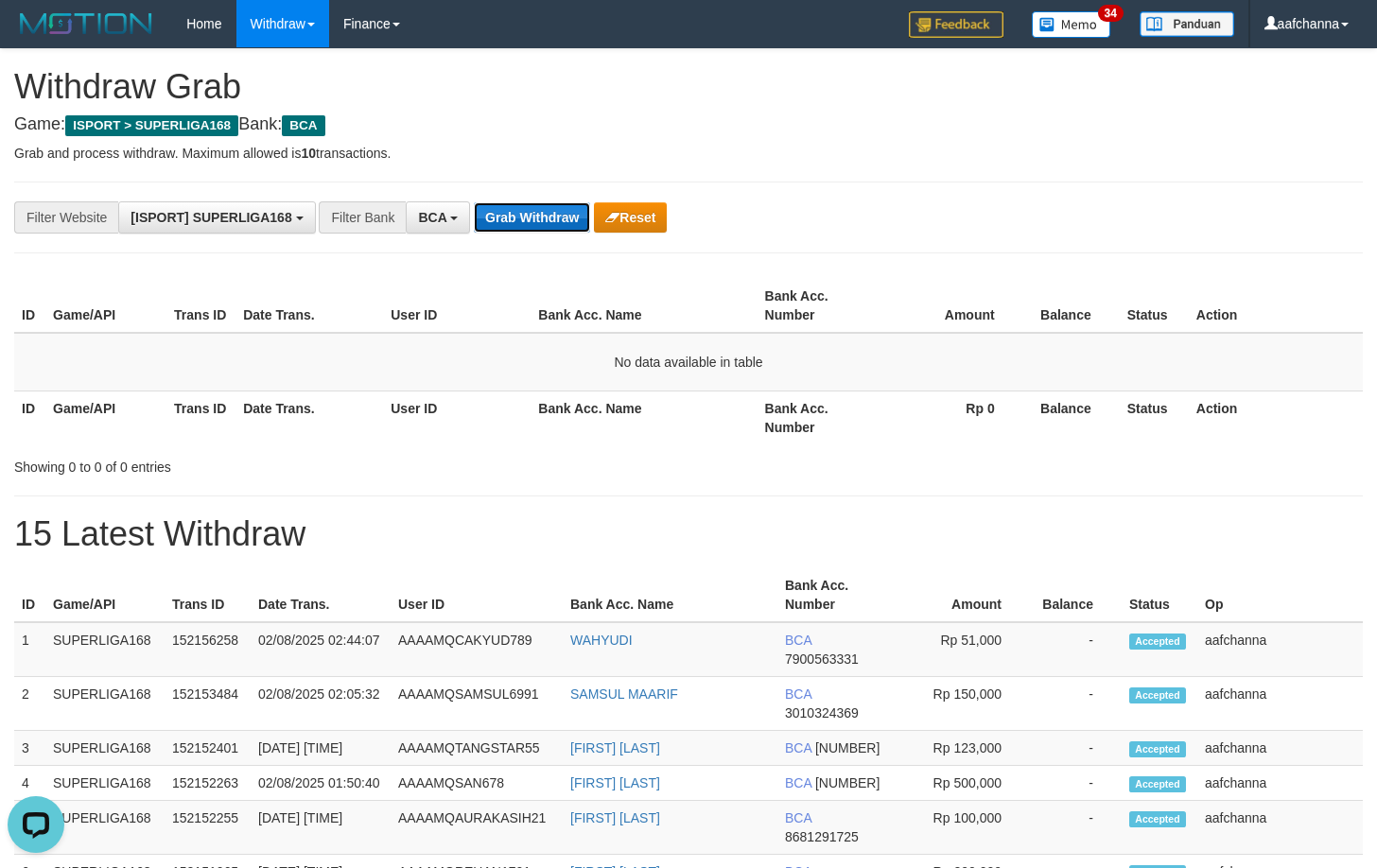 click on "Grab Withdraw" at bounding box center [532, 217] 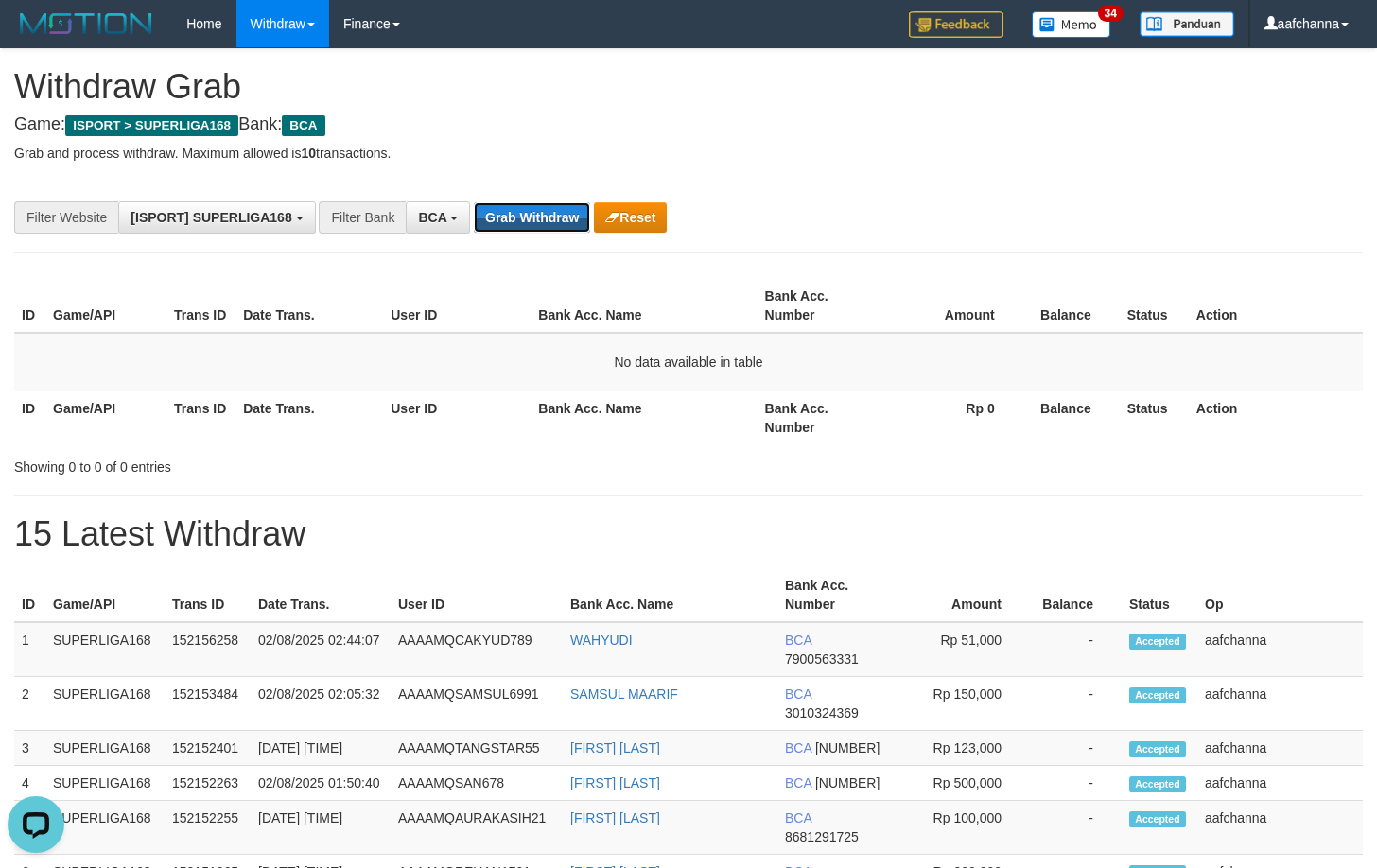 type 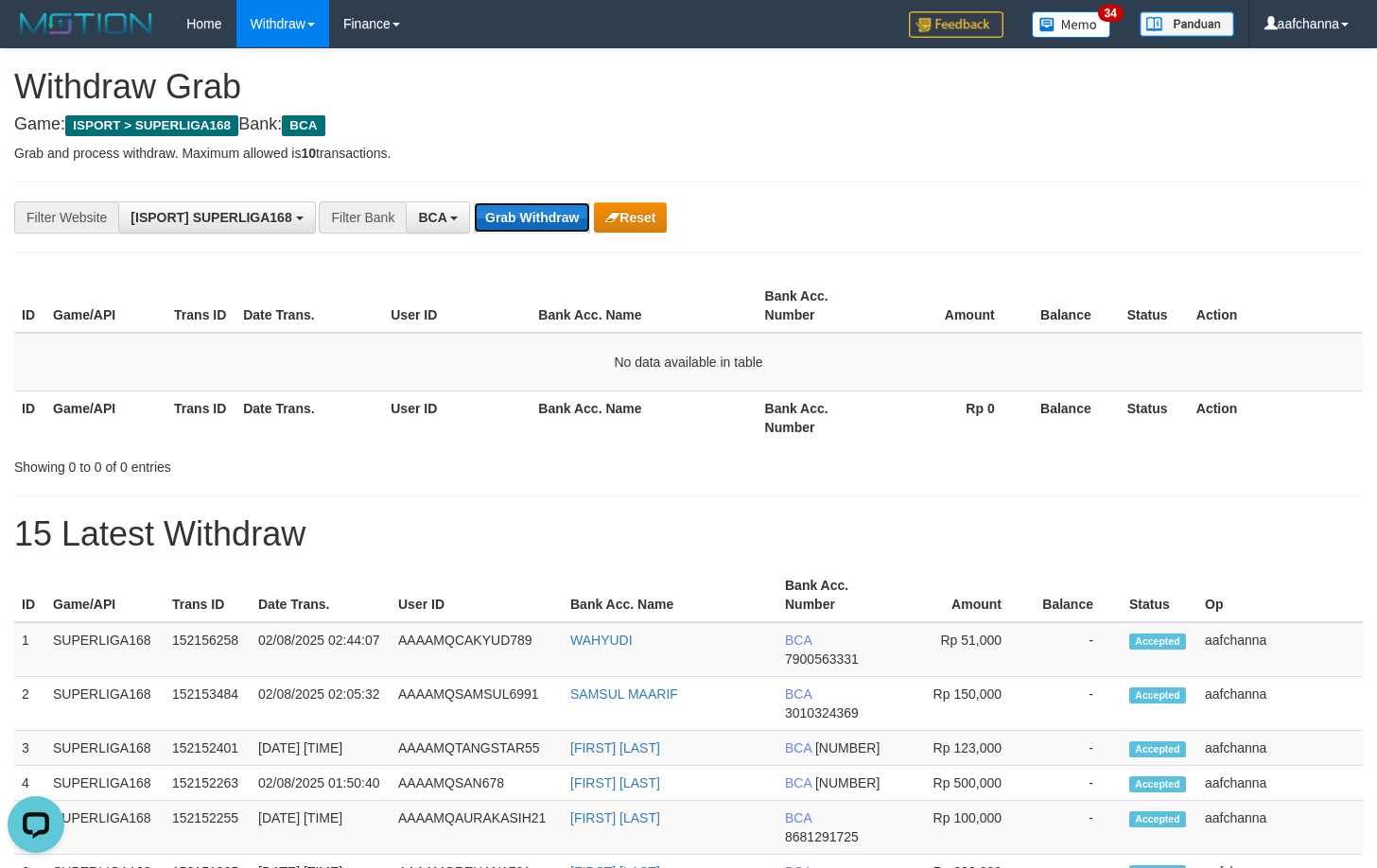click on "Grab Withdraw" at bounding box center (532, 217) 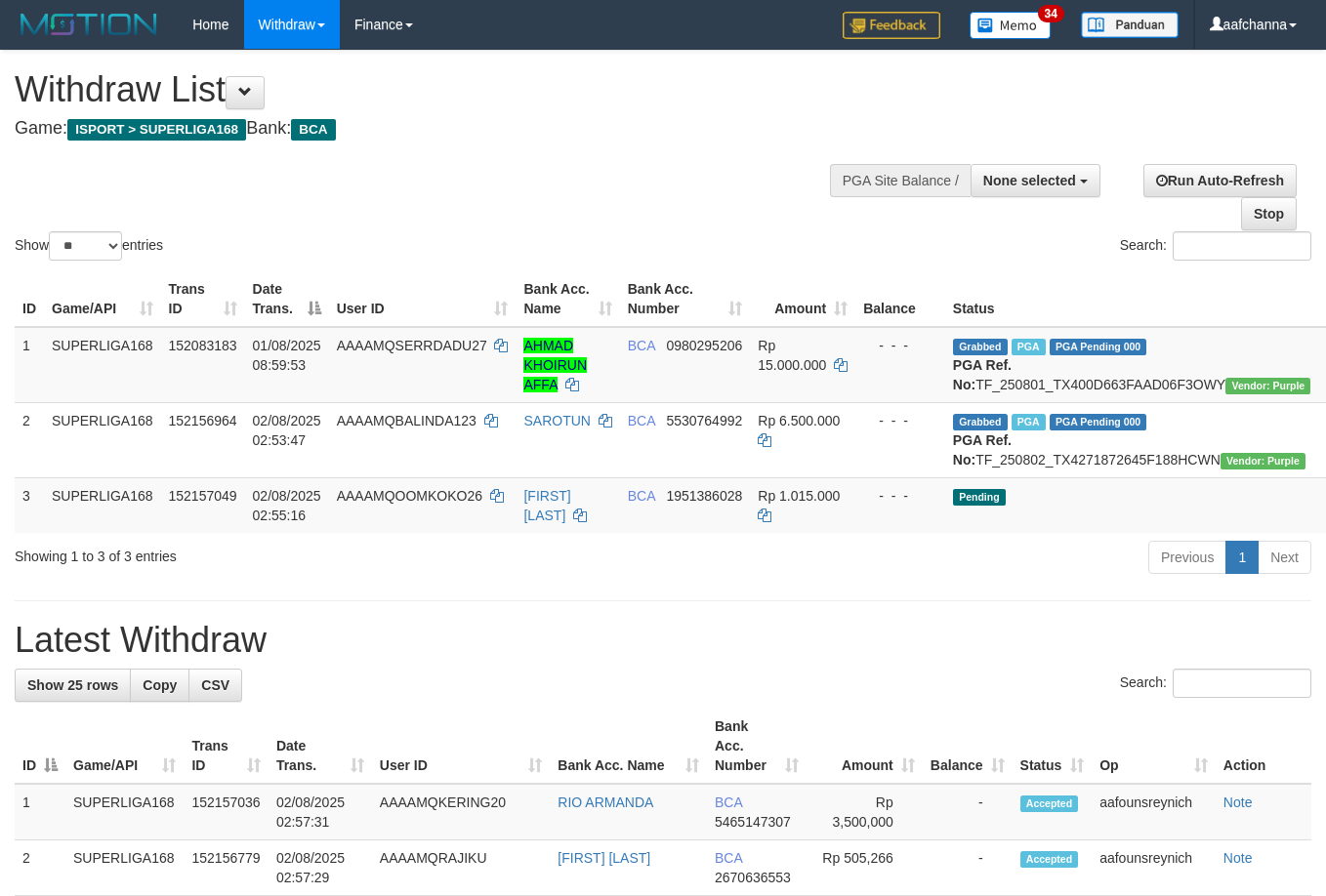 select 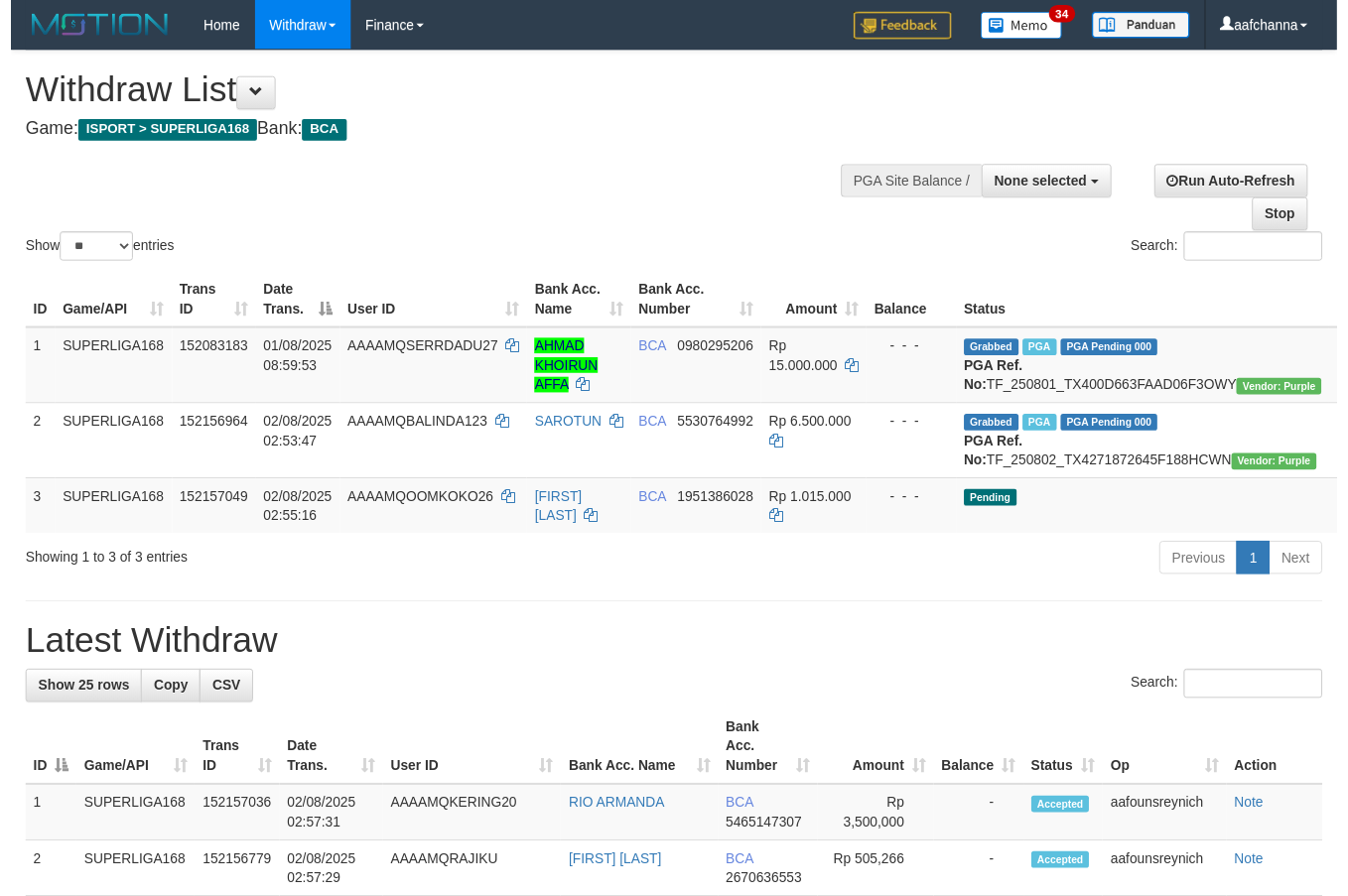 scroll, scrollTop: 0, scrollLeft: 0, axis: both 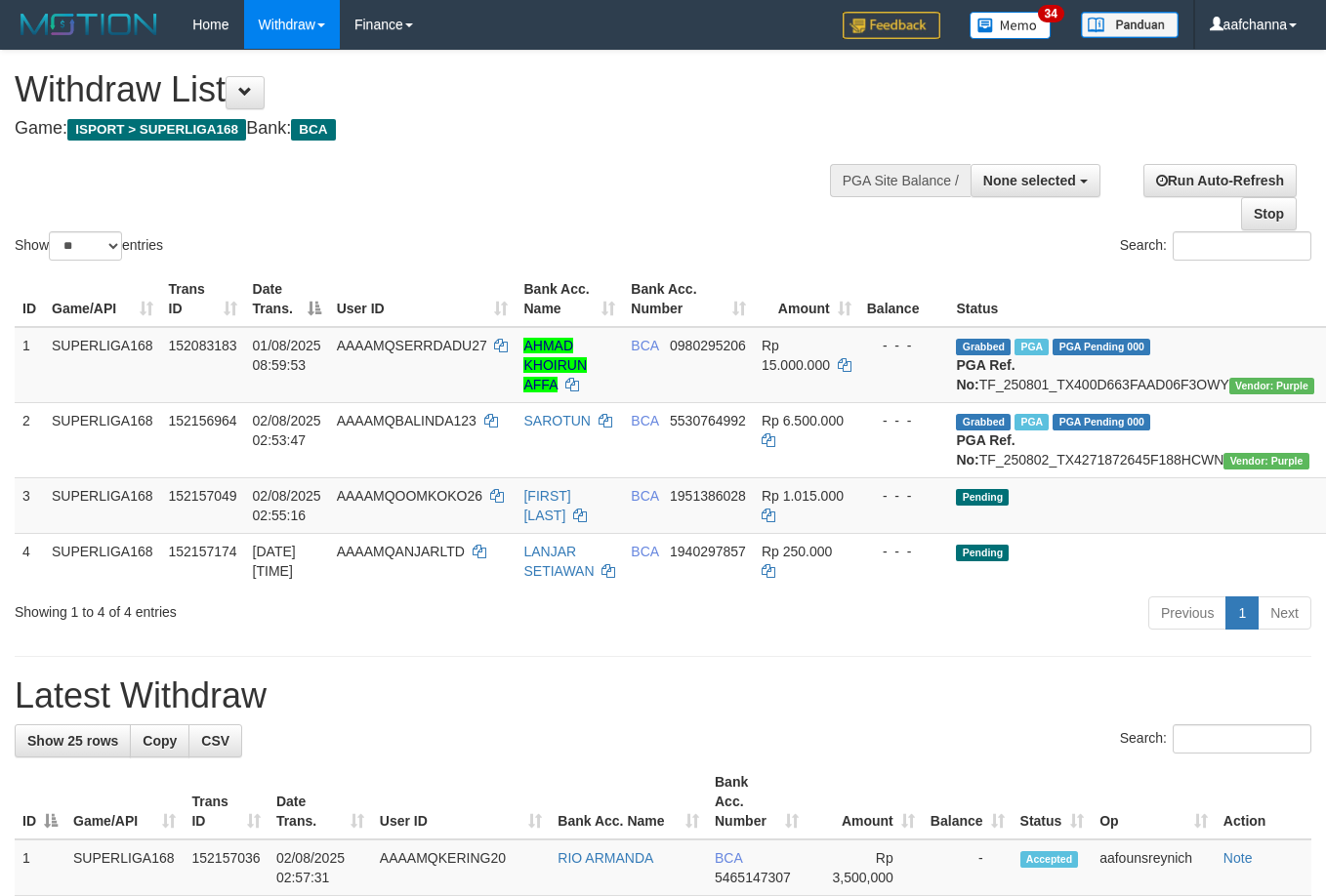 select 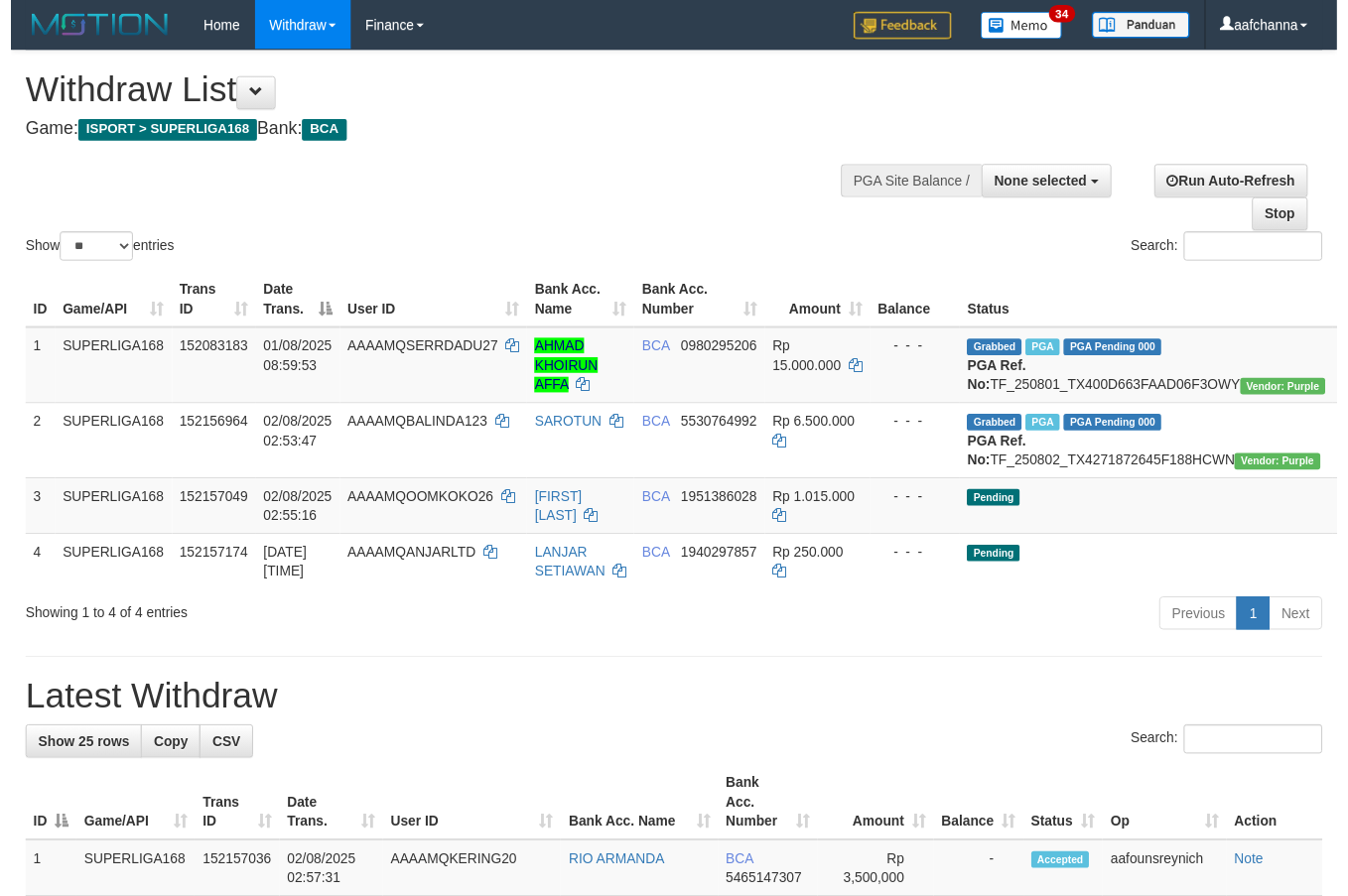 scroll, scrollTop: 0, scrollLeft: 0, axis: both 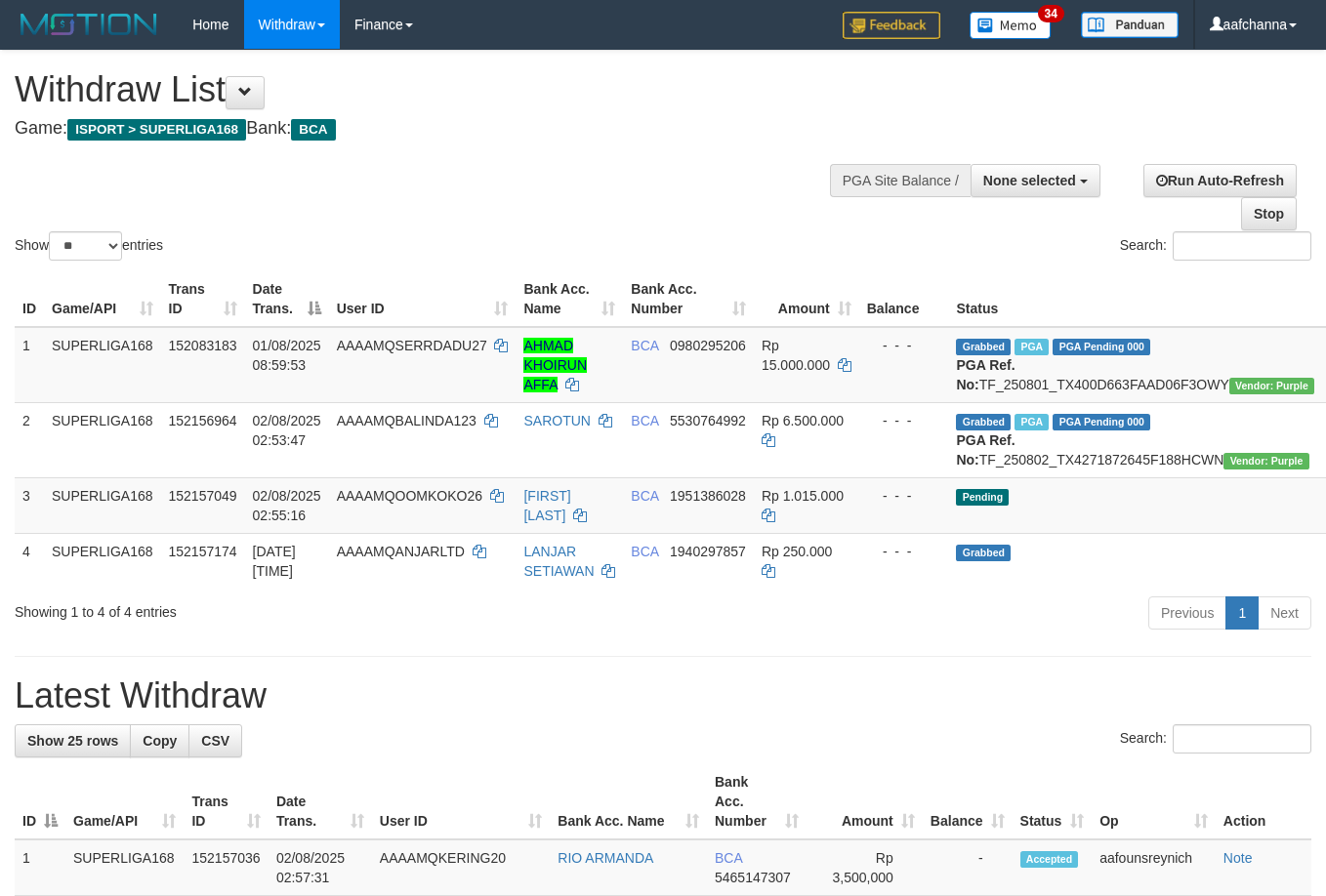 select 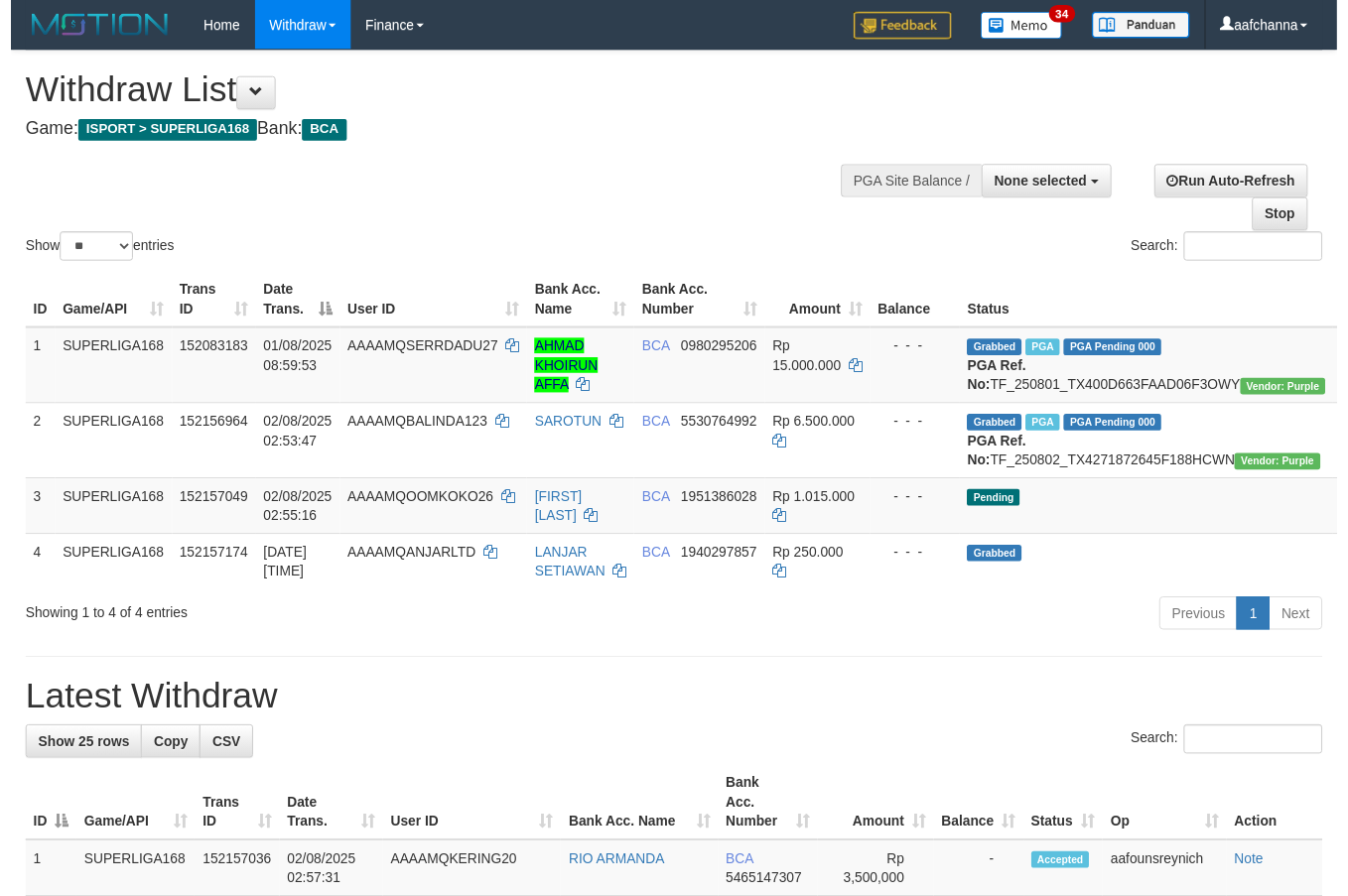 scroll, scrollTop: 0, scrollLeft: 0, axis: both 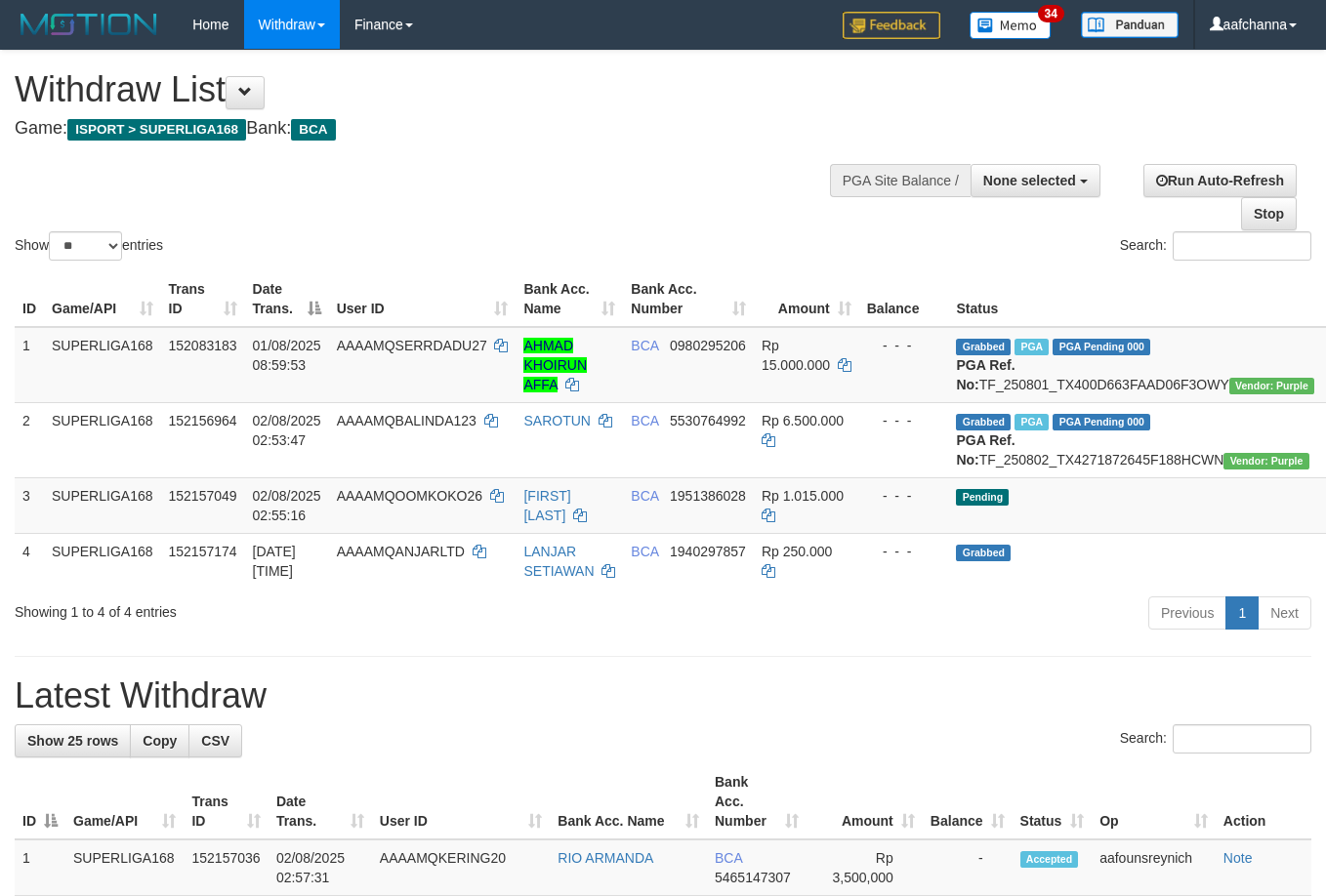 select 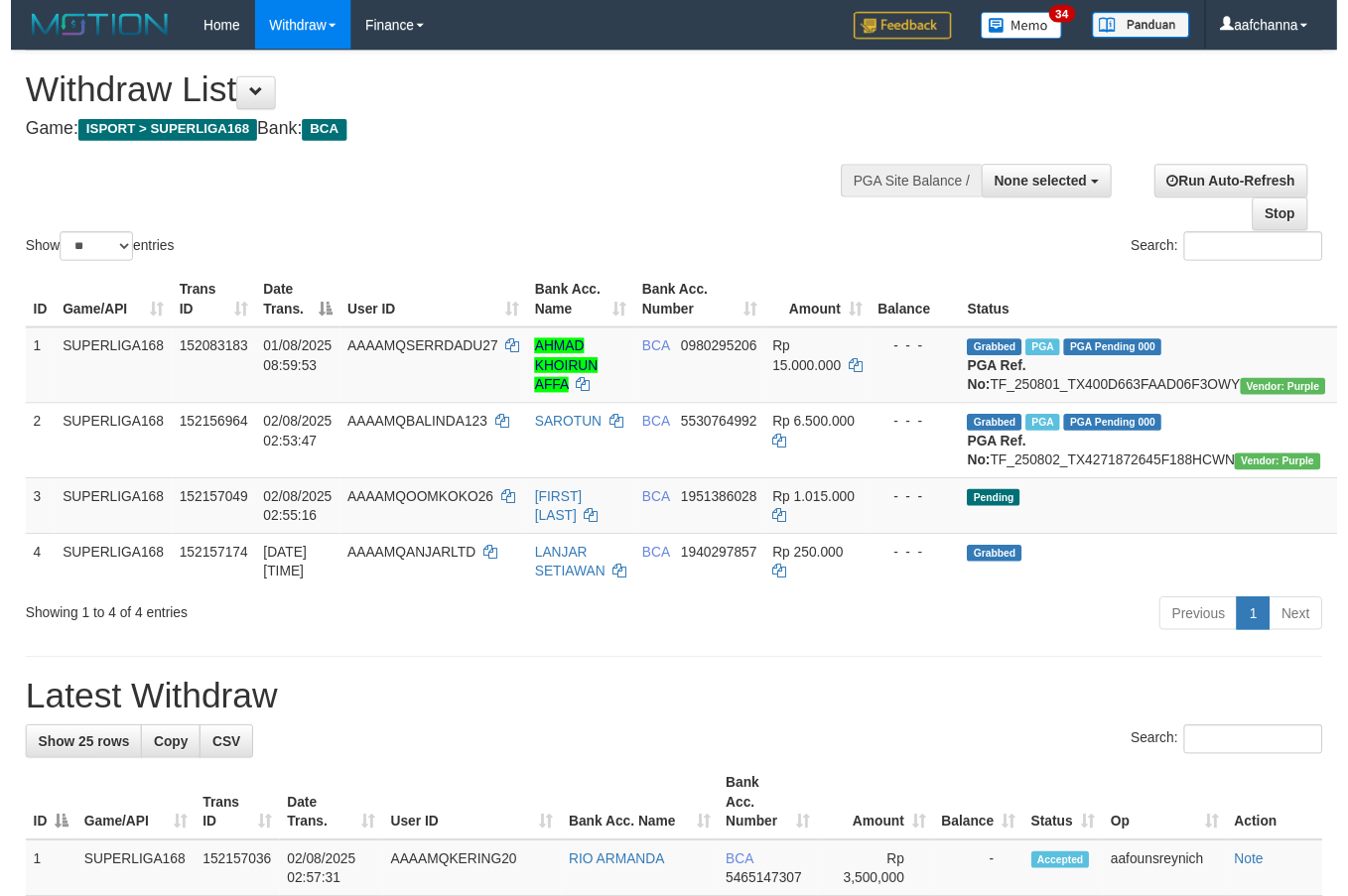 scroll, scrollTop: 0, scrollLeft: 0, axis: both 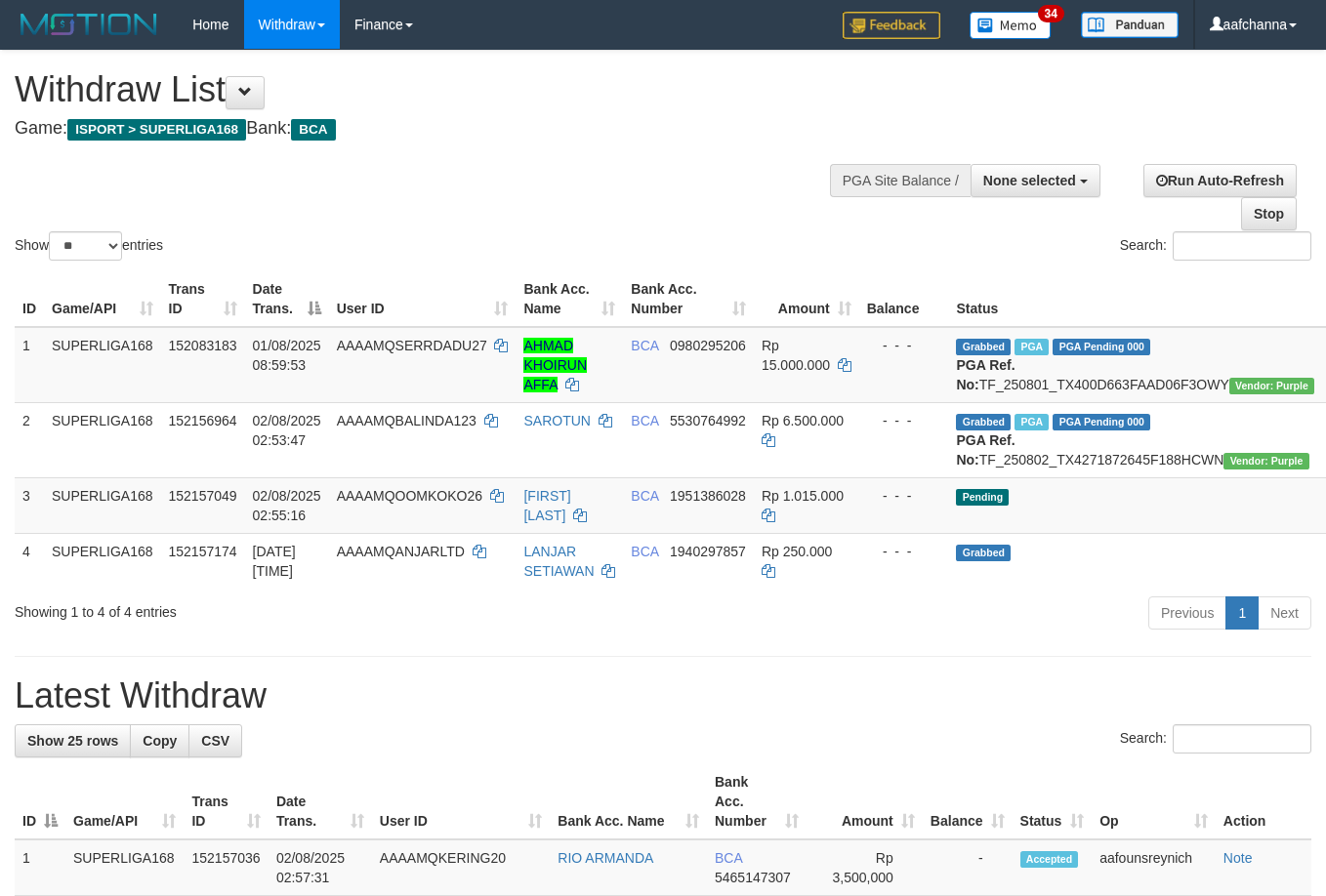 select 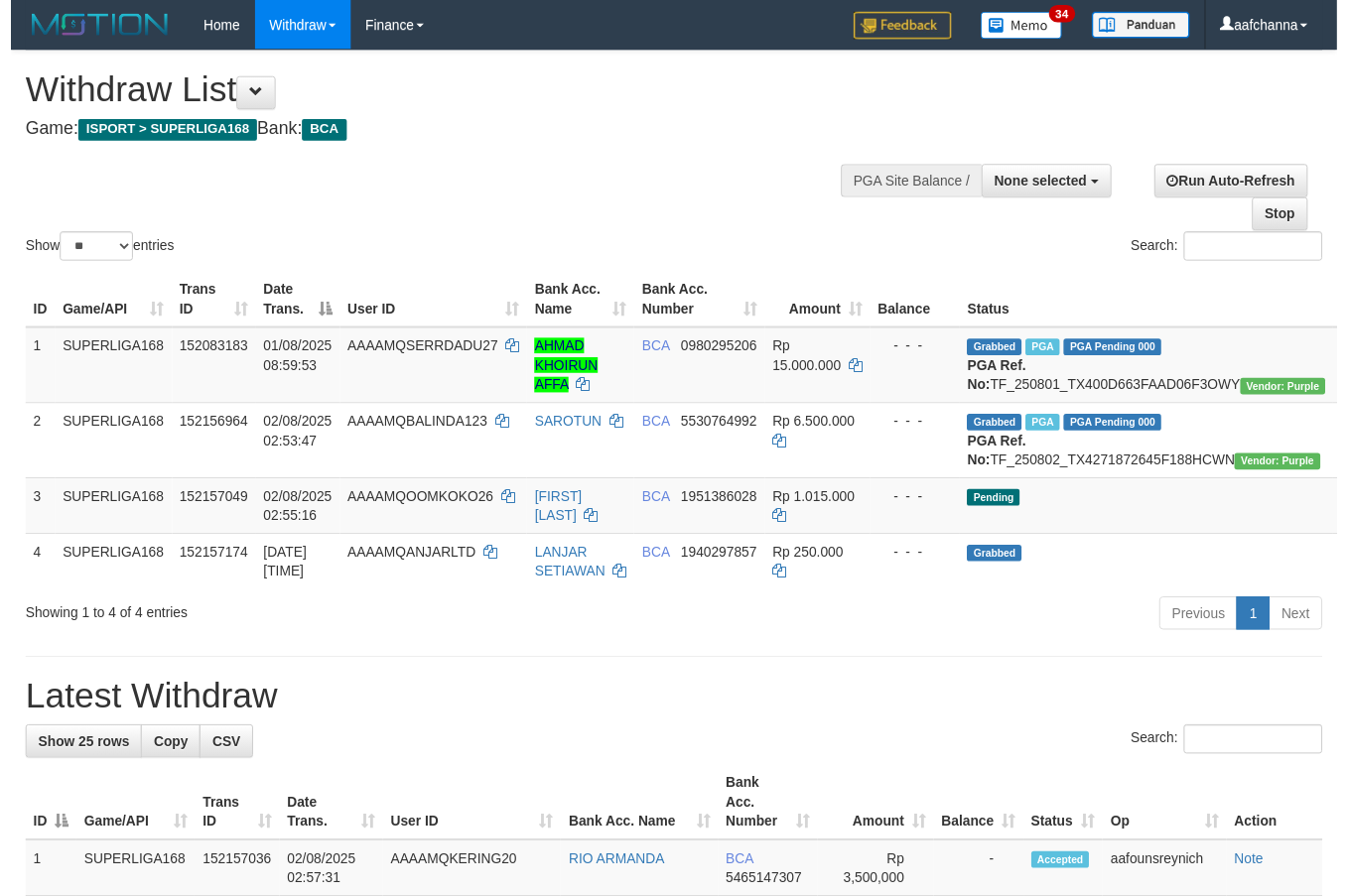 scroll, scrollTop: 0, scrollLeft: 0, axis: both 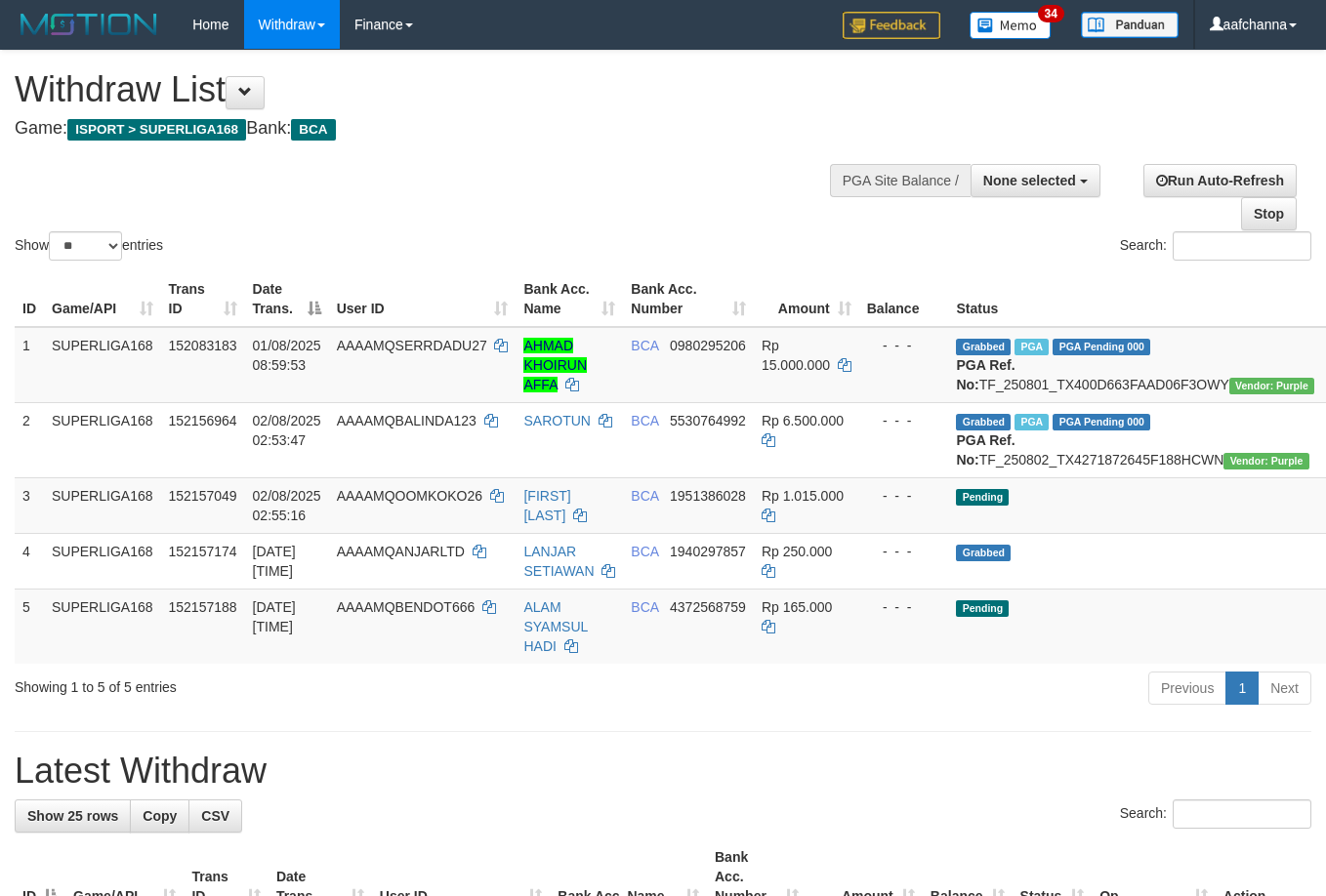 select 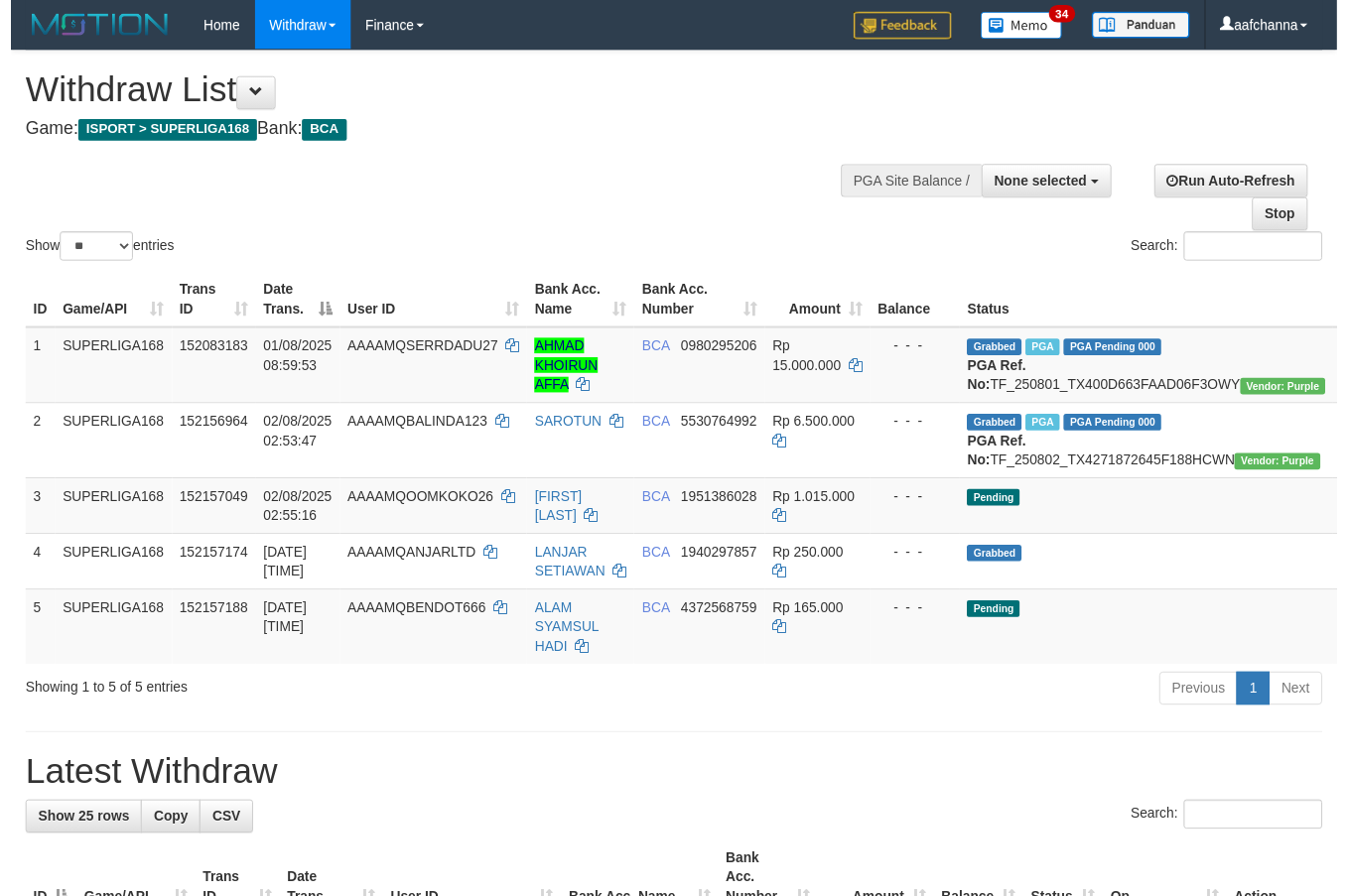 scroll, scrollTop: 0, scrollLeft: 0, axis: both 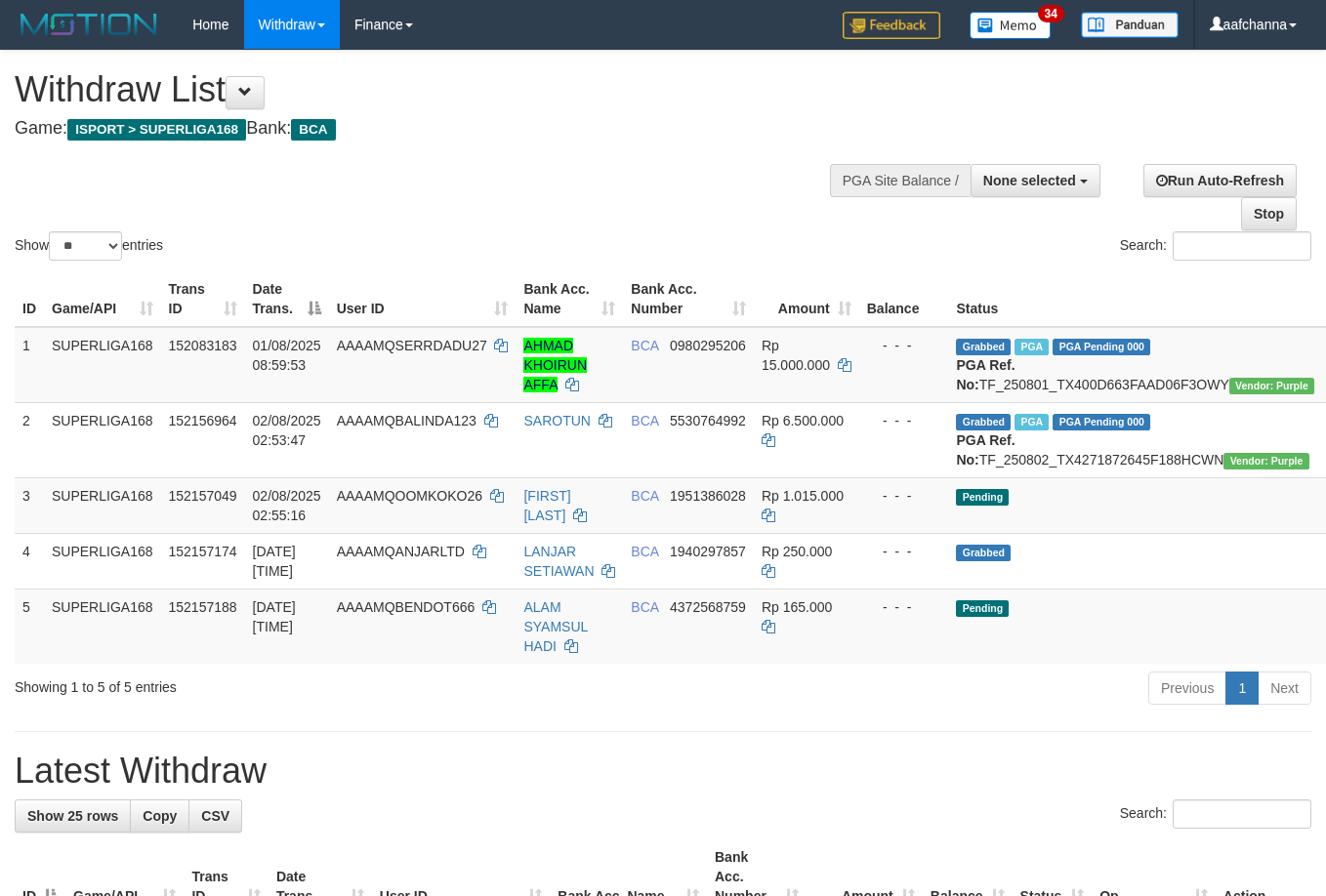 select 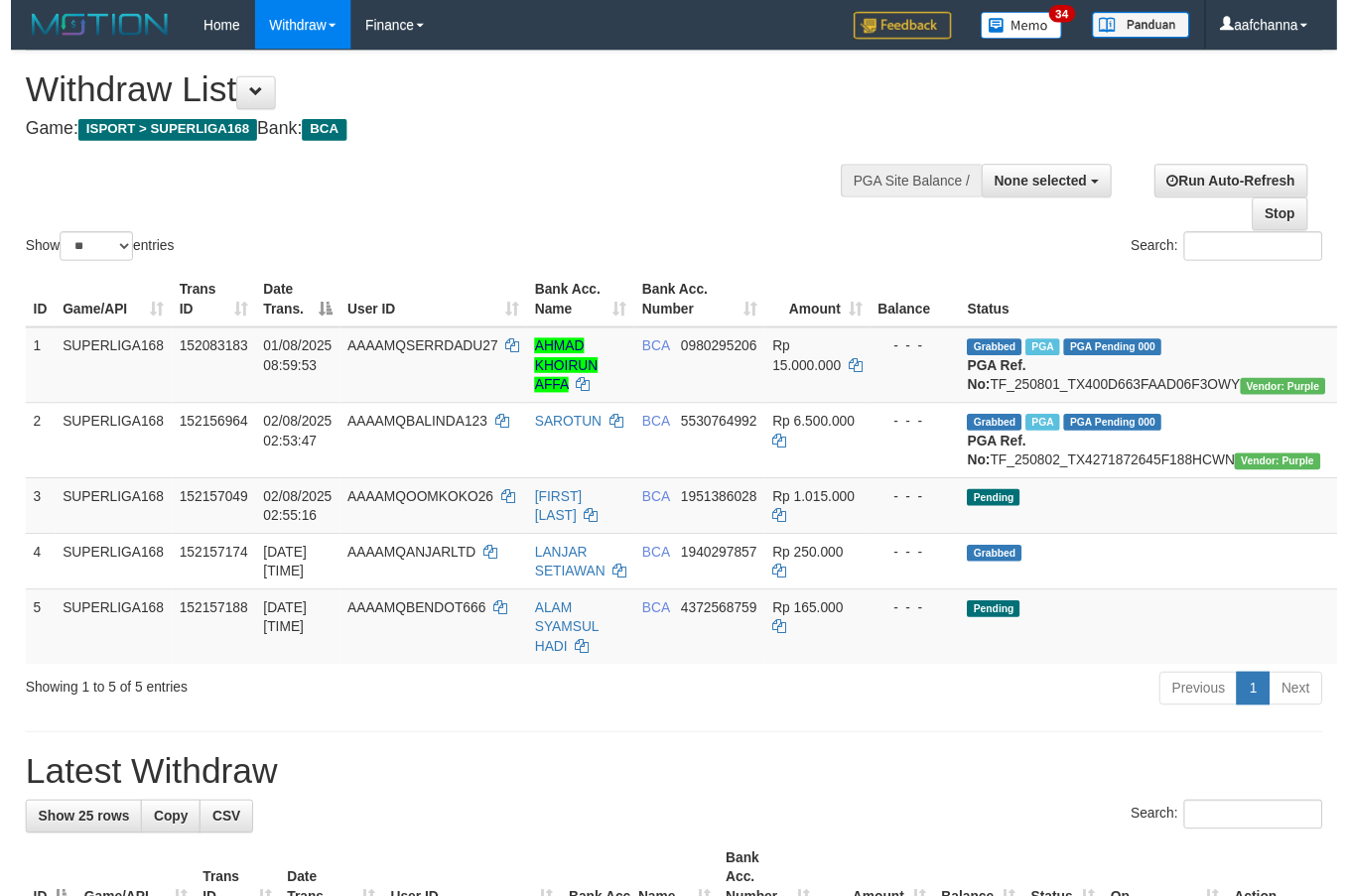 scroll, scrollTop: 0, scrollLeft: 0, axis: both 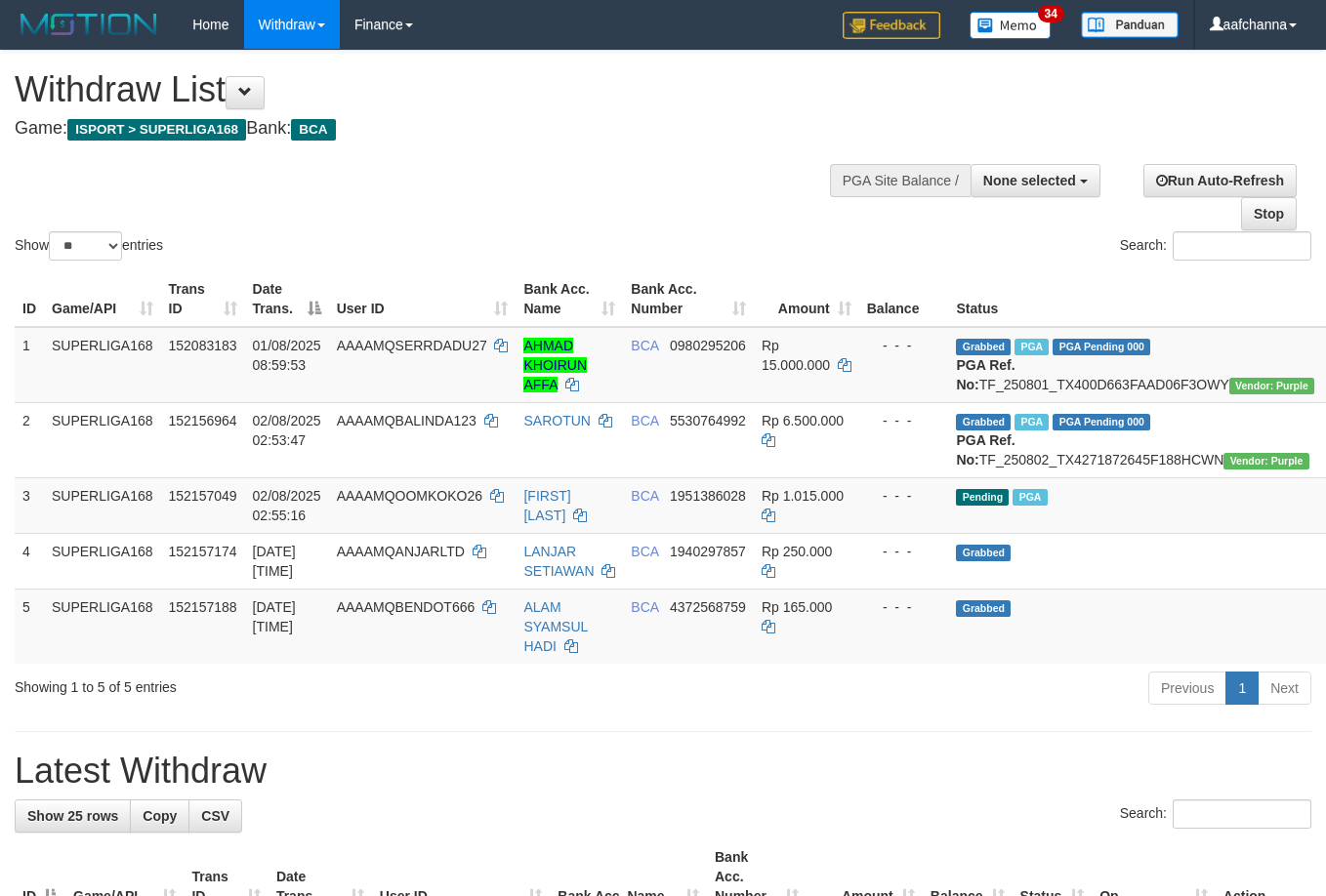 select 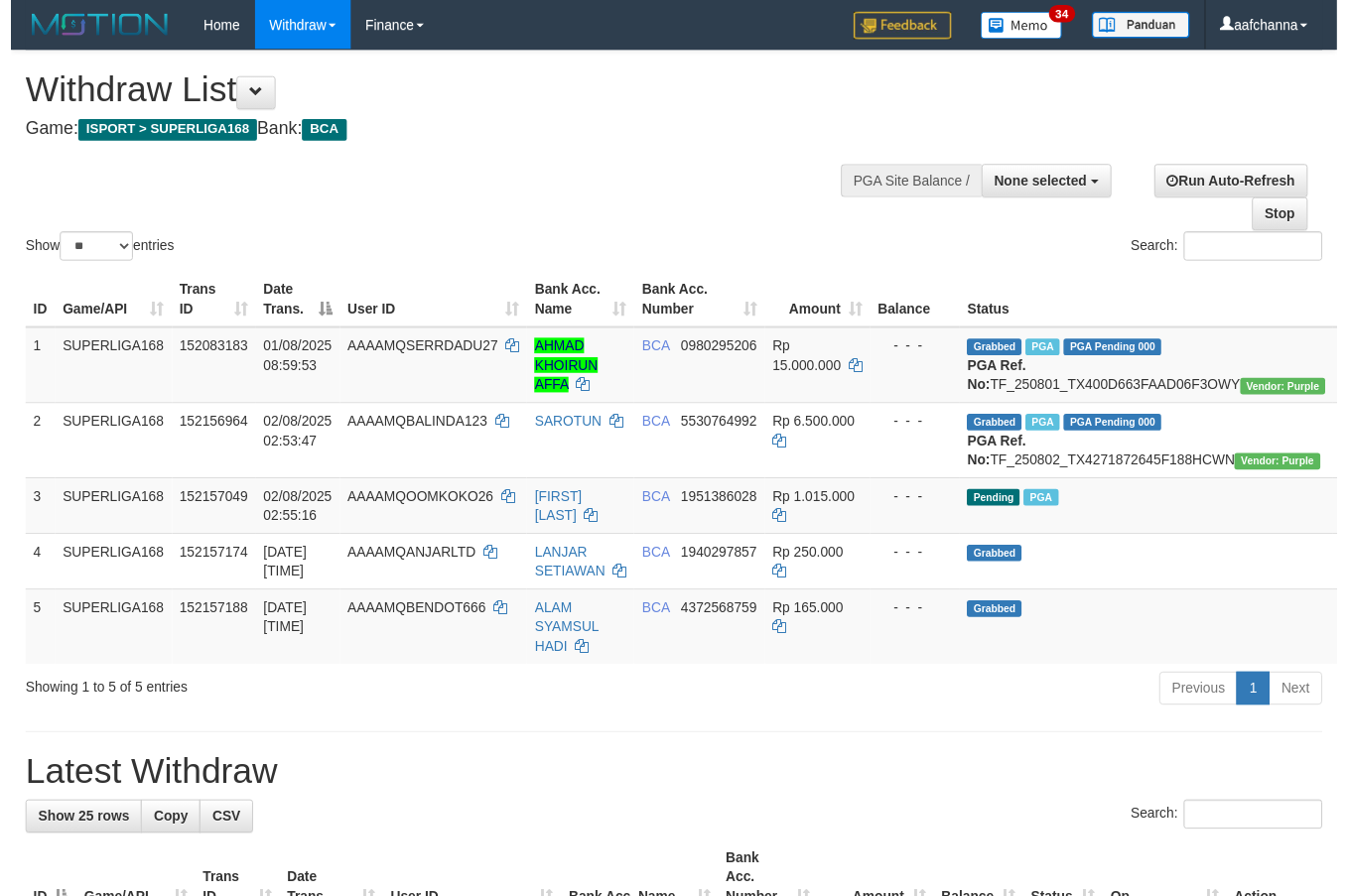 scroll, scrollTop: 0, scrollLeft: 0, axis: both 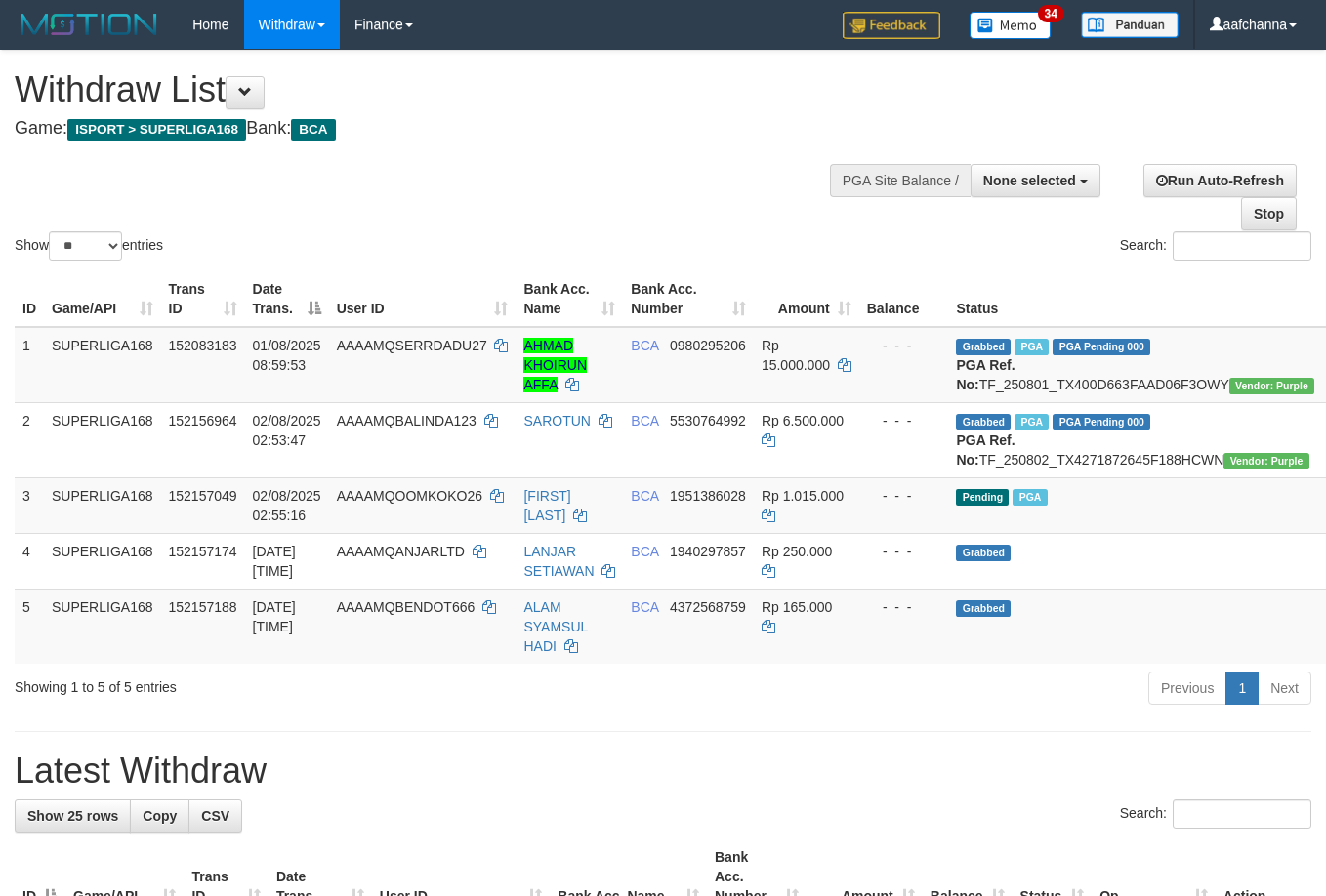 select 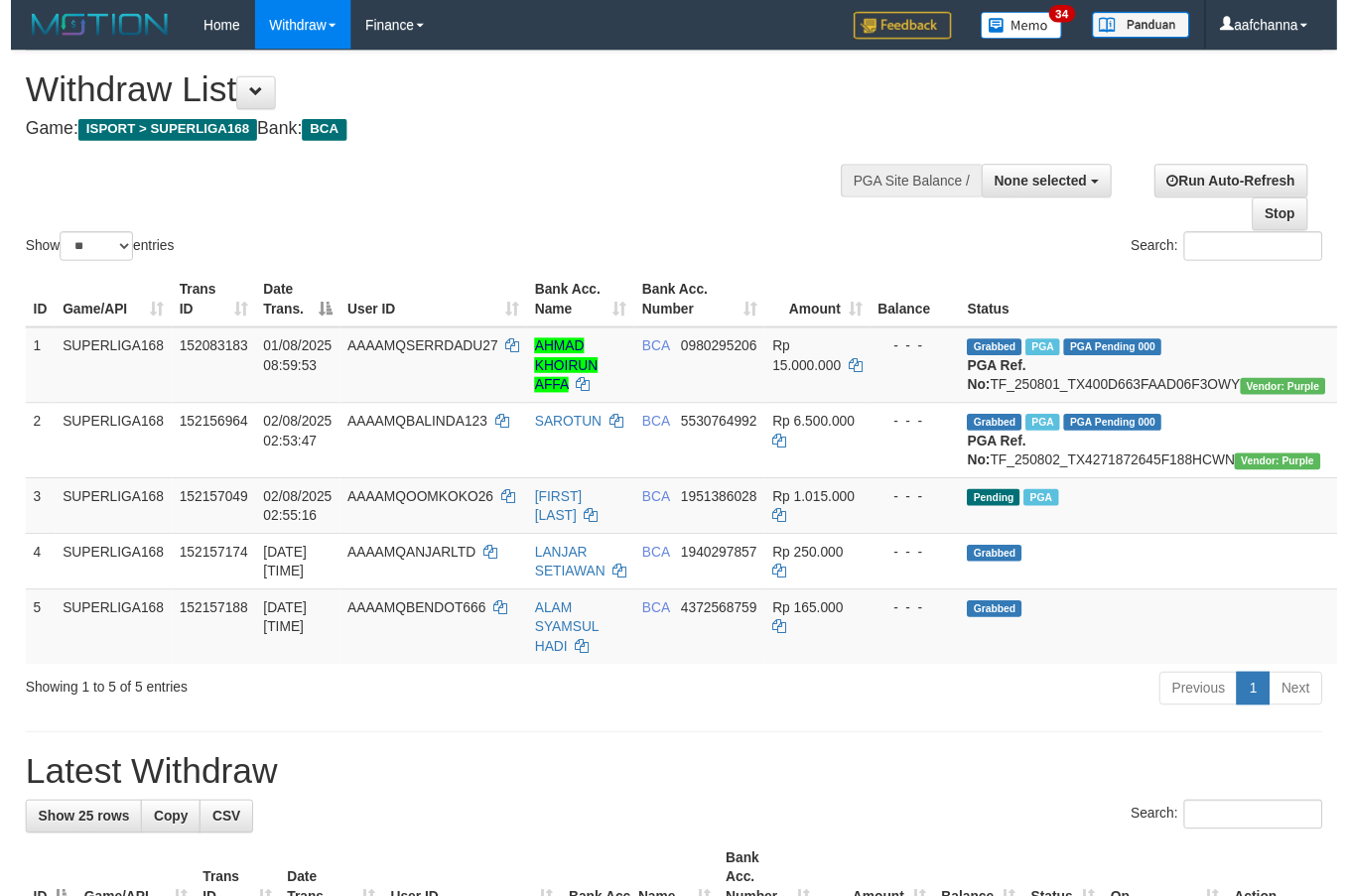 scroll, scrollTop: 0, scrollLeft: 0, axis: both 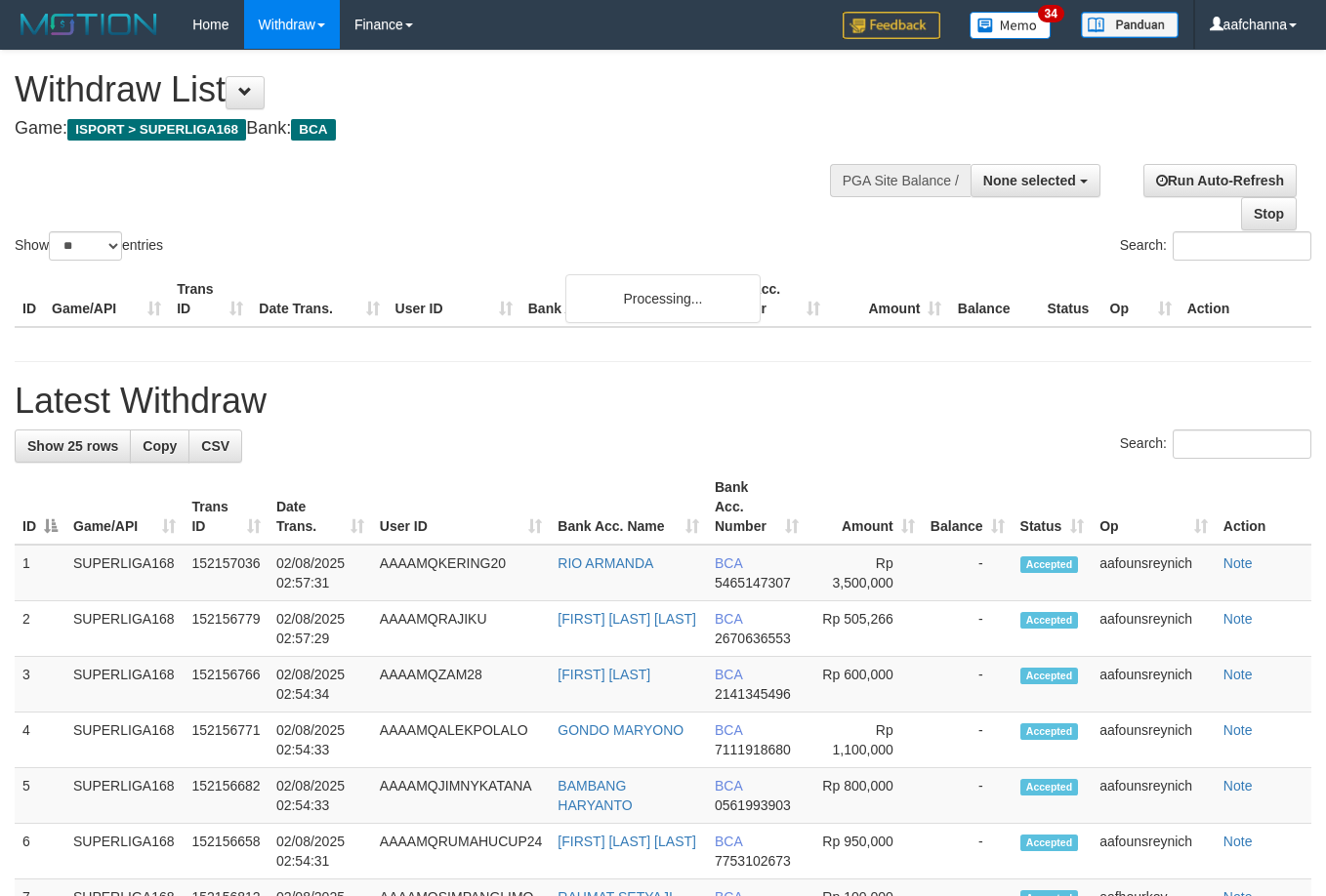 select 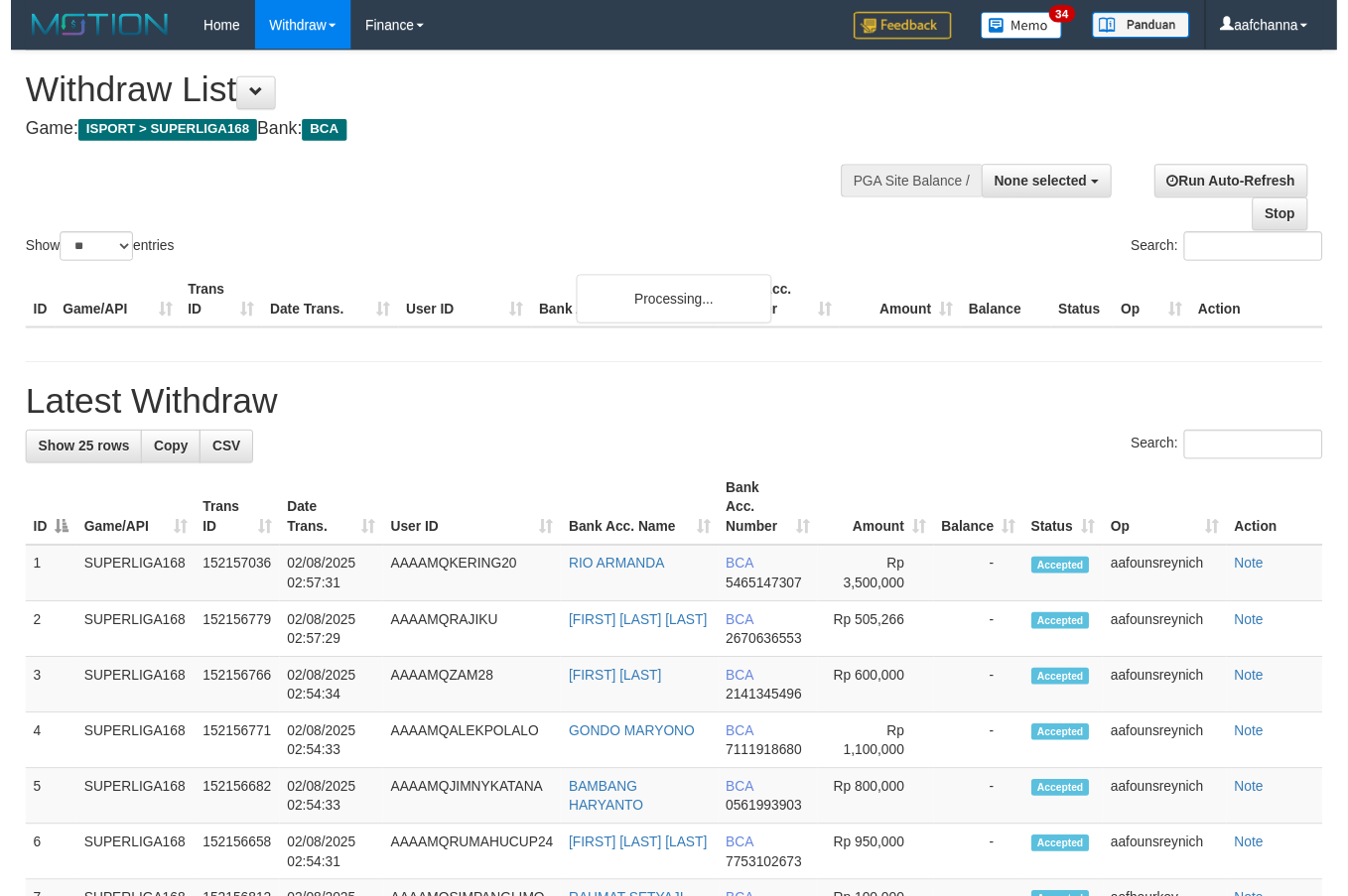 scroll, scrollTop: 0, scrollLeft: 0, axis: both 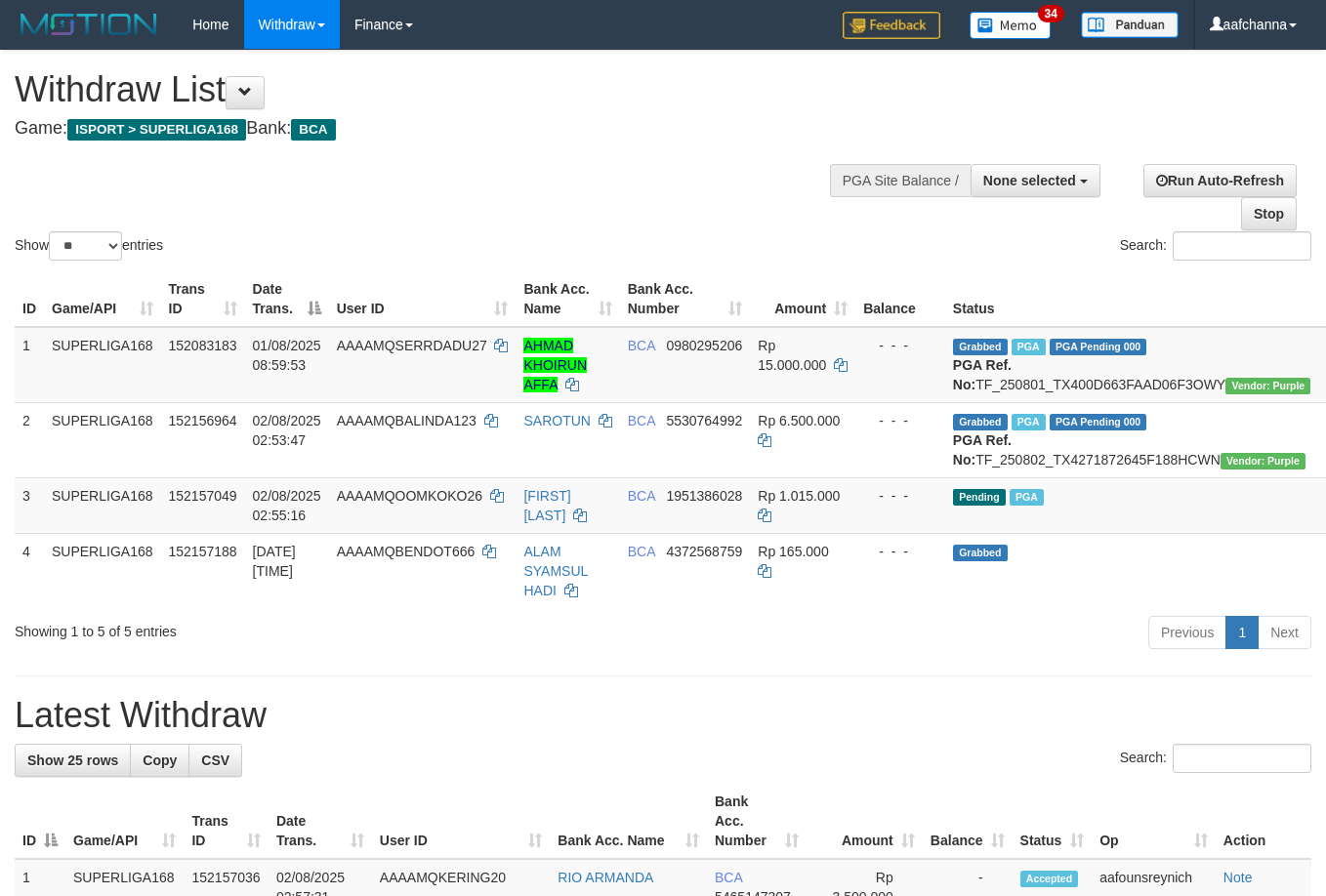 select 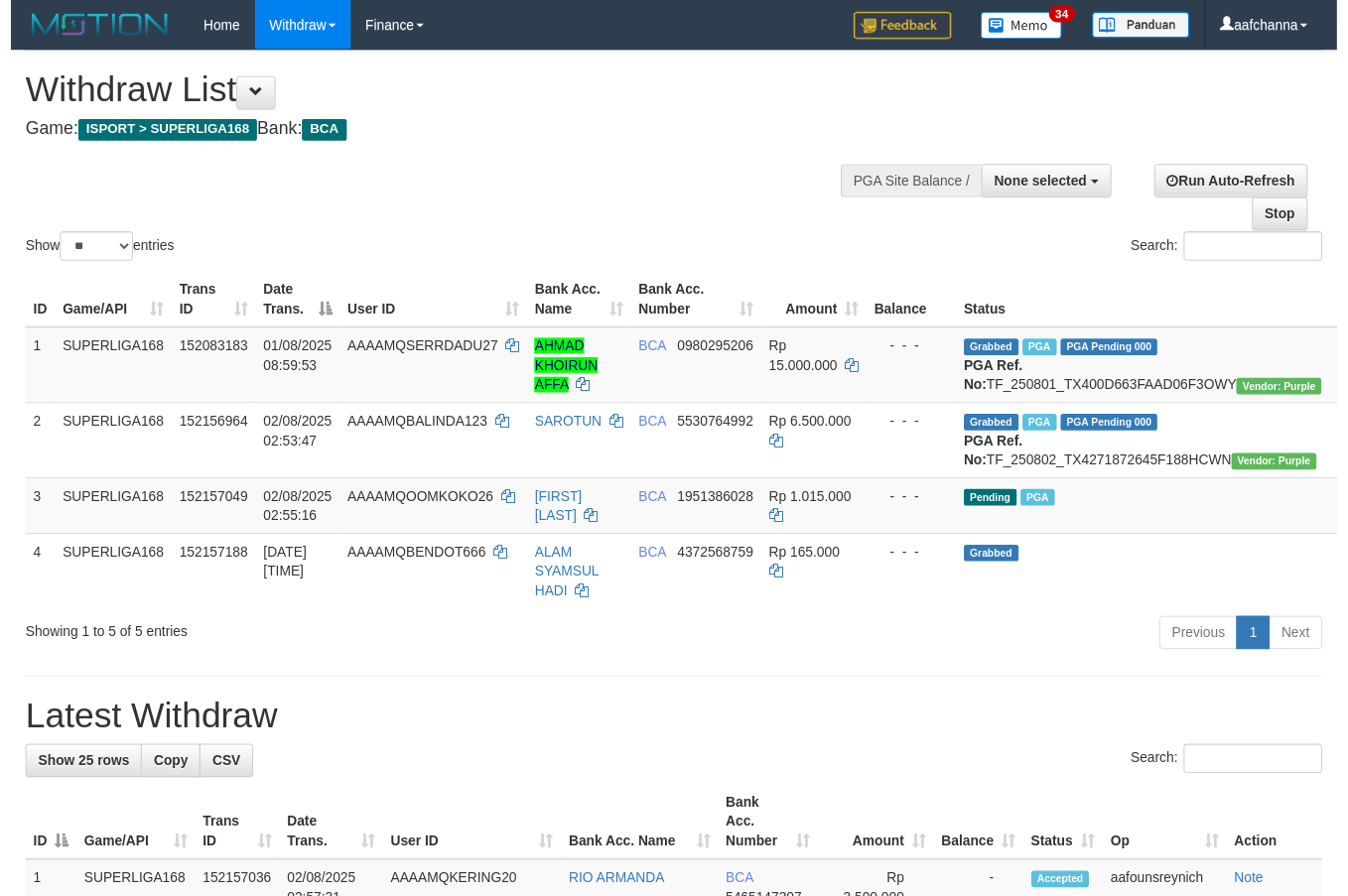 scroll, scrollTop: 0, scrollLeft: 0, axis: both 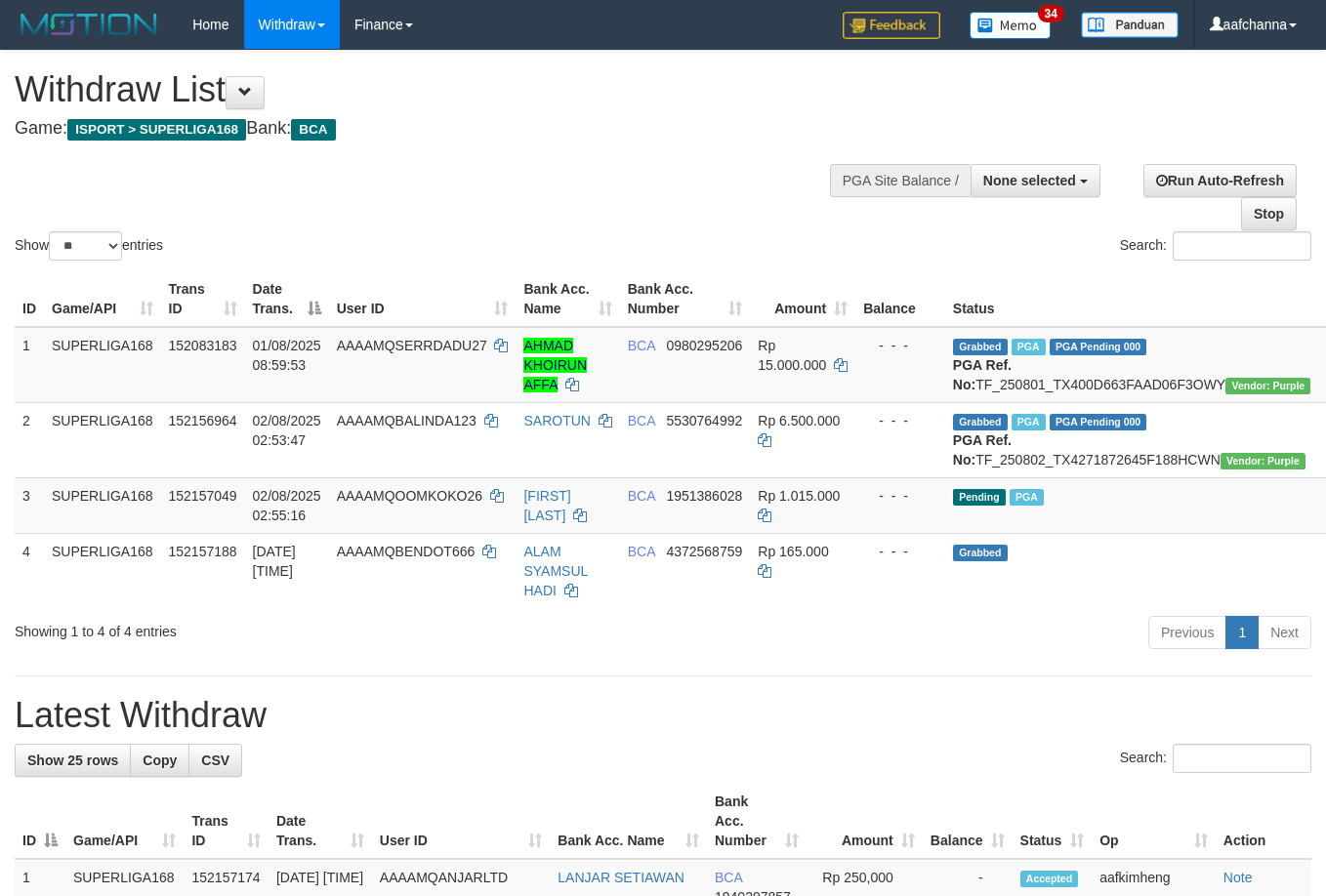 select 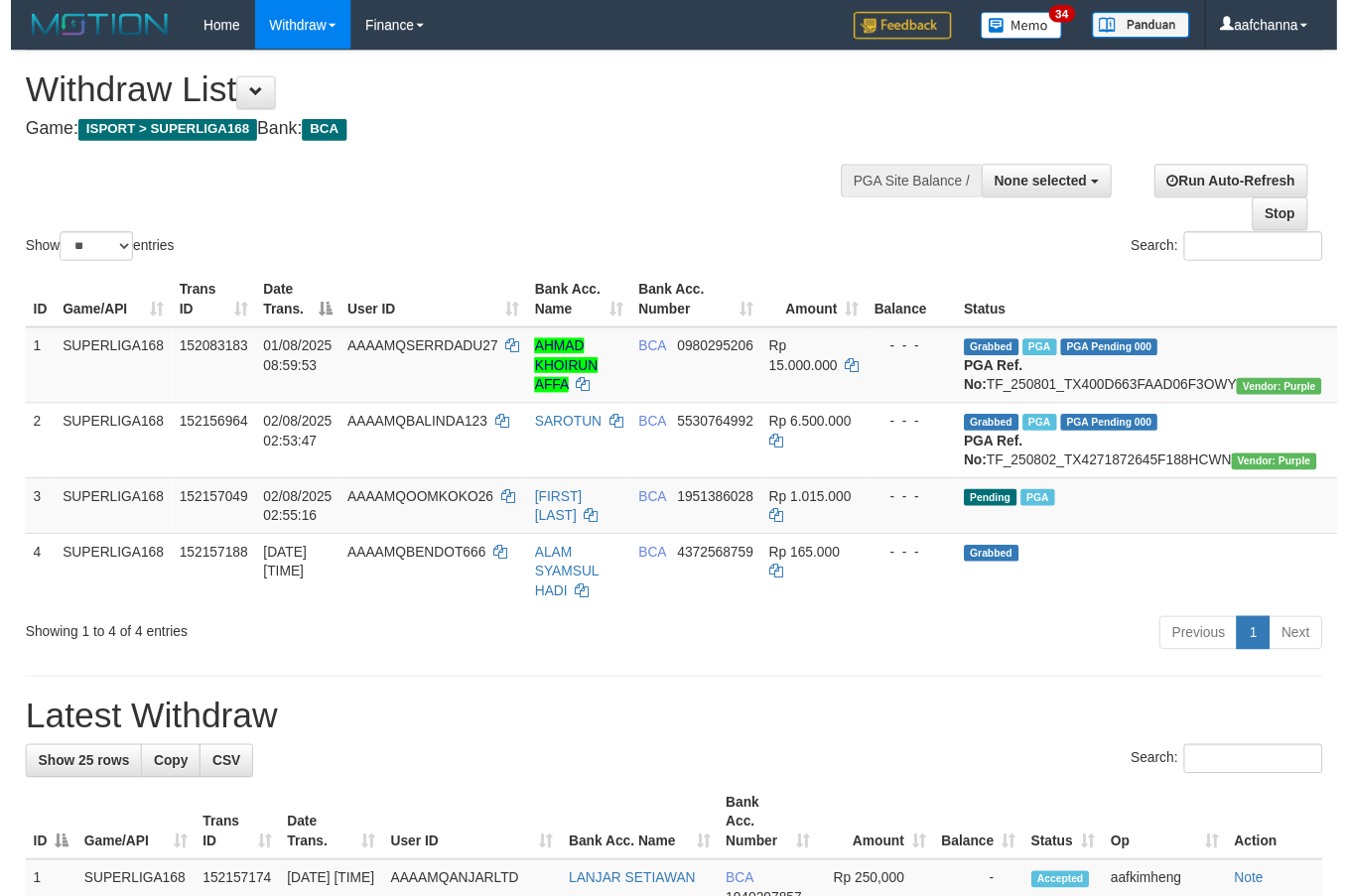 scroll, scrollTop: 0, scrollLeft: 0, axis: both 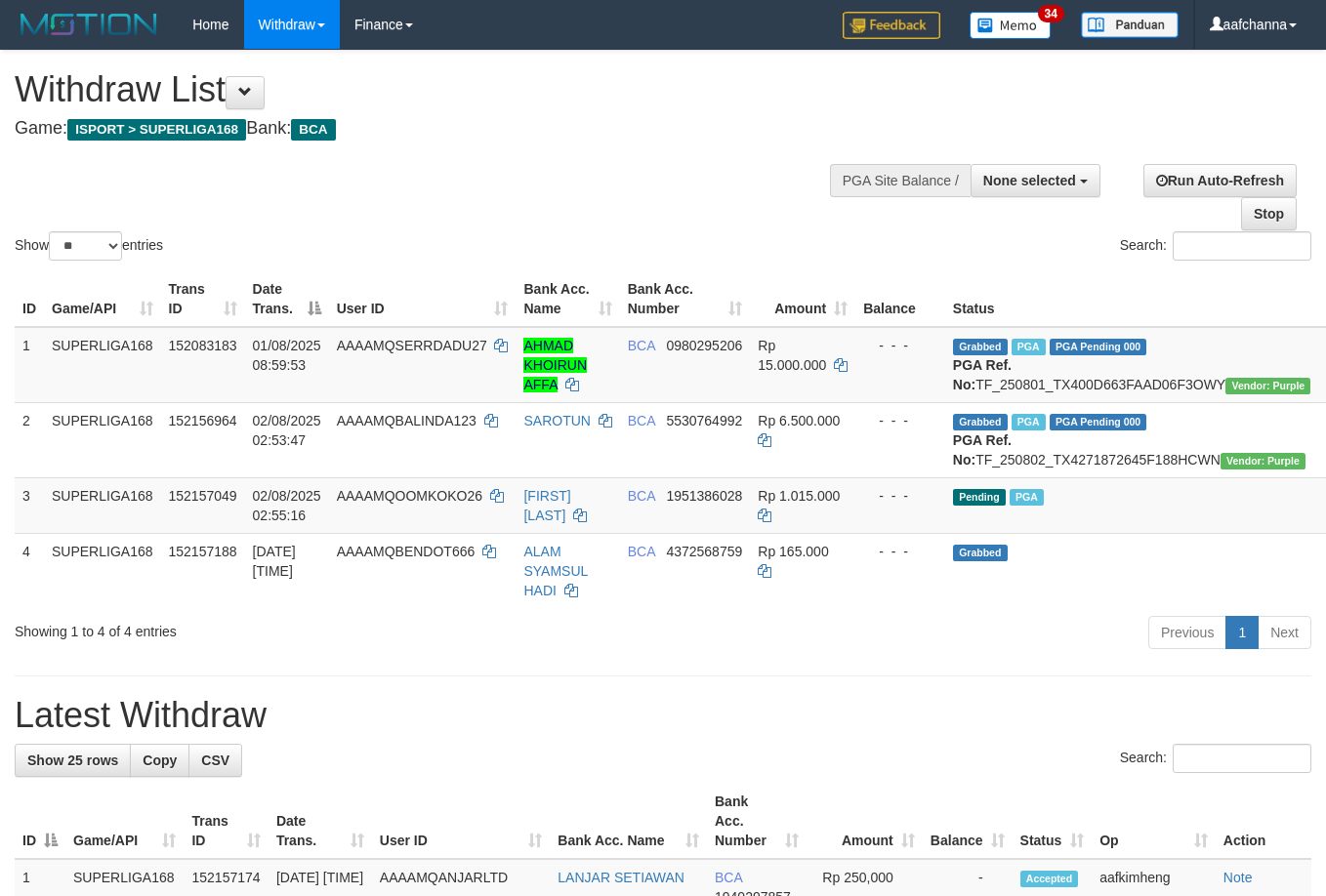 select 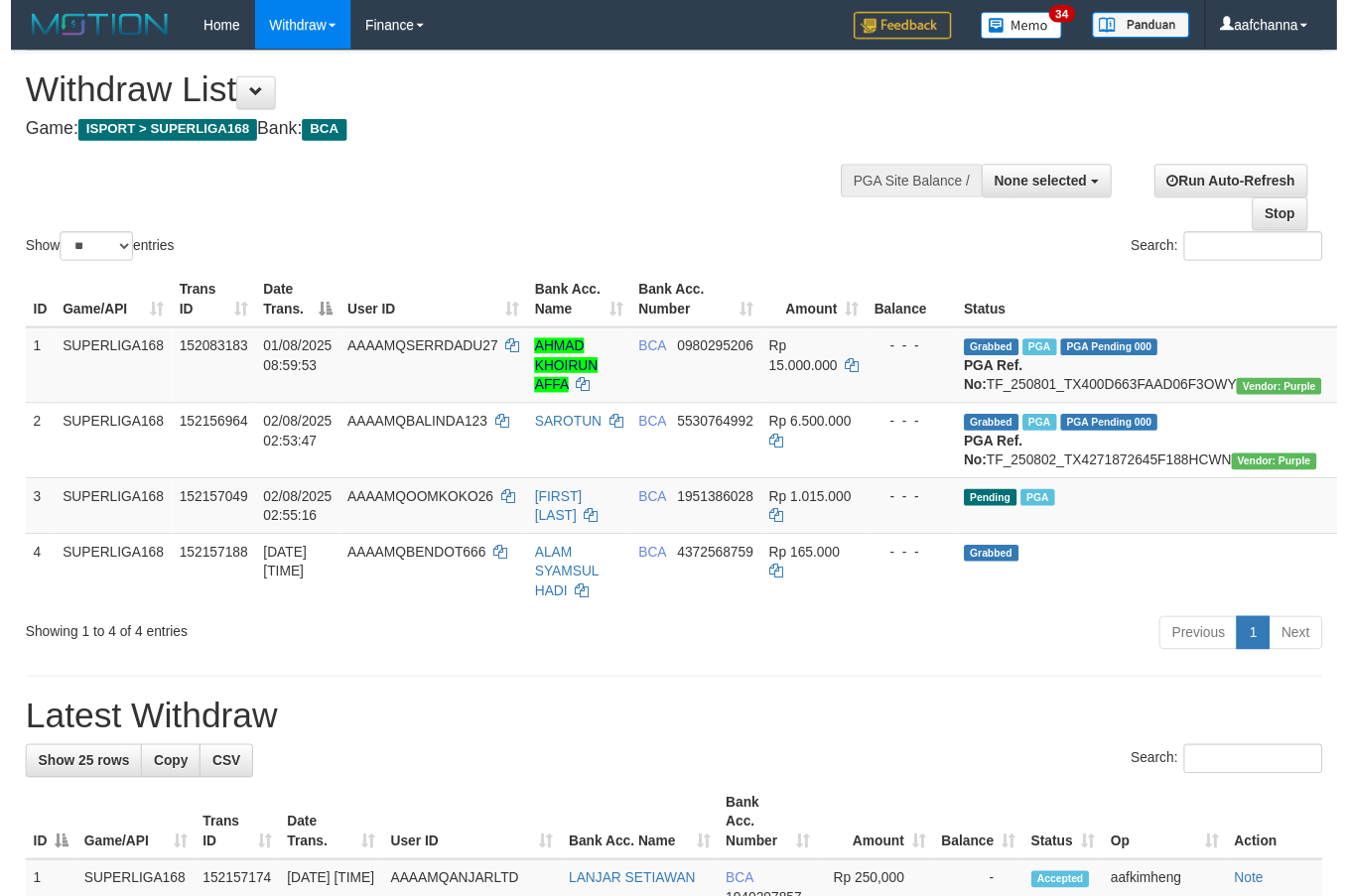 scroll, scrollTop: 0, scrollLeft: 0, axis: both 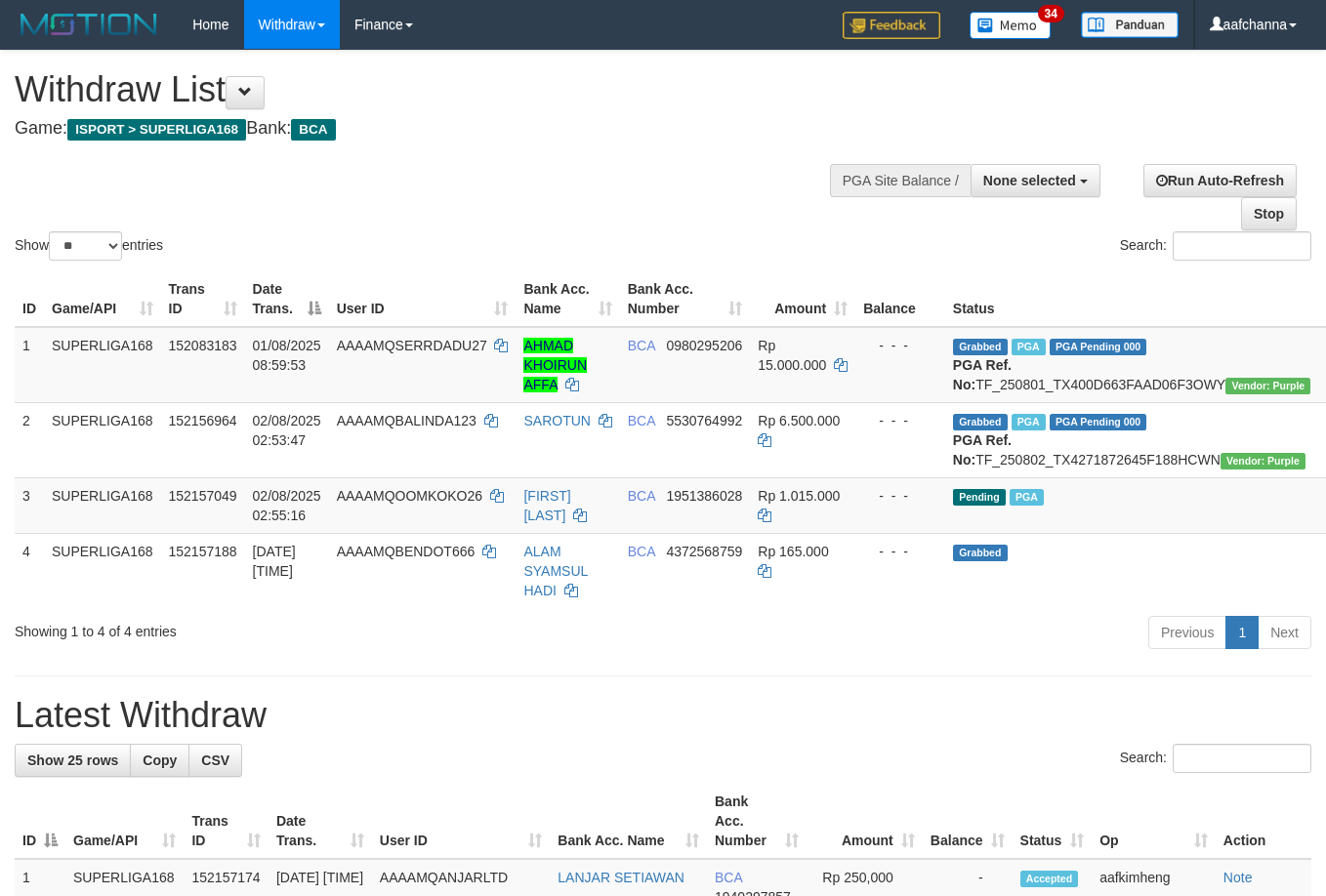 select 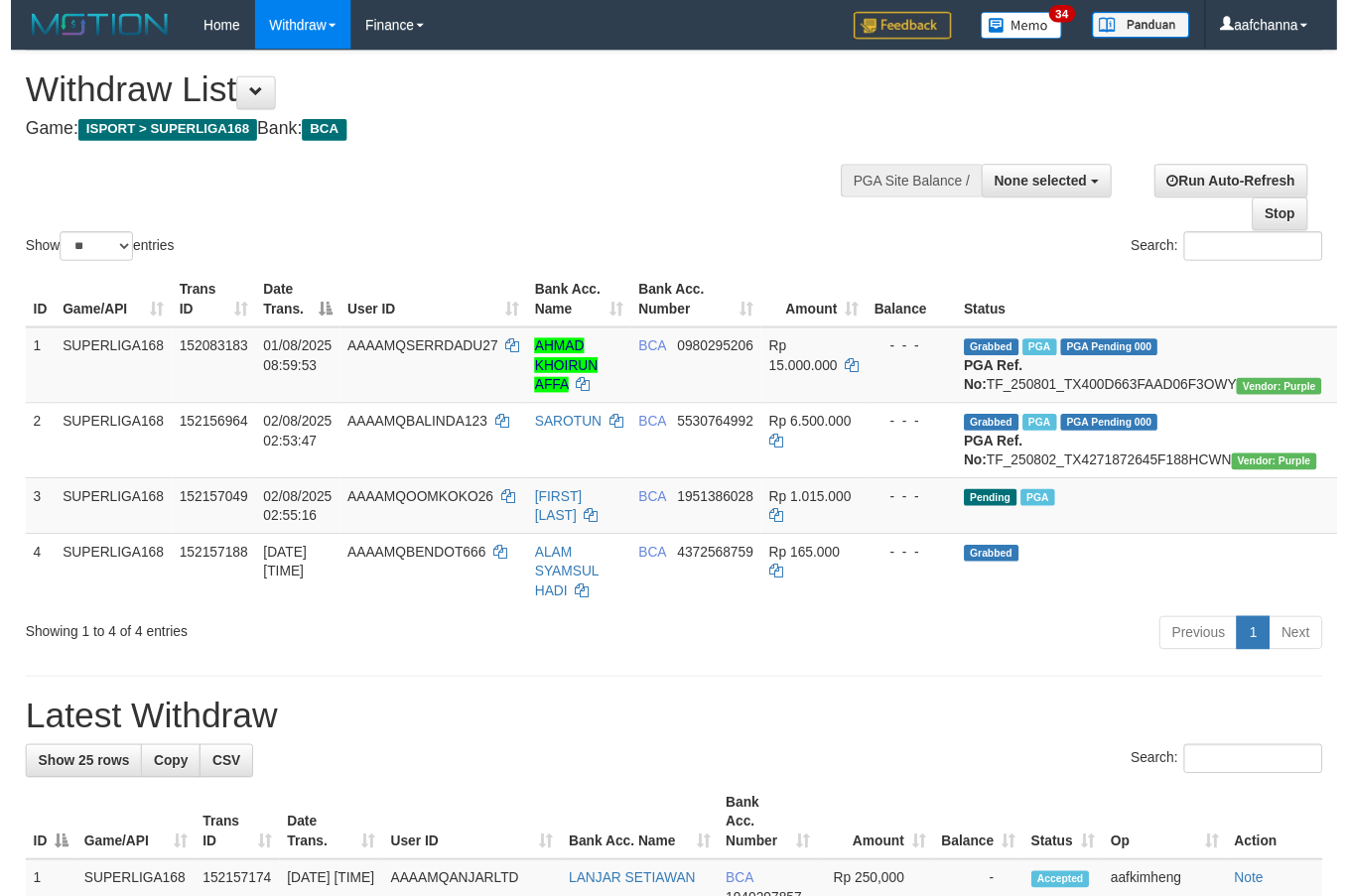 scroll, scrollTop: 0, scrollLeft: 0, axis: both 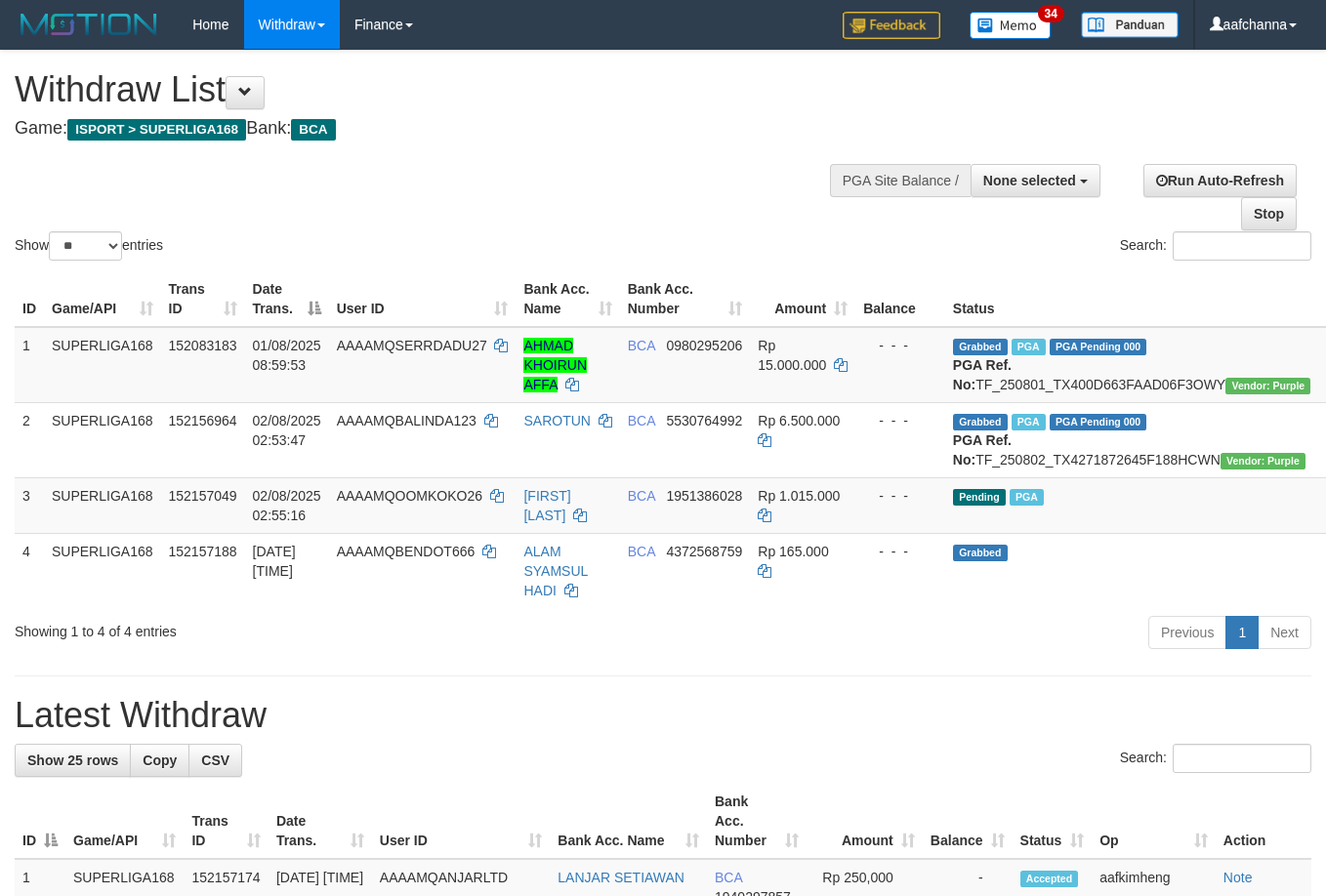select 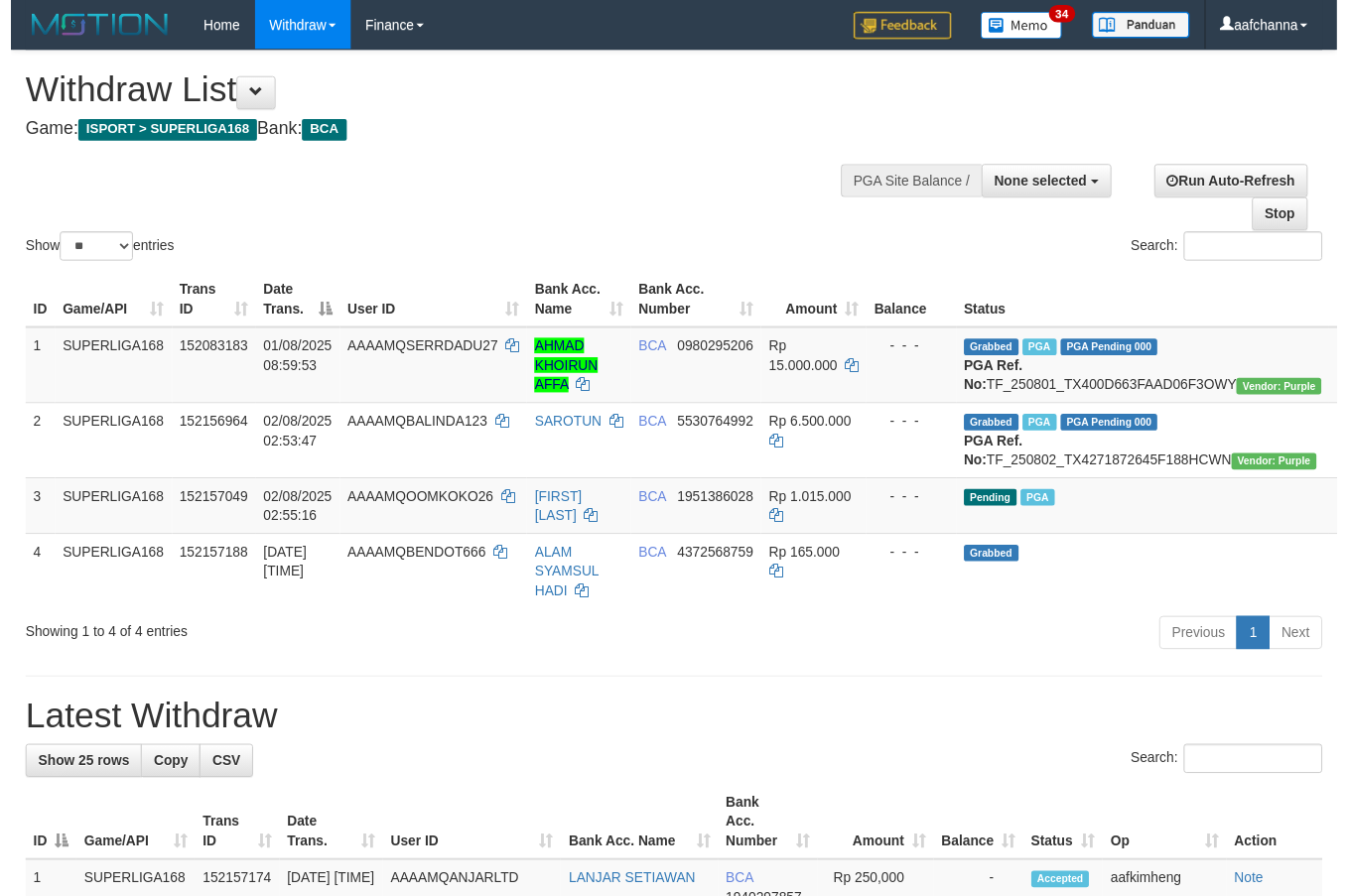 scroll, scrollTop: 0, scrollLeft: 0, axis: both 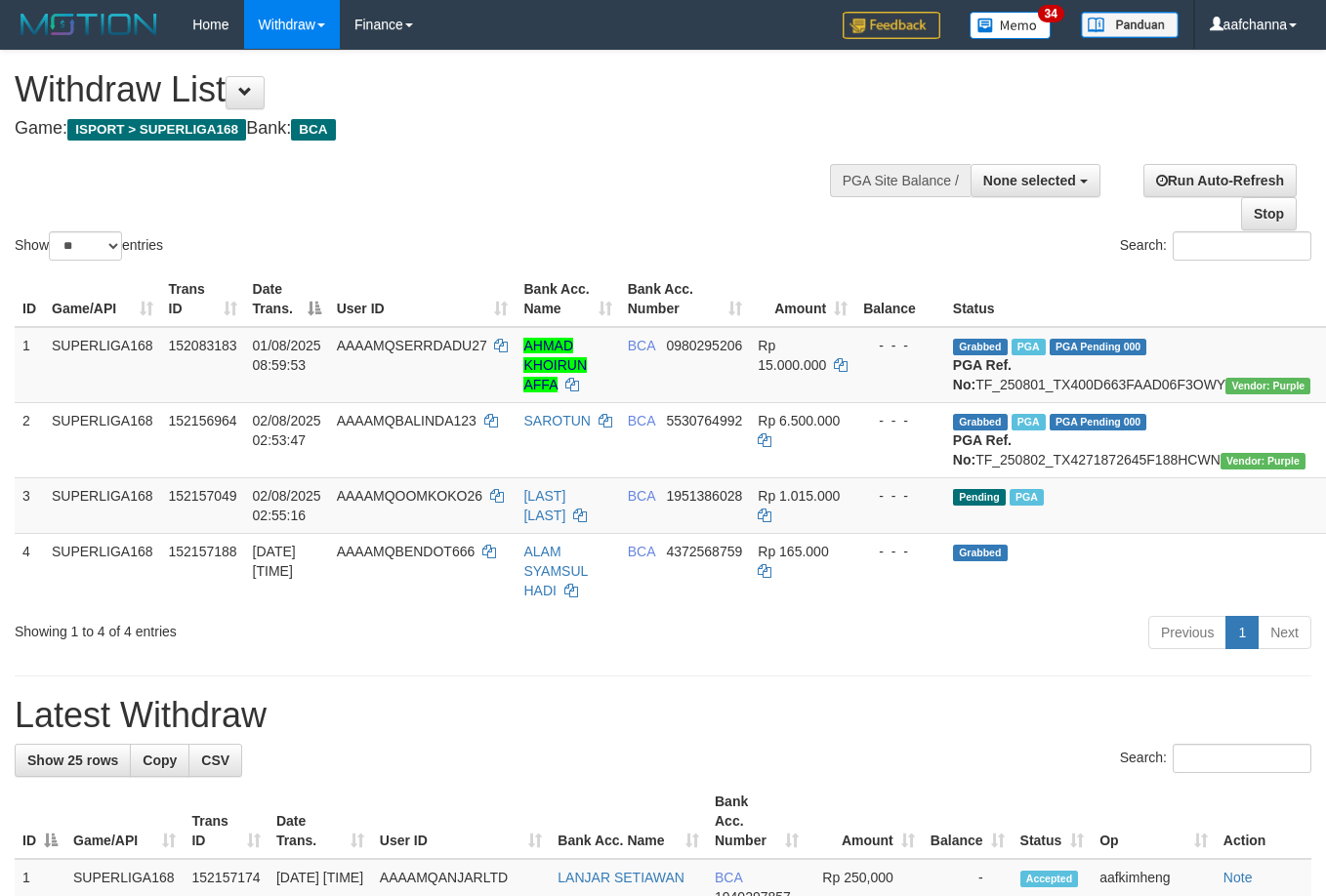 select 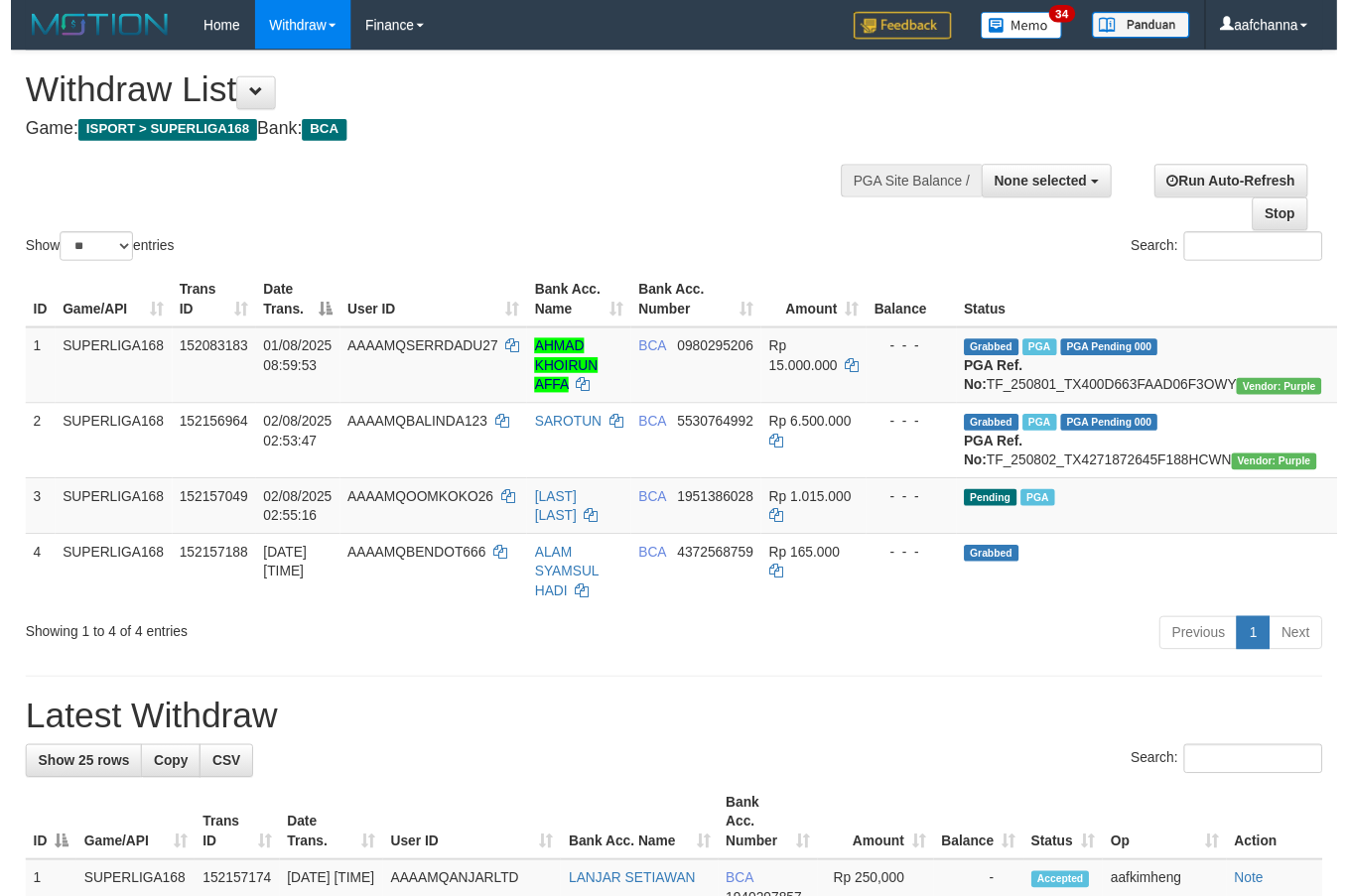 scroll, scrollTop: 0, scrollLeft: 0, axis: both 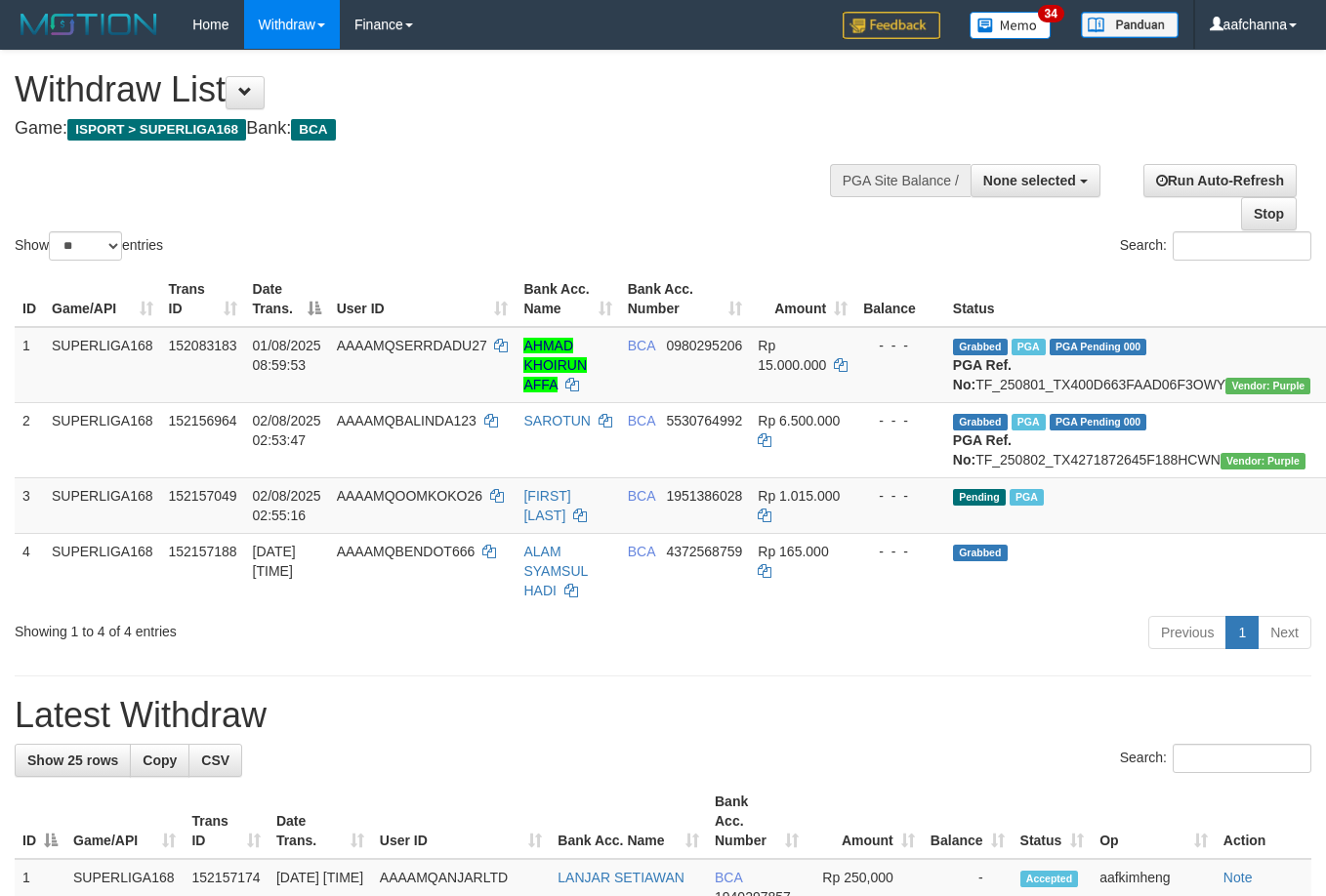 select 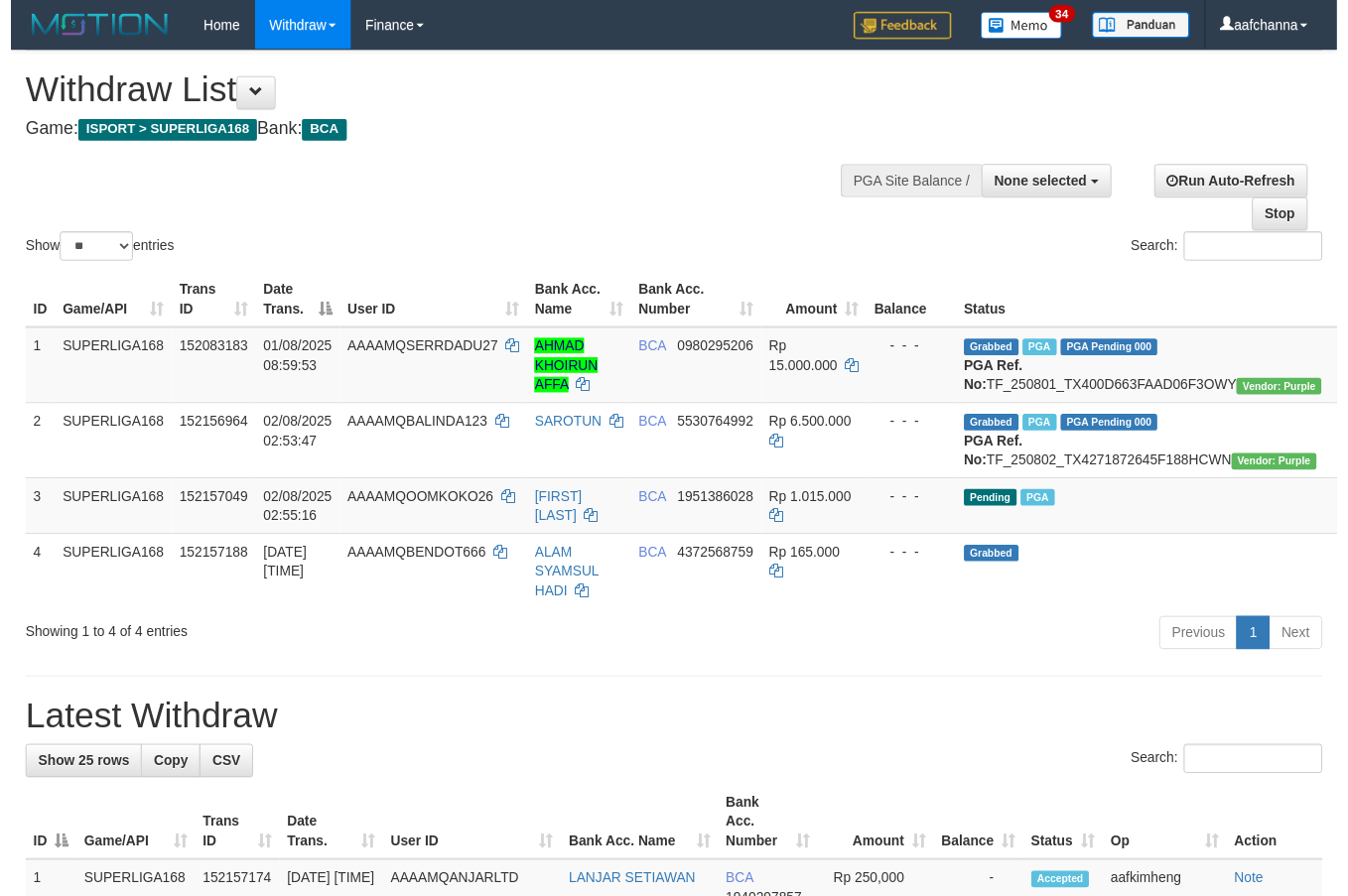 scroll, scrollTop: 0, scrollLeft: 0, axis: both 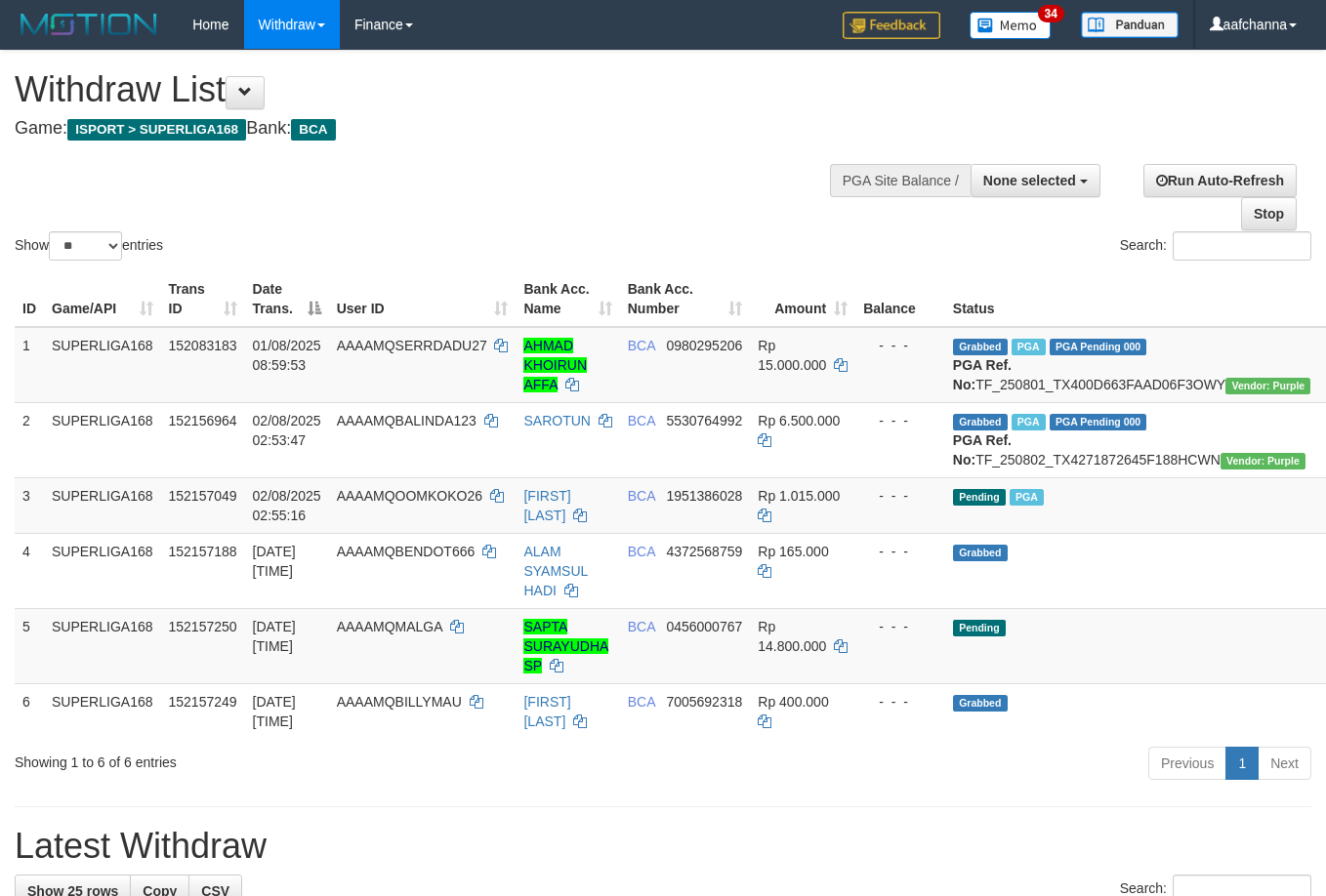 select 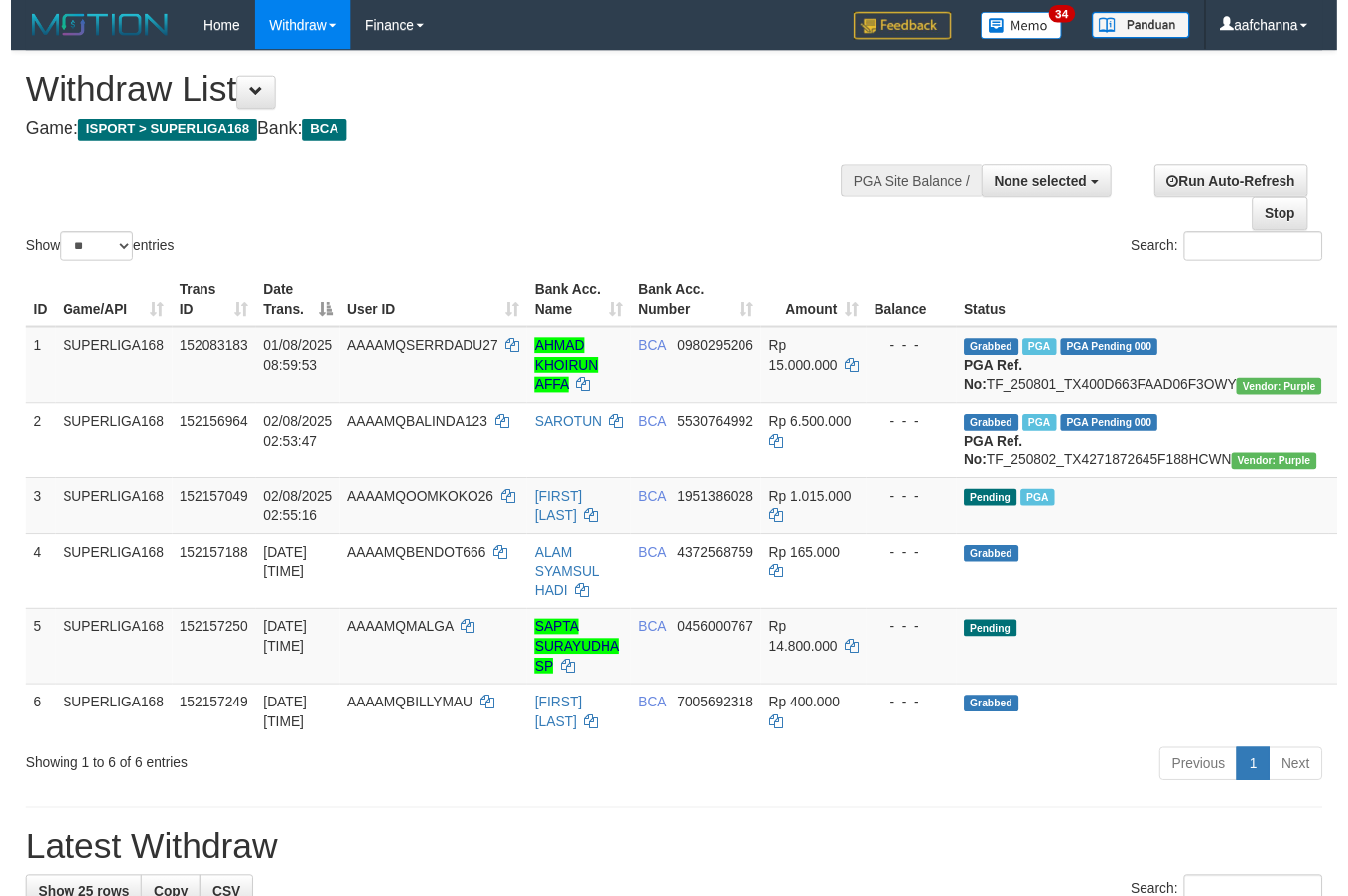 scroll, scrollTop: 0, scrollLeft: 0, axis: both 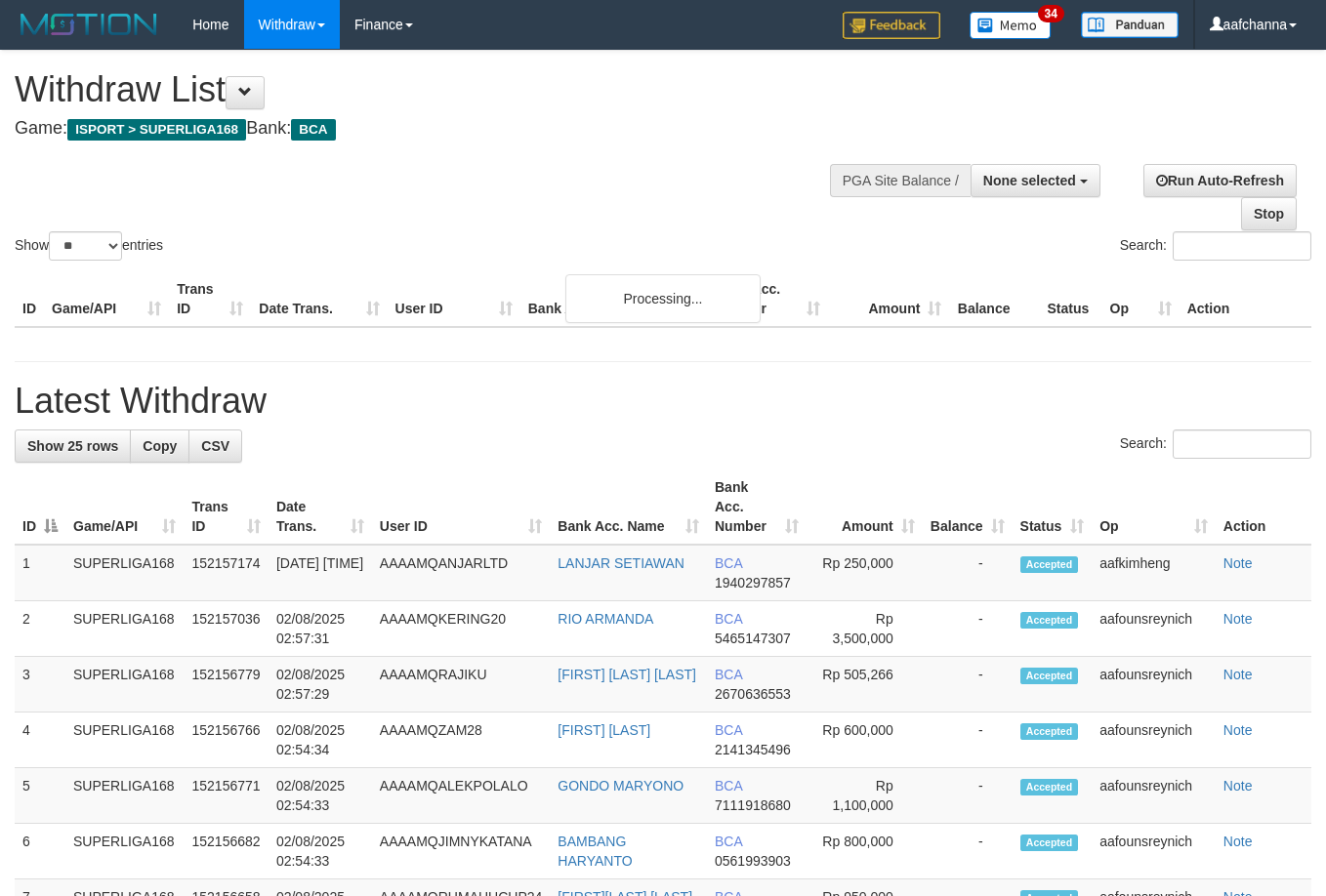 select 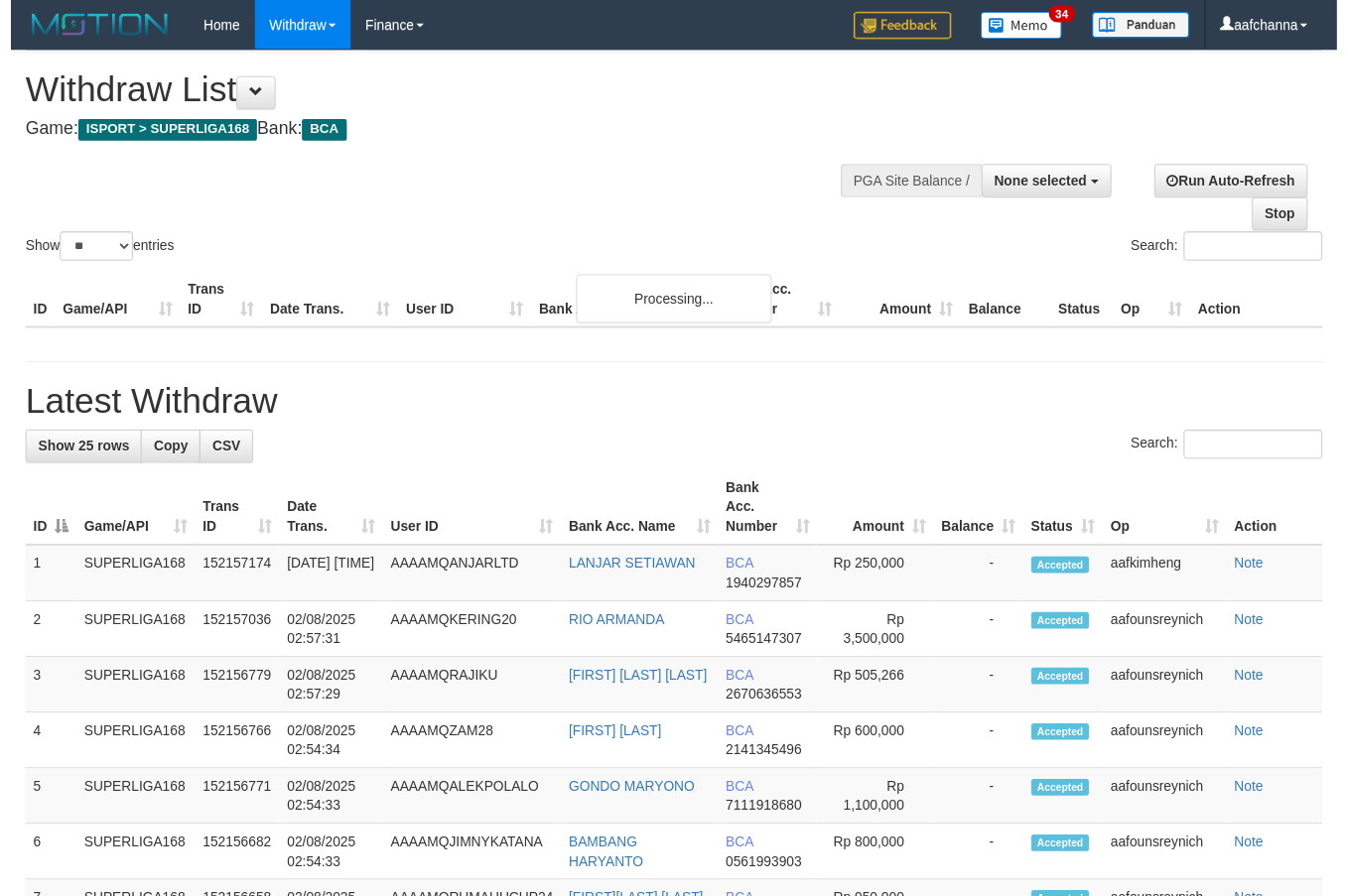 scroll, scrollTop: 0, scrollLeft: 0, axis: both 